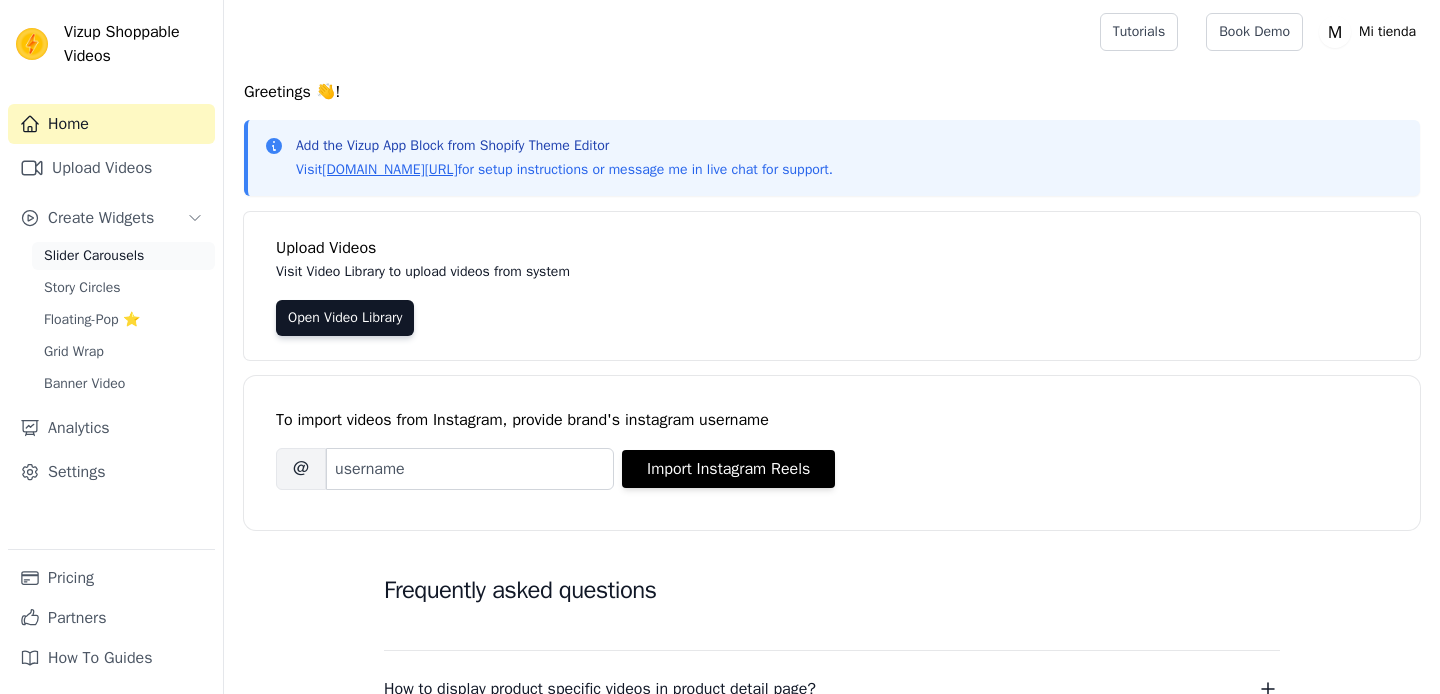 scroll, scrollTop: 0, scrollLeft: 0, axis: both 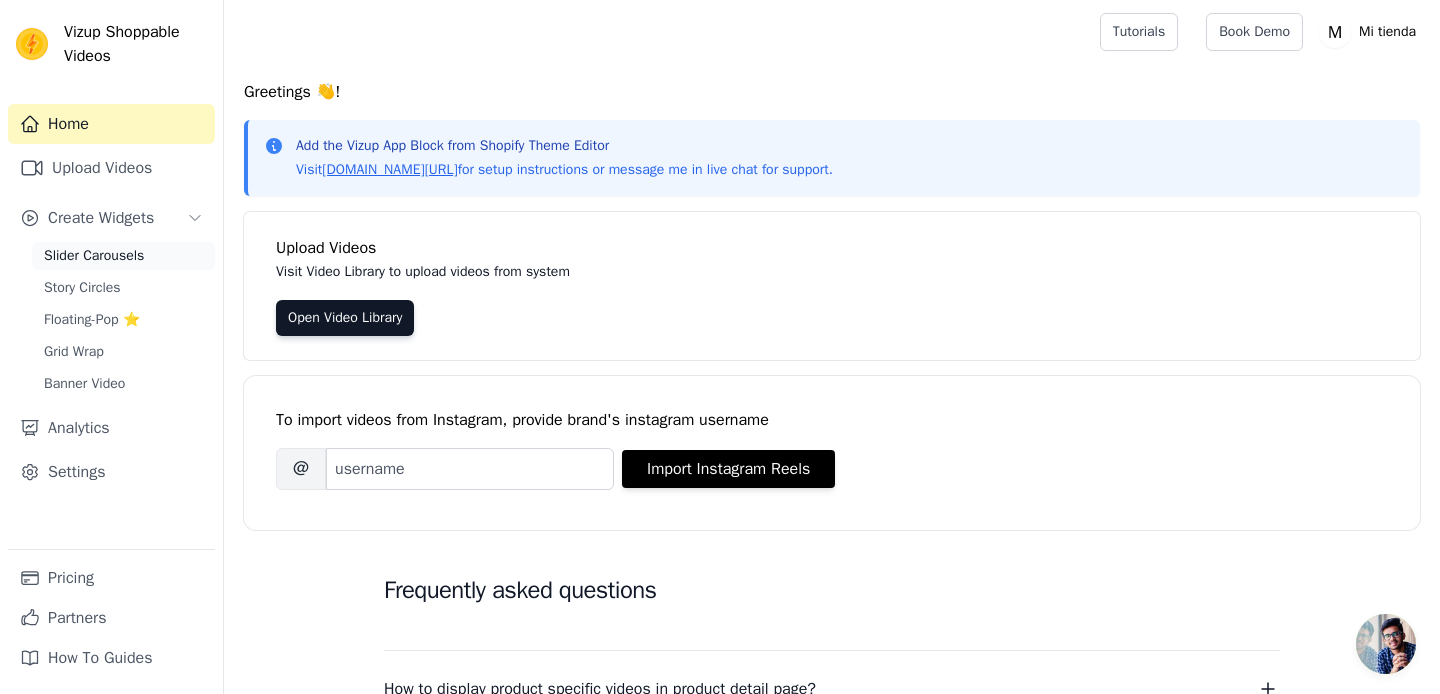 click on "Slider Carousels" at bounding box center (94, 256) 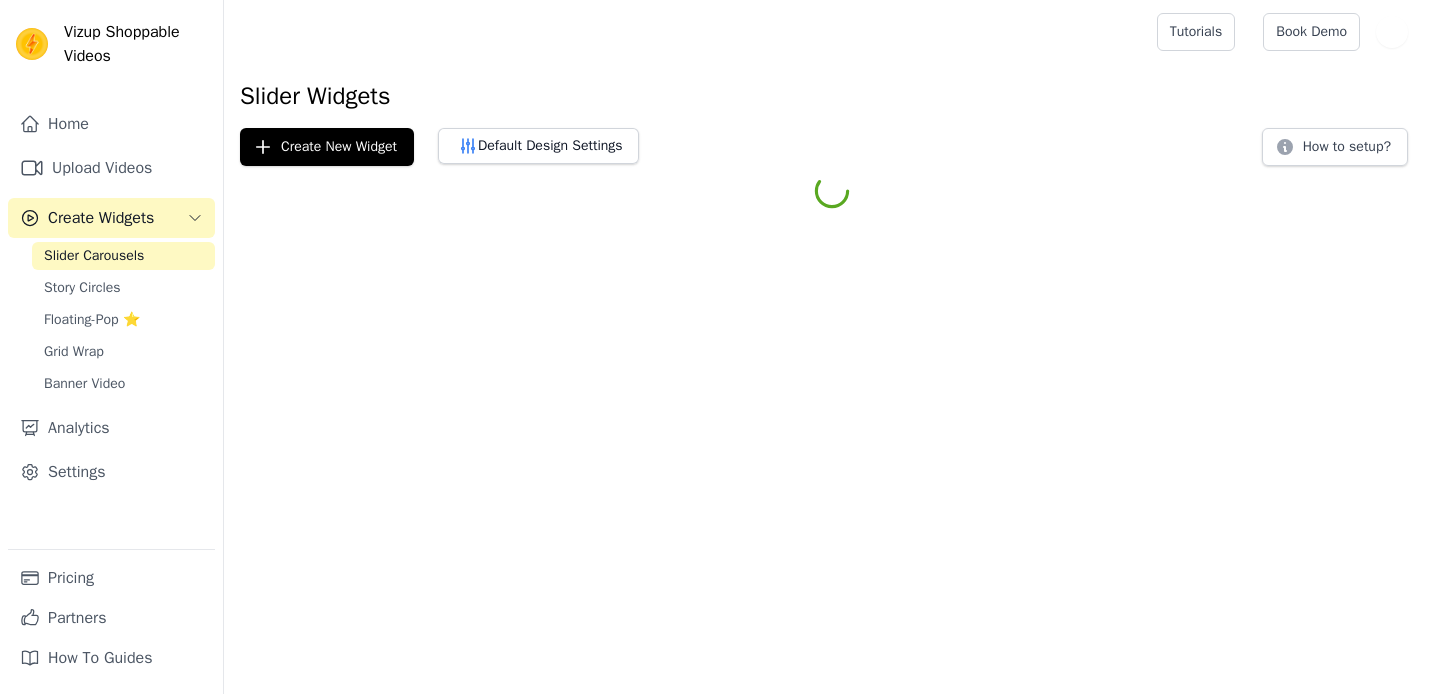 scroll, scrollTop: 0, scrollLeft: 0, axis: both 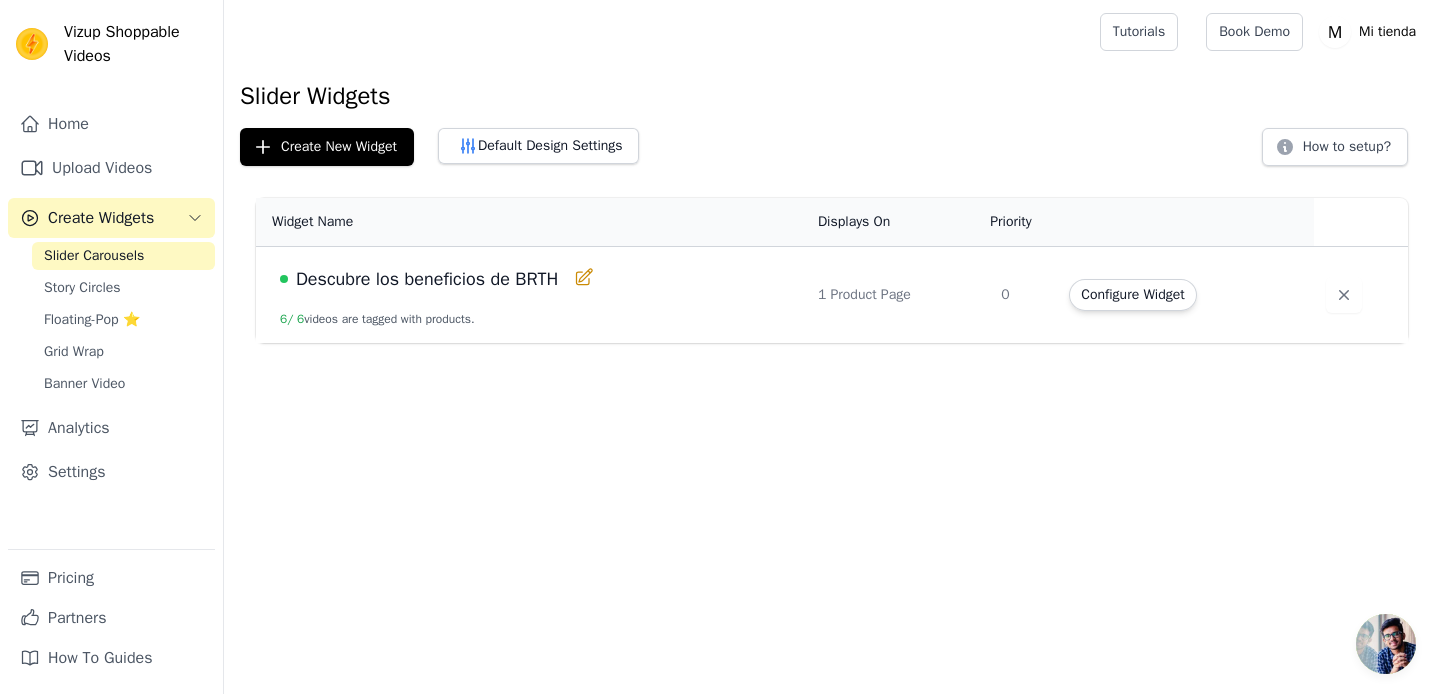 click on "Descubre los beneficios de BRTH" at bounding box center [427, 279] 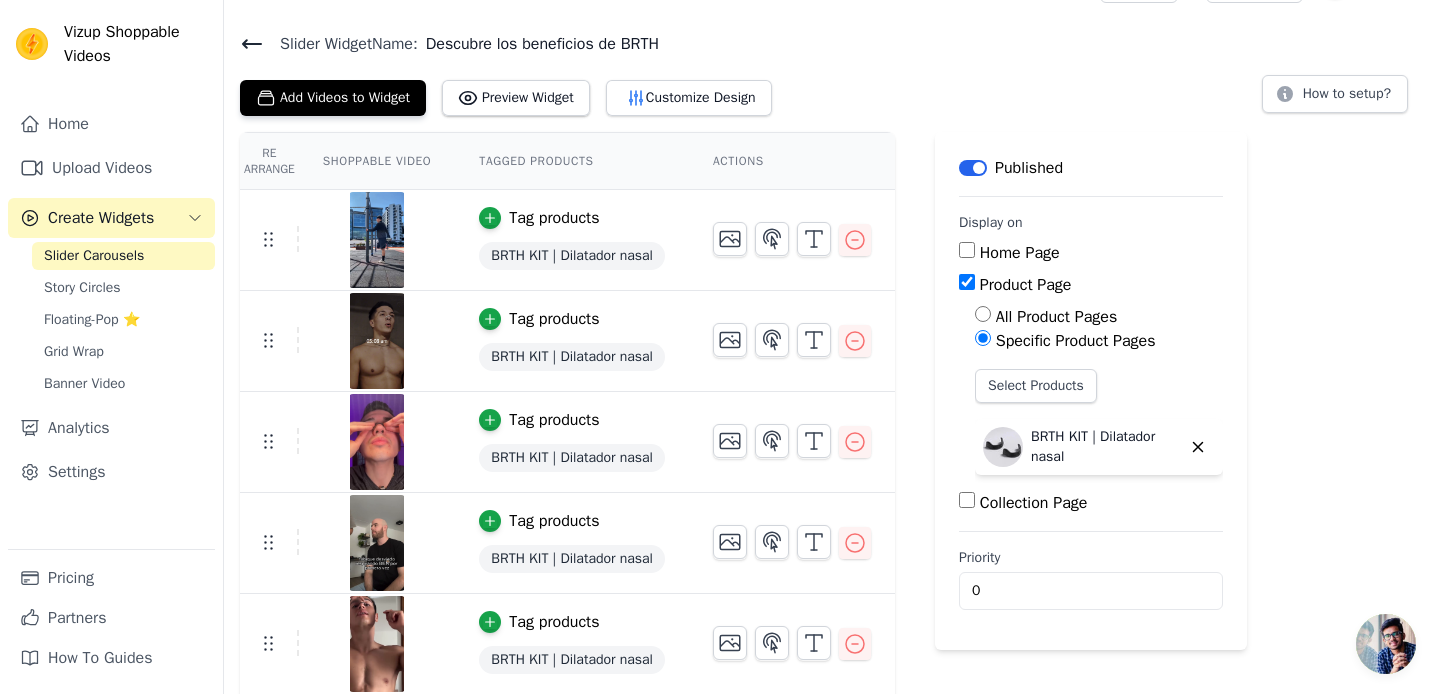 scroll, scrollTop: 64, scrollLeft: 0, axis: vertical 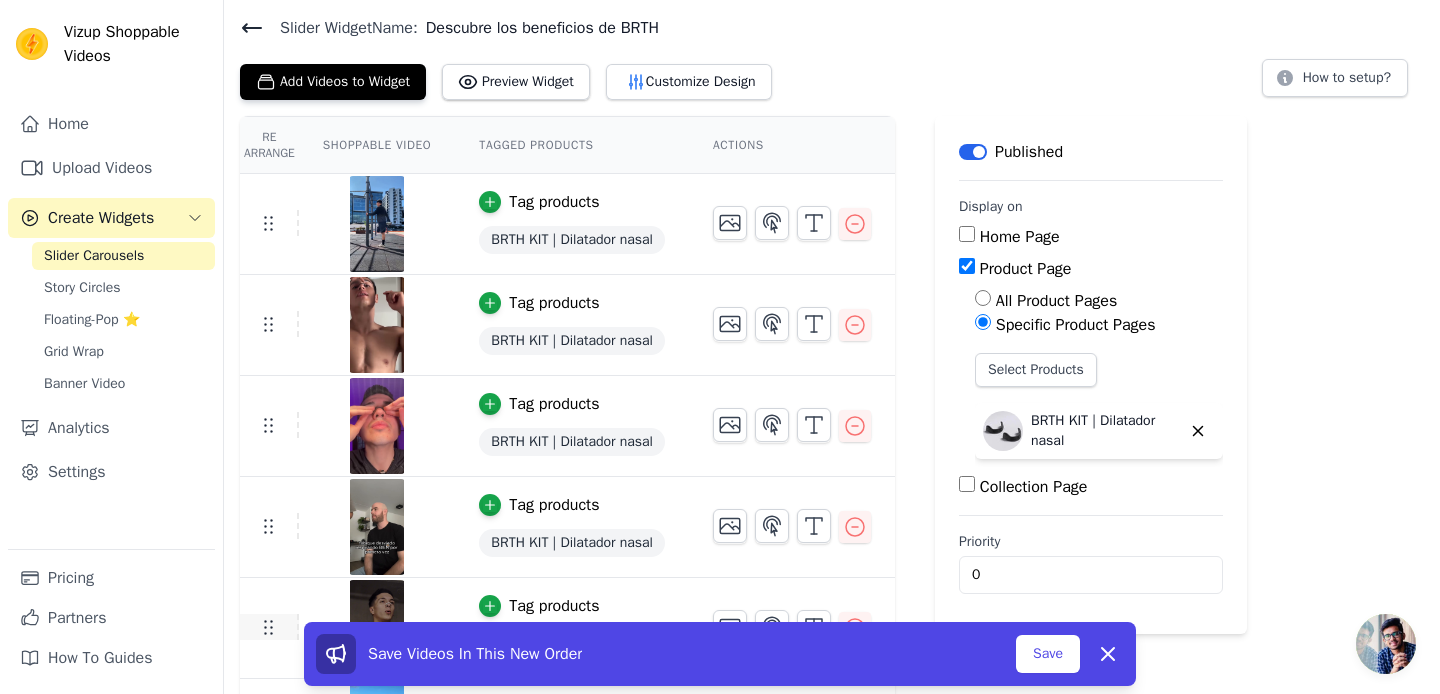click on "Tag products   BRTH KIT | Dilatador nasal" at bounding box center [567, 628] 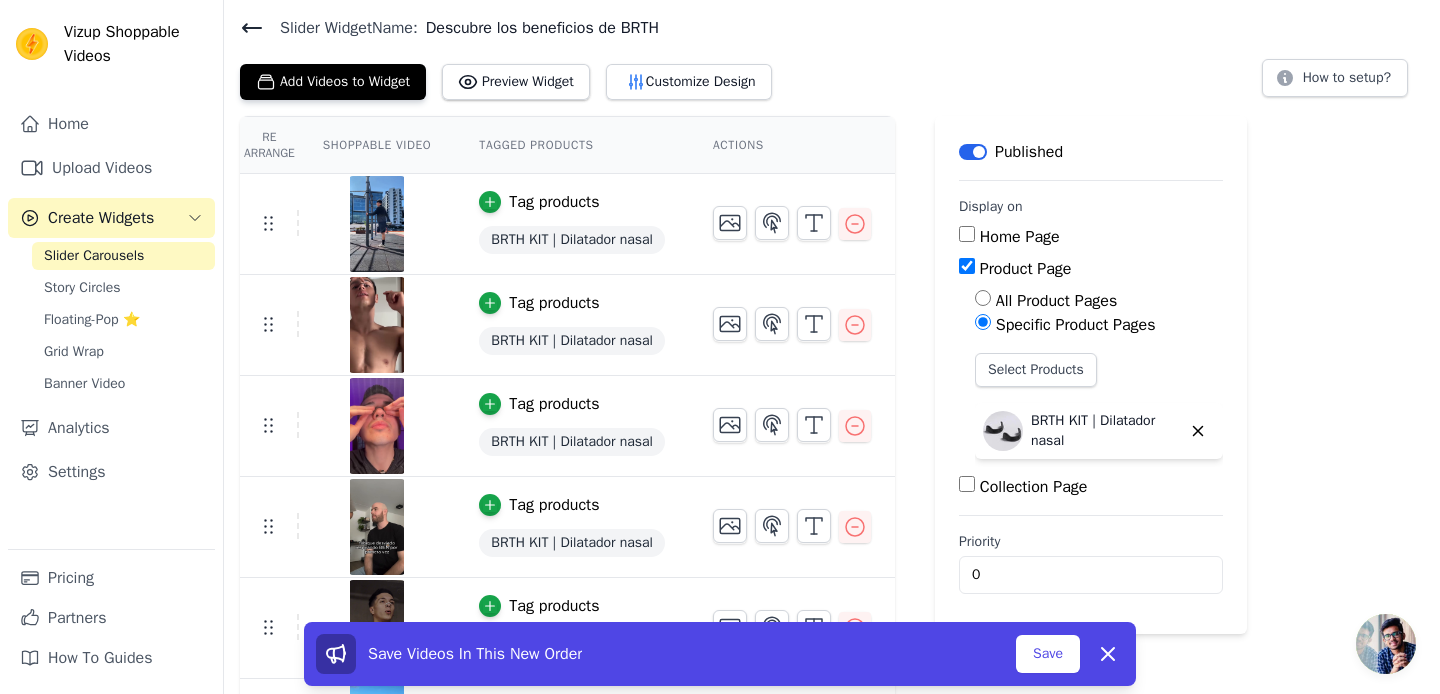scroll, scrollTop: 150, scrollLeft: 0, axis: vertical 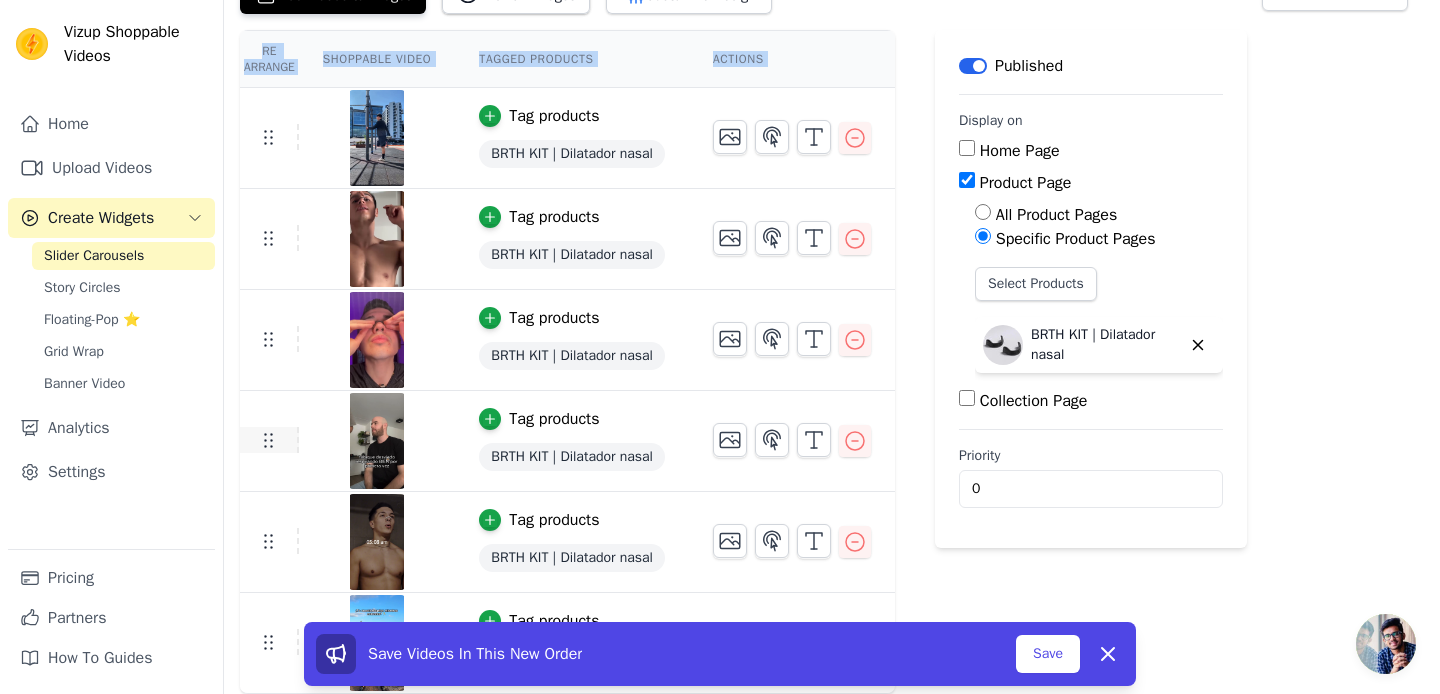 drag, startPoint x: 265, startPoint y: 637, endPoint x: 284, endPoint y: 437, distance: 200.90047 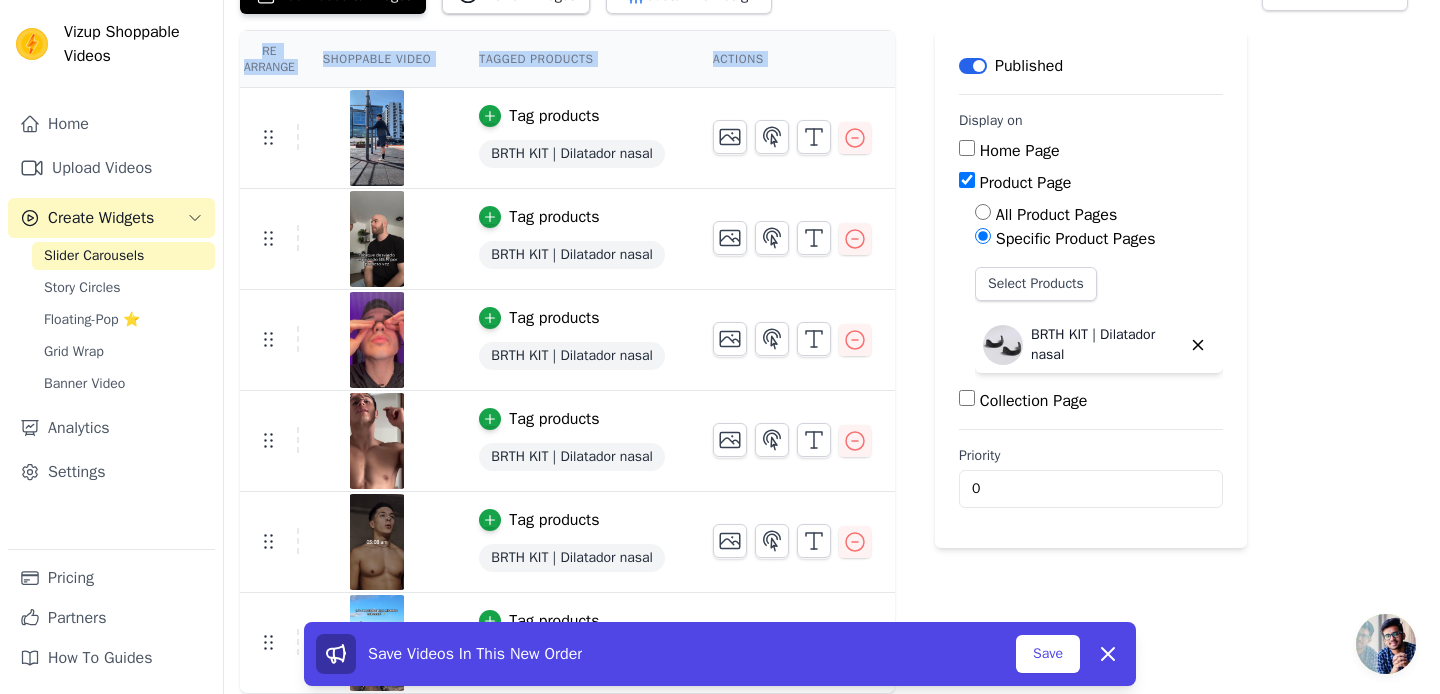 click on "Save Videos In This New Order   Save   Dismiss" at bounding box center (720, 654) 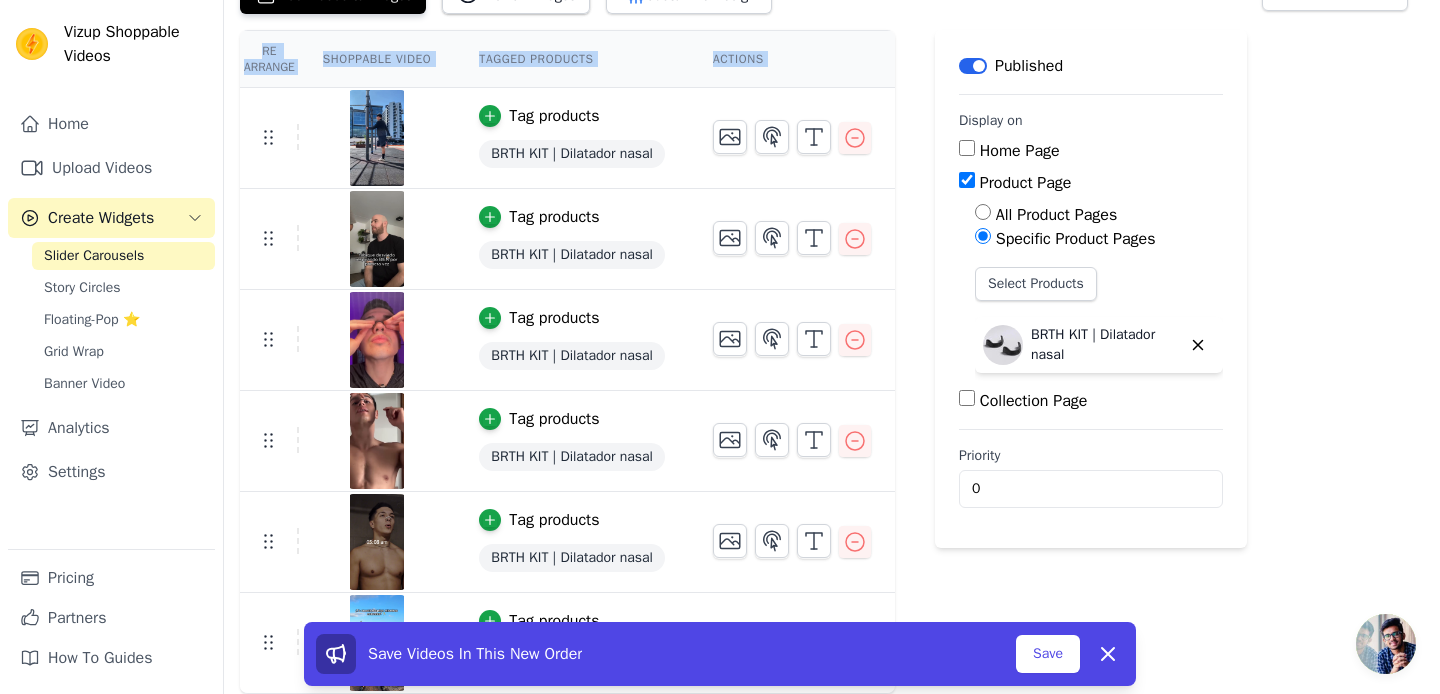 drag, startPoint x: 269, startPoint y: 639, endPoint x: 278, endPoint y: 589, distance: 50.803543 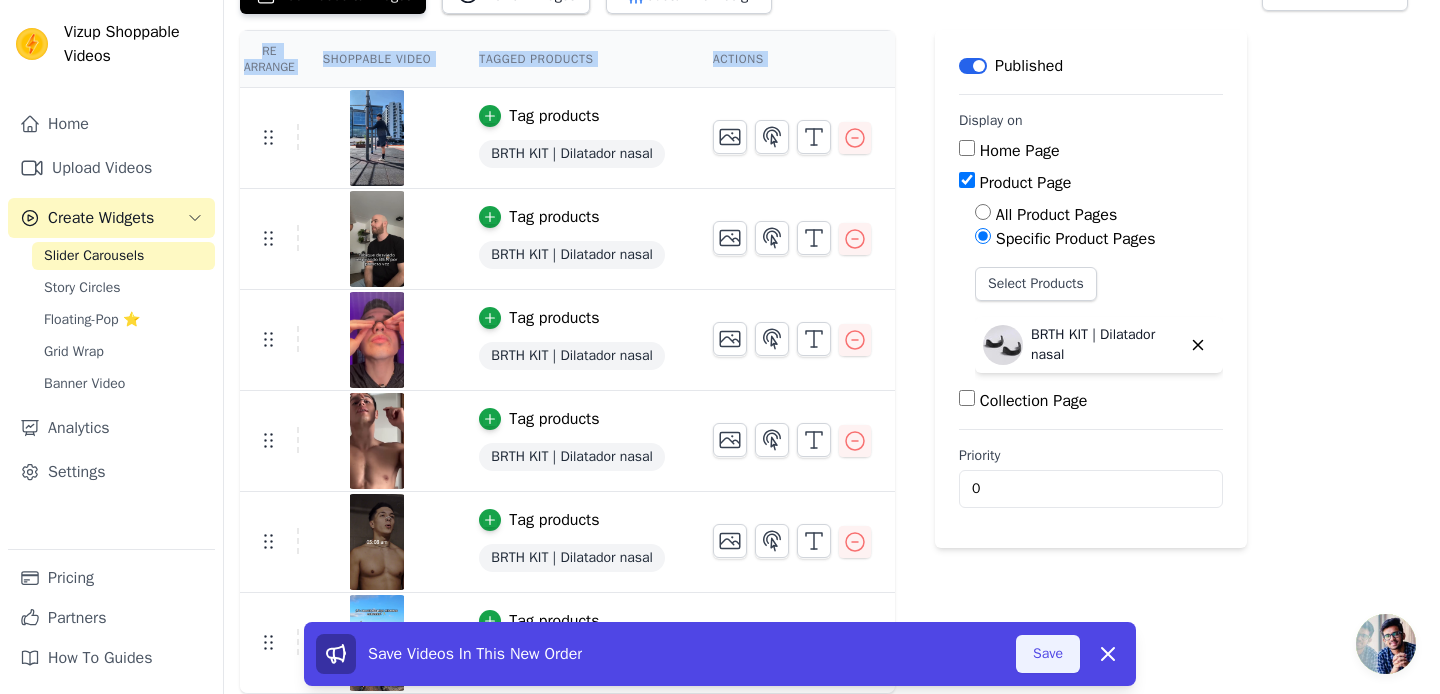 click on "Save" at bounding box center (1048, 654) 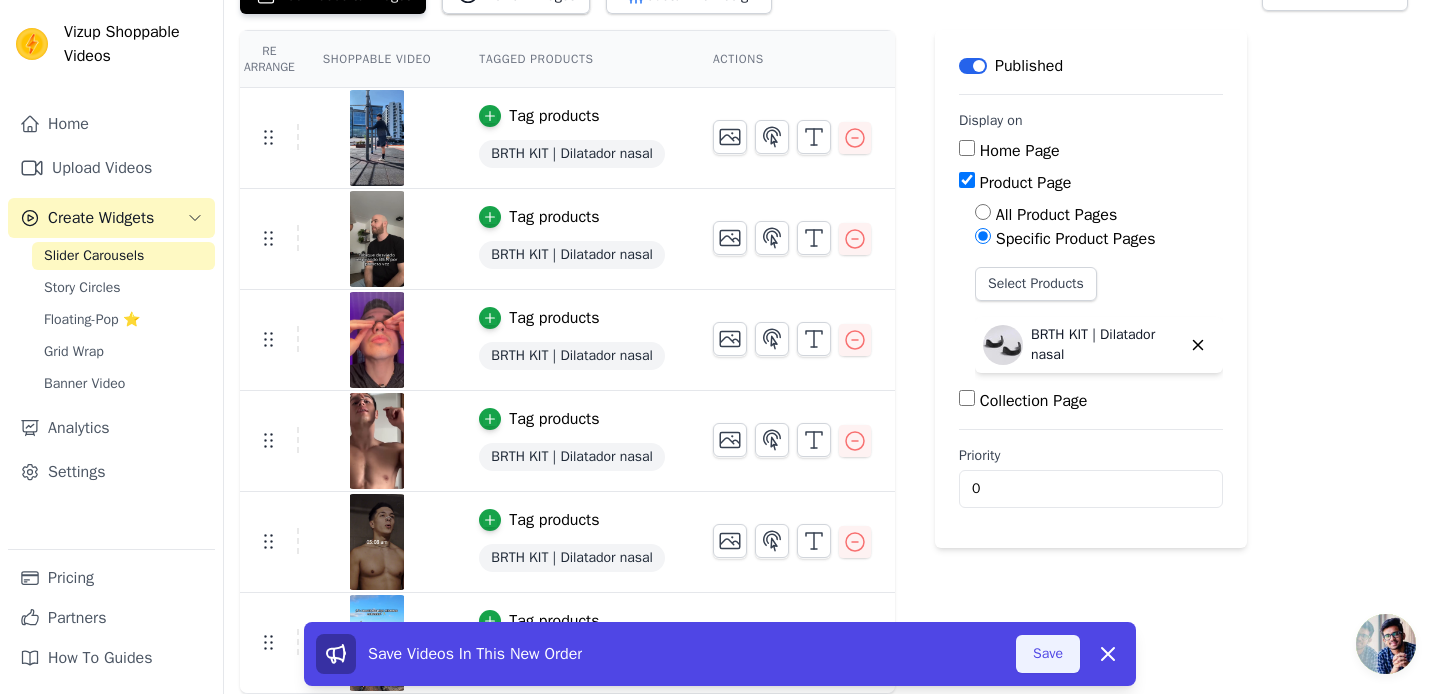 click on "Label     Published     Display on     Home Page     Product Page     All Product Pages     Specific Product Pages     Select Products       BRTH KIT | Dilatador nasal         Collection Page       Priority   0" at bounding box center (1091, 362) 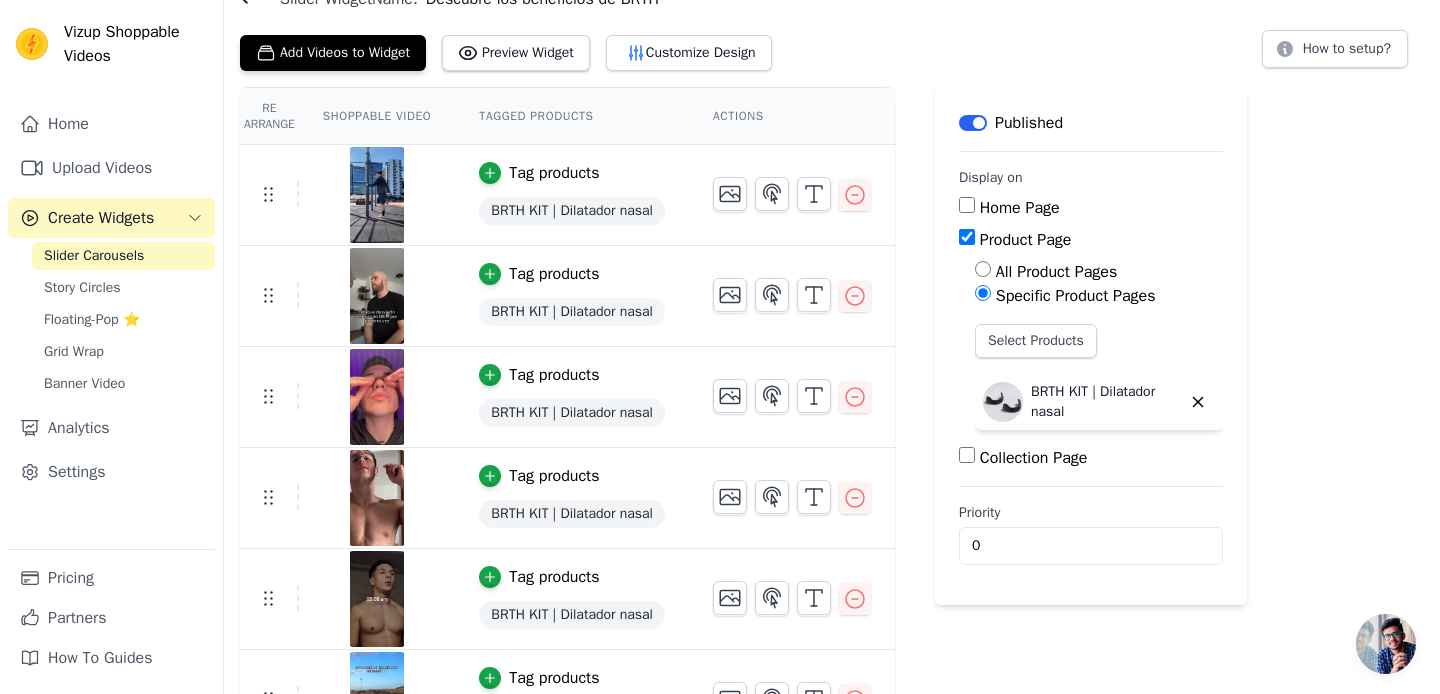 scroll, scrollTop: 150, scrollLeft: 0, axis: vertical 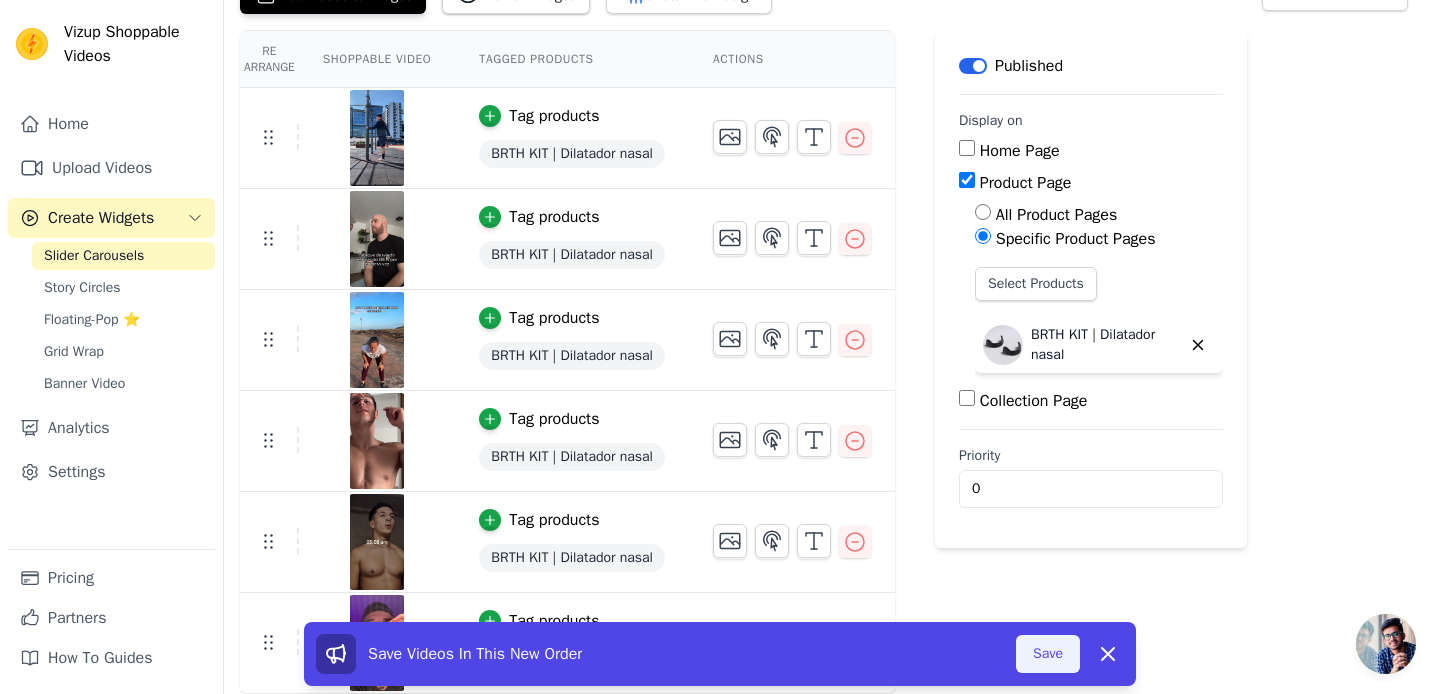 click on "Save" at bounding box center (1048, 654) 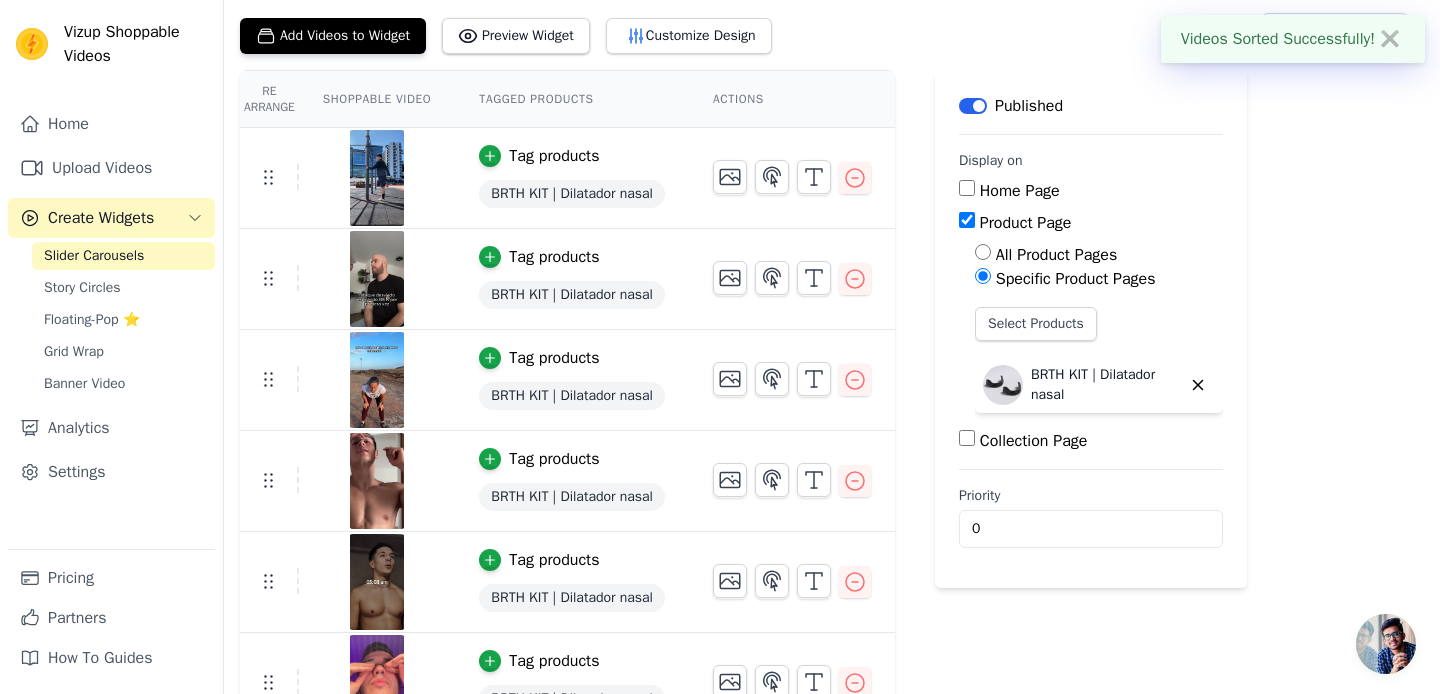 scroll, scrollTop: 150, scrollLeft: 0, axis: vertical 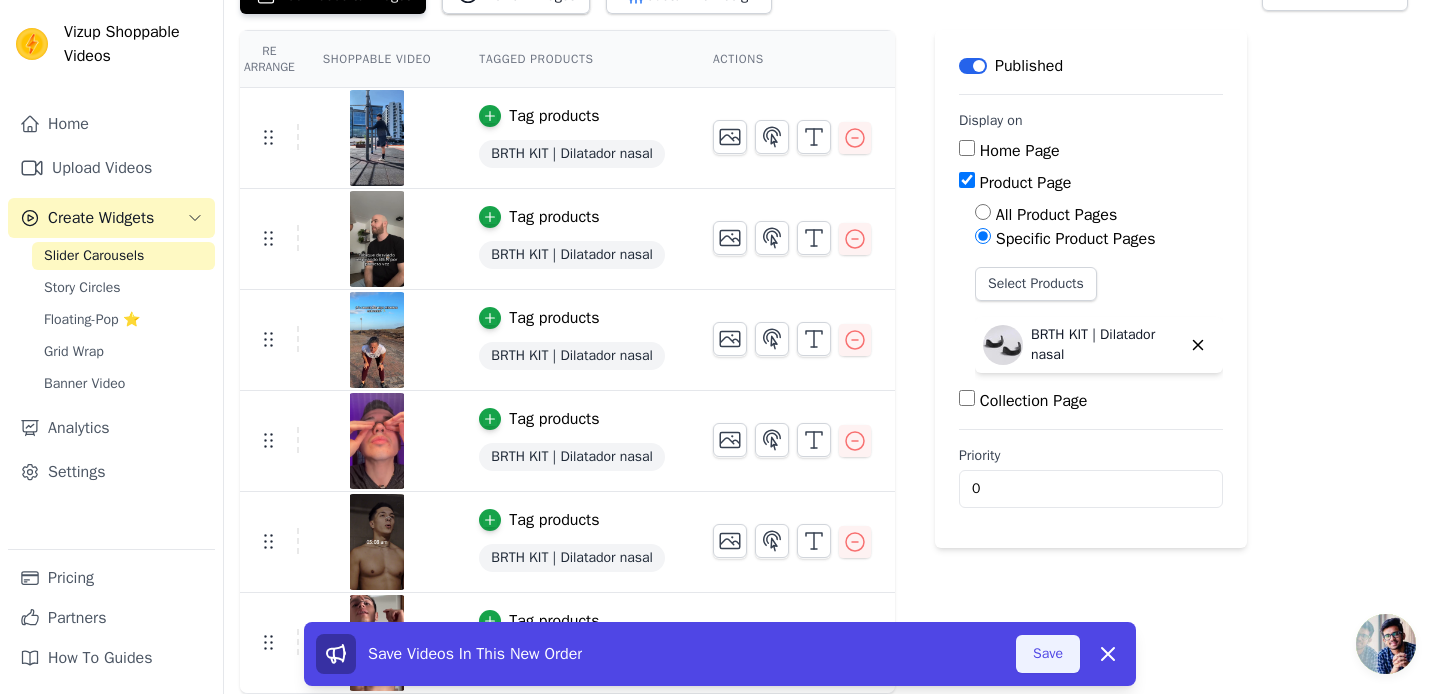 click on "Save" at bounding box center (1048, 654) 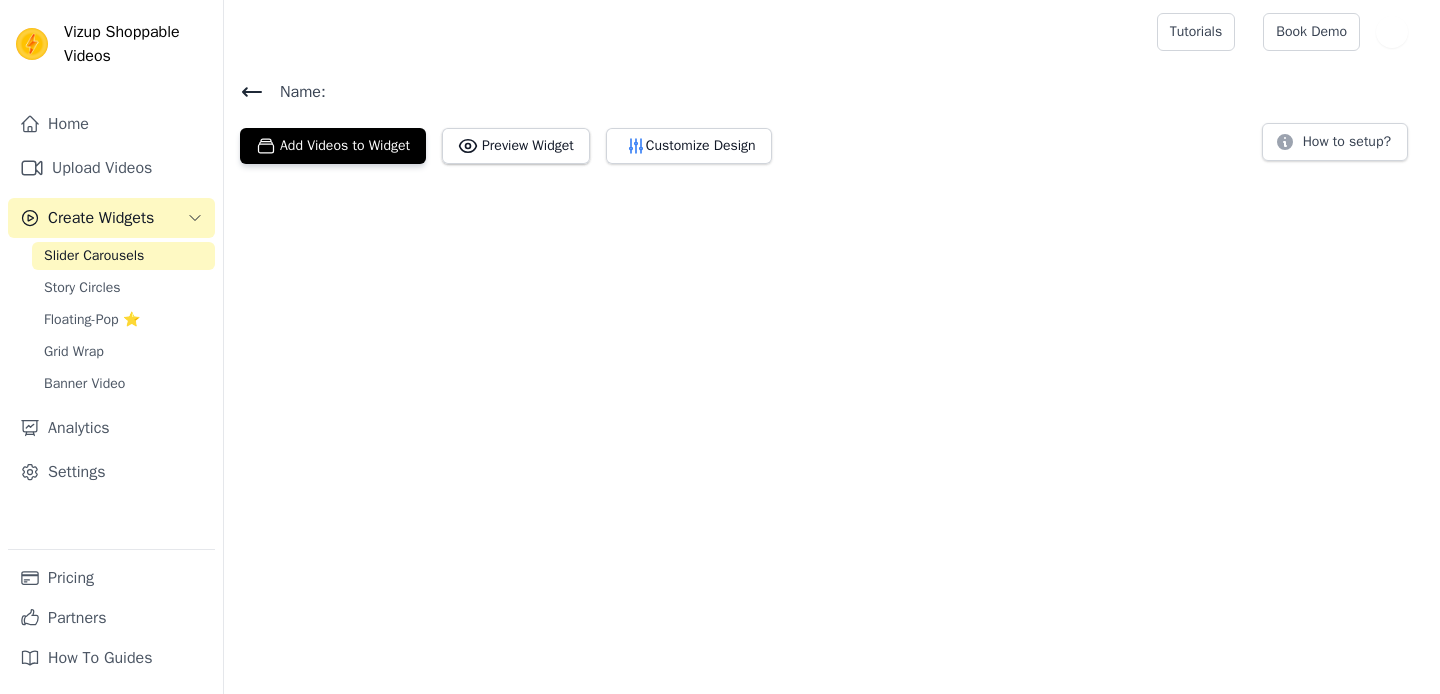 scroll, scrollTop: 0, scrollLeft: 0, axis: both 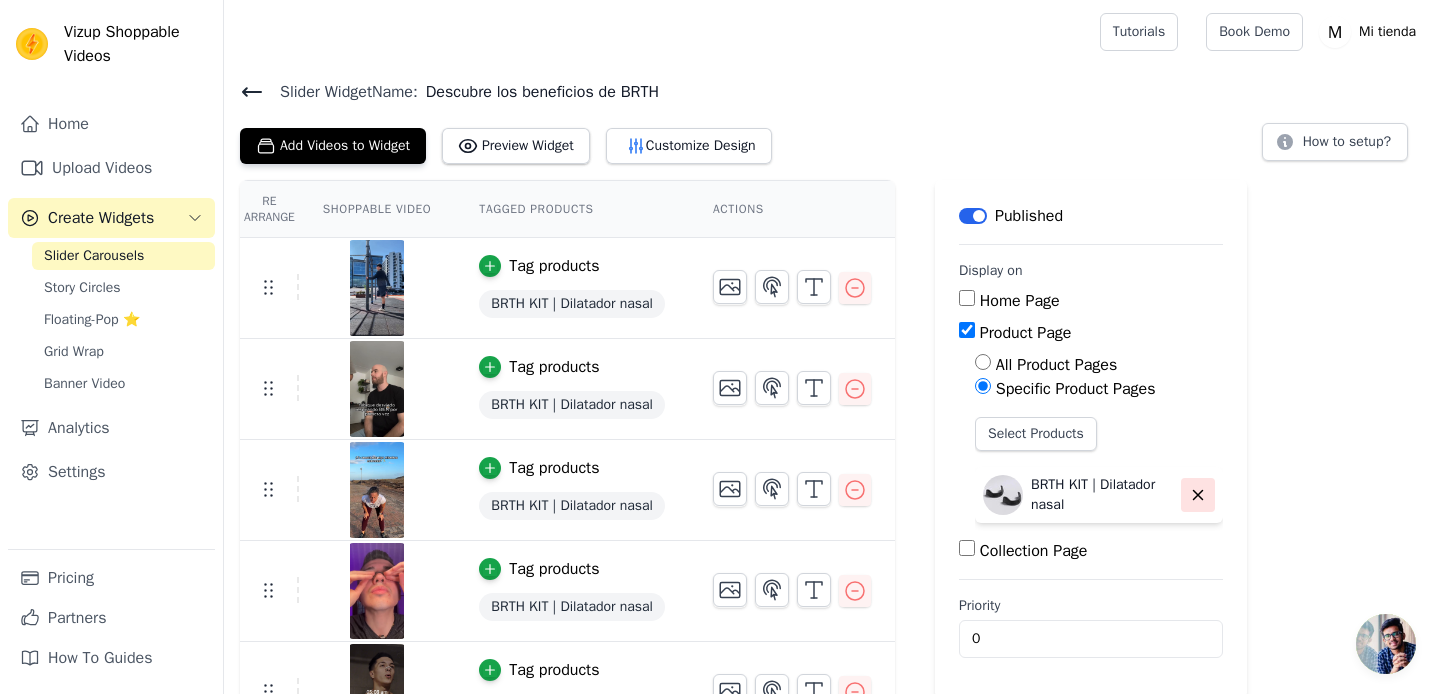 click 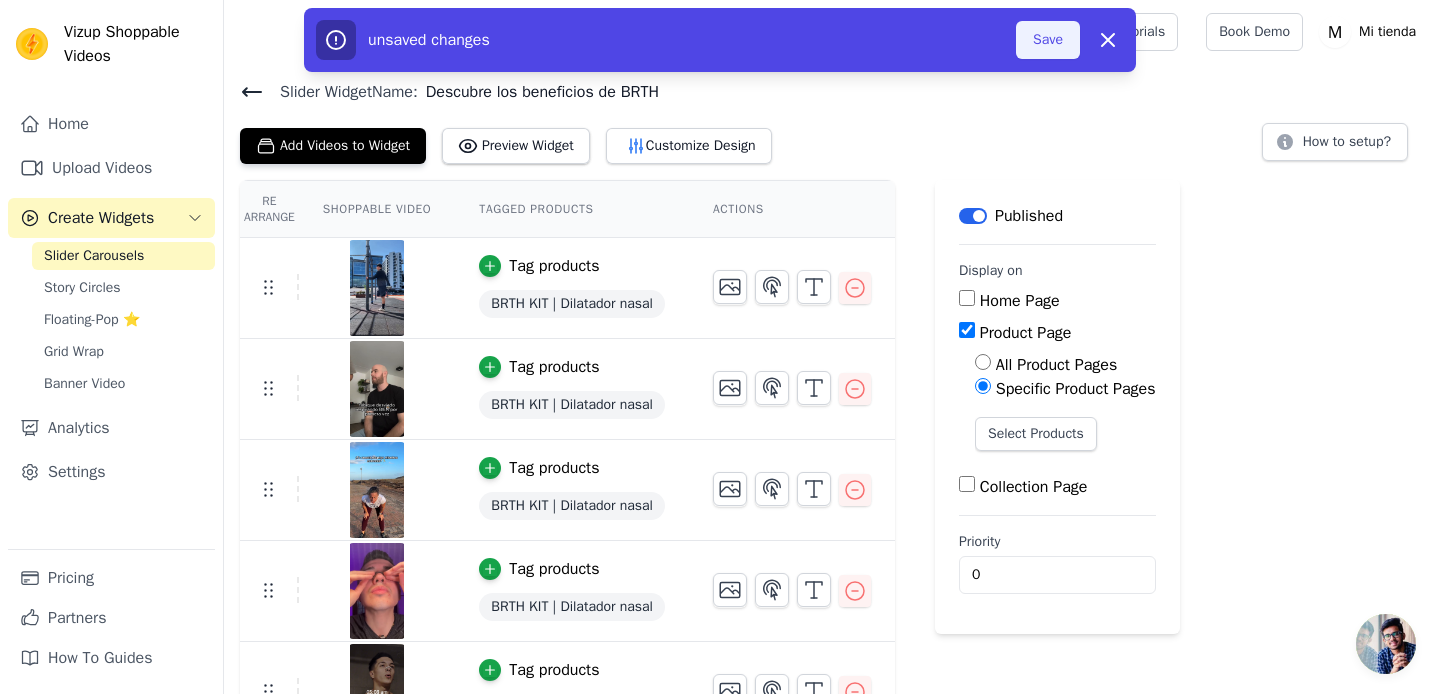 click on "Save" at bounding box center (1048, 40) 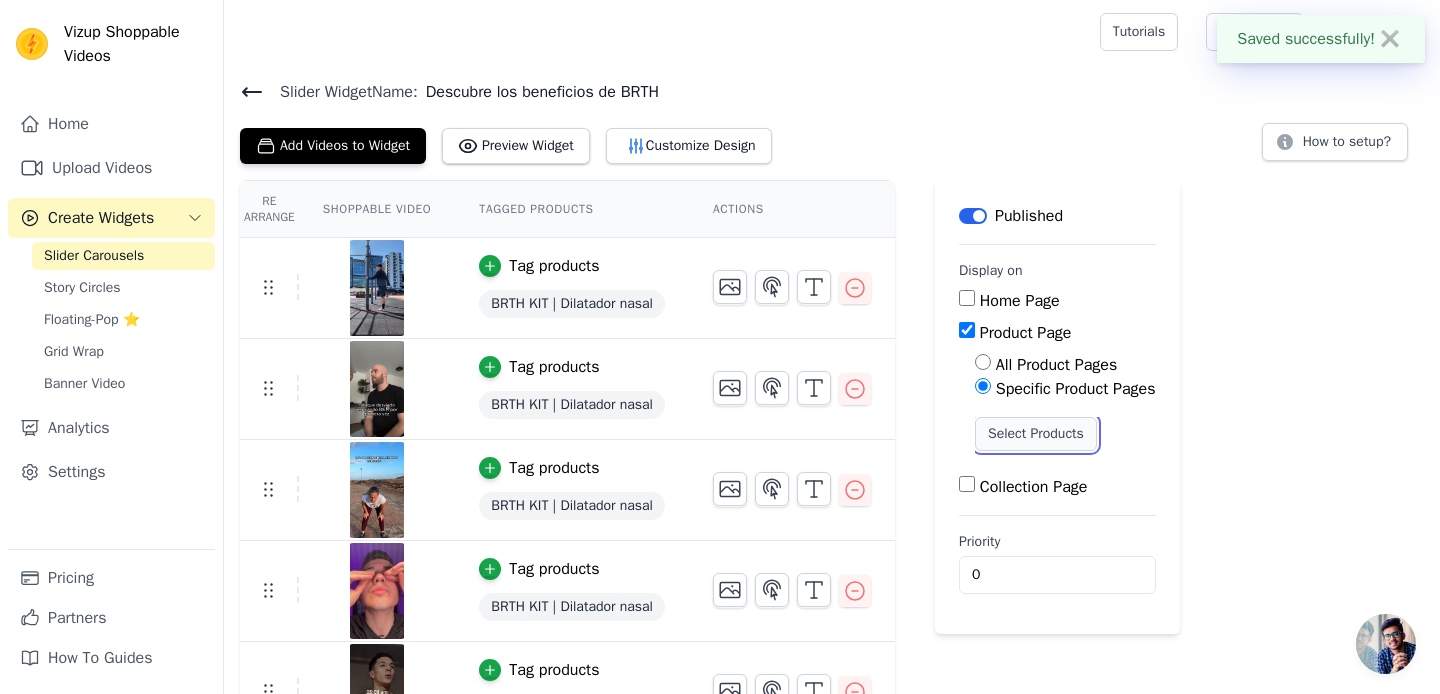 click on "Select Products" at bounding box center [1036, 434] 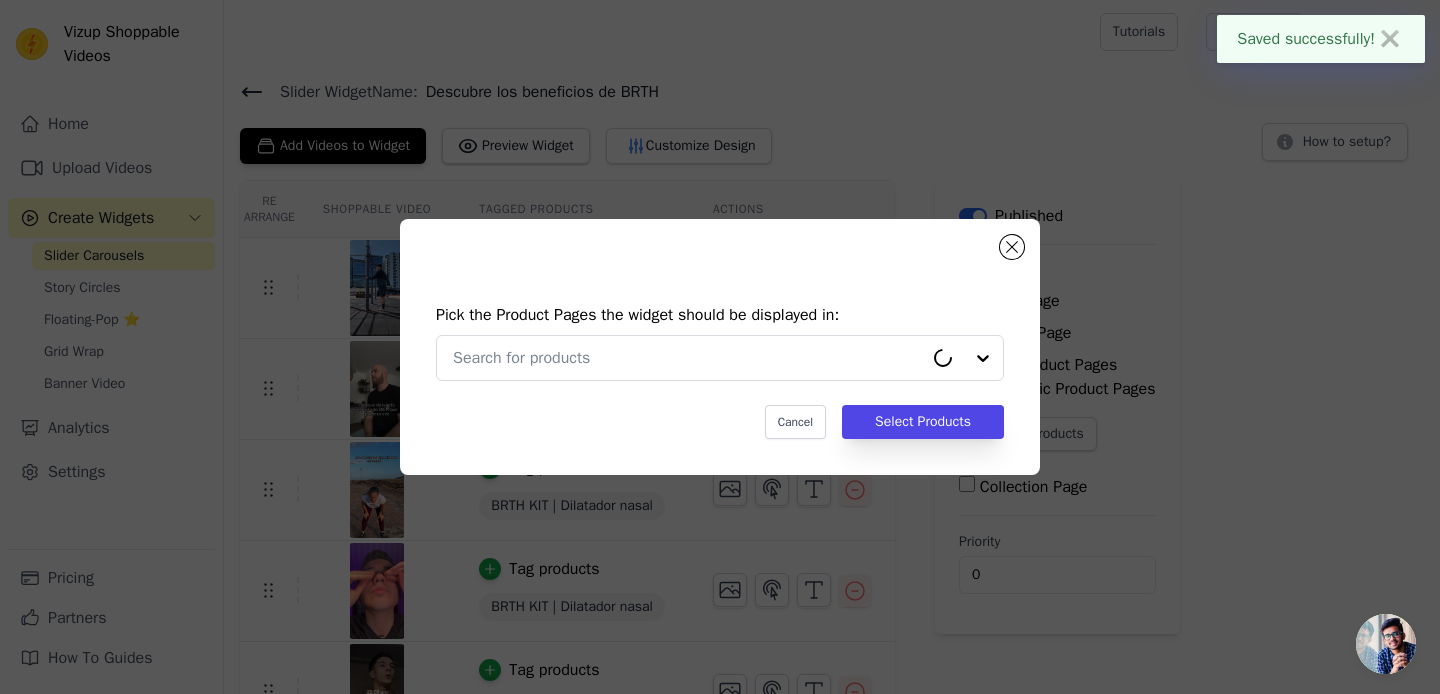 click on "Pick the Product Pages the widget should be displayed in:                       Cancel   Select Products" at bounding box center (720, 371) 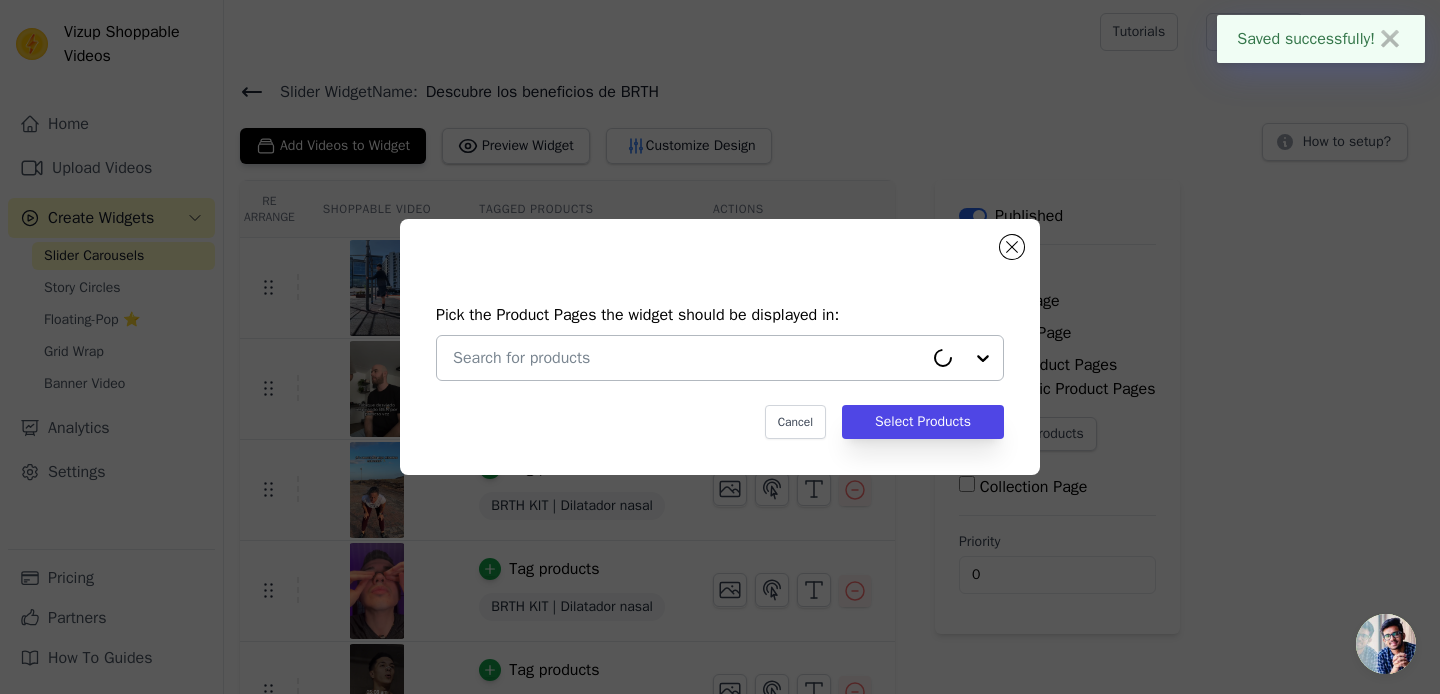 click at bounding box center (720, 358) 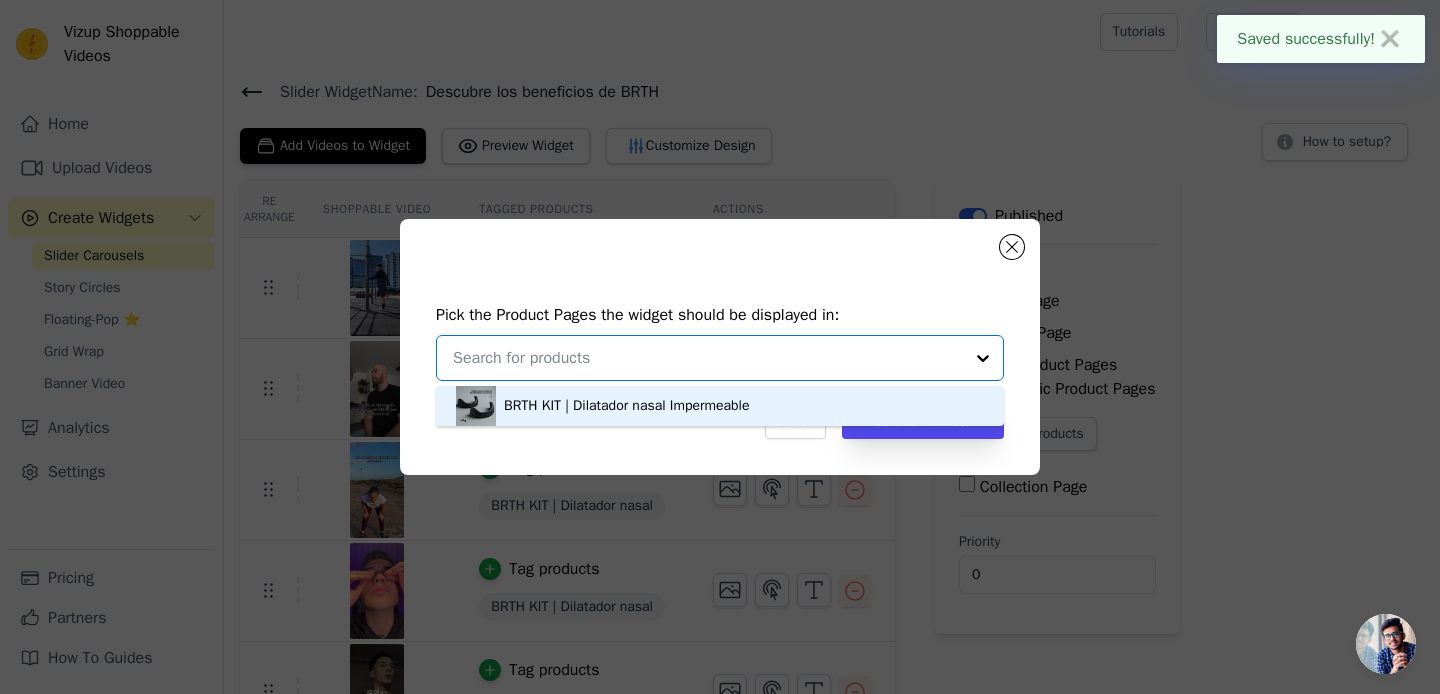 click on "BRTH KIT | Dilatador nasal Impermeable" at bounding box center (627, 406) 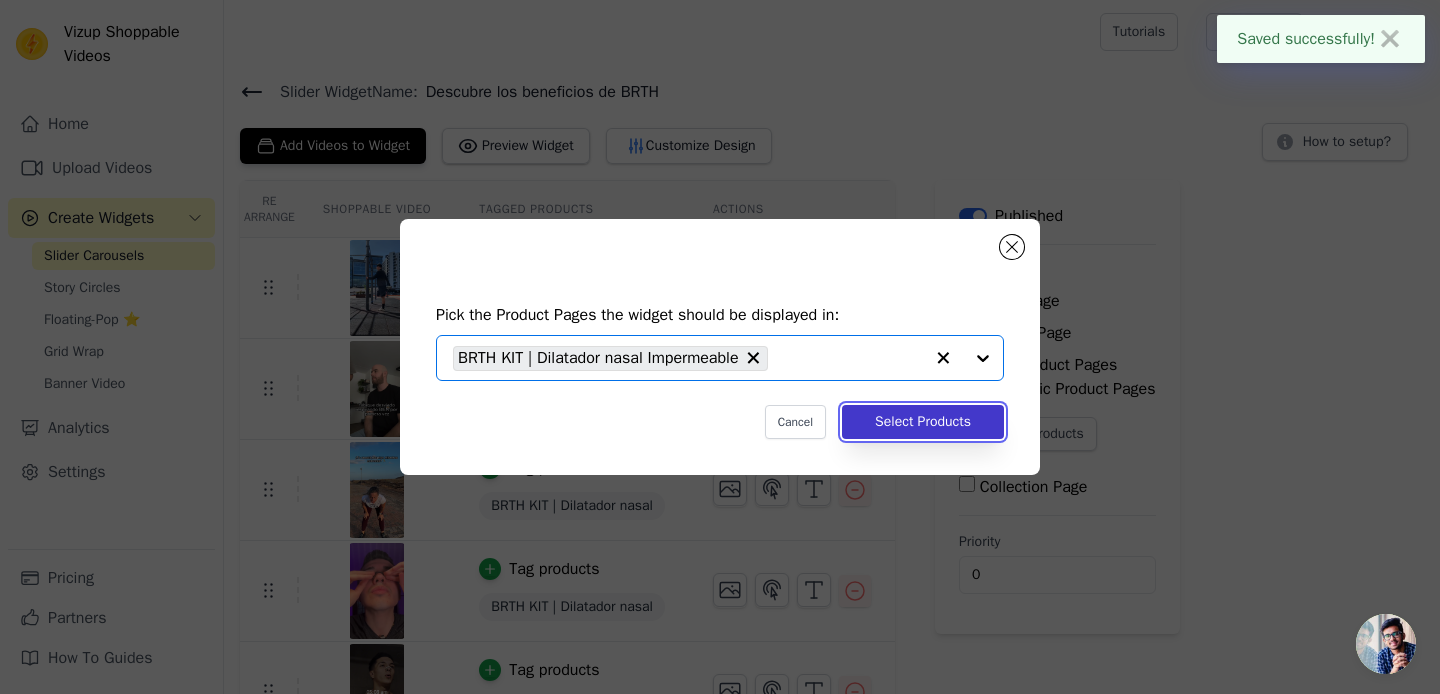 click on "Select Products" at bounding box center (923, 422) 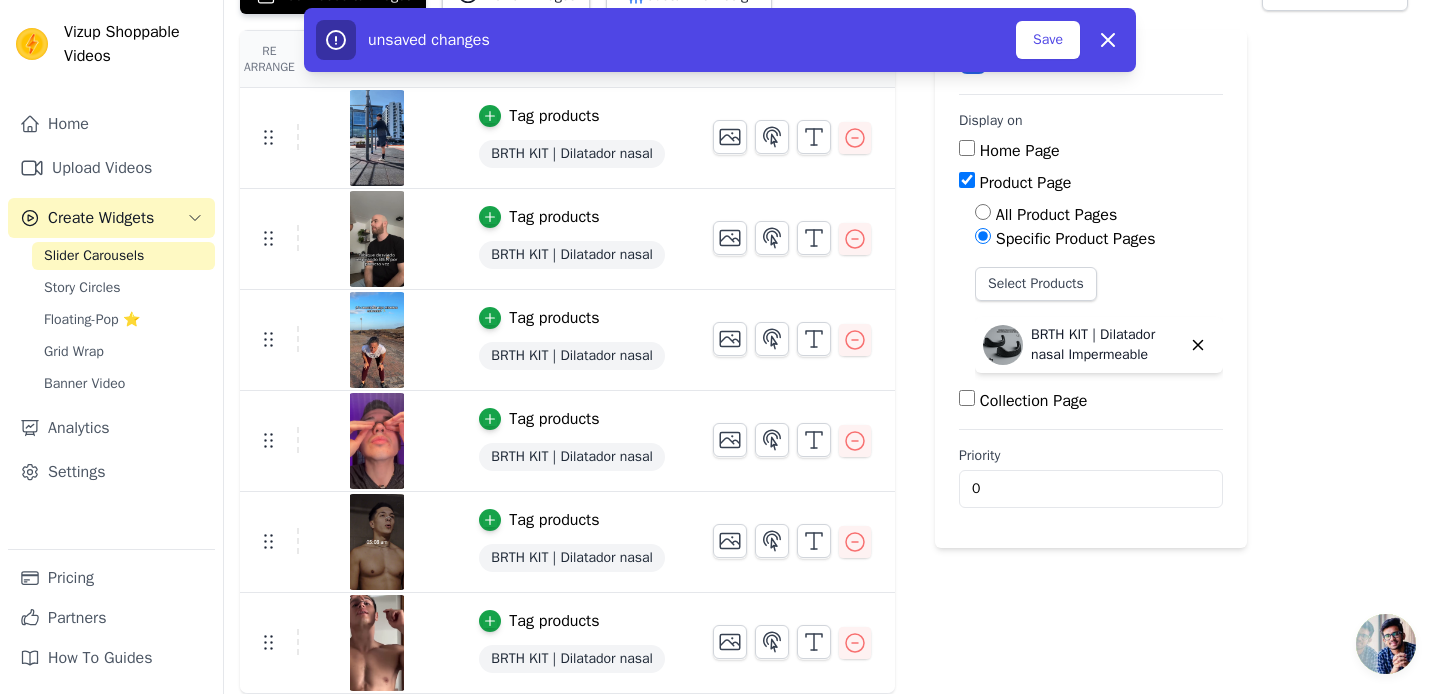 scroll, scrollTop: 0, scrollLeft: 0, axis: both 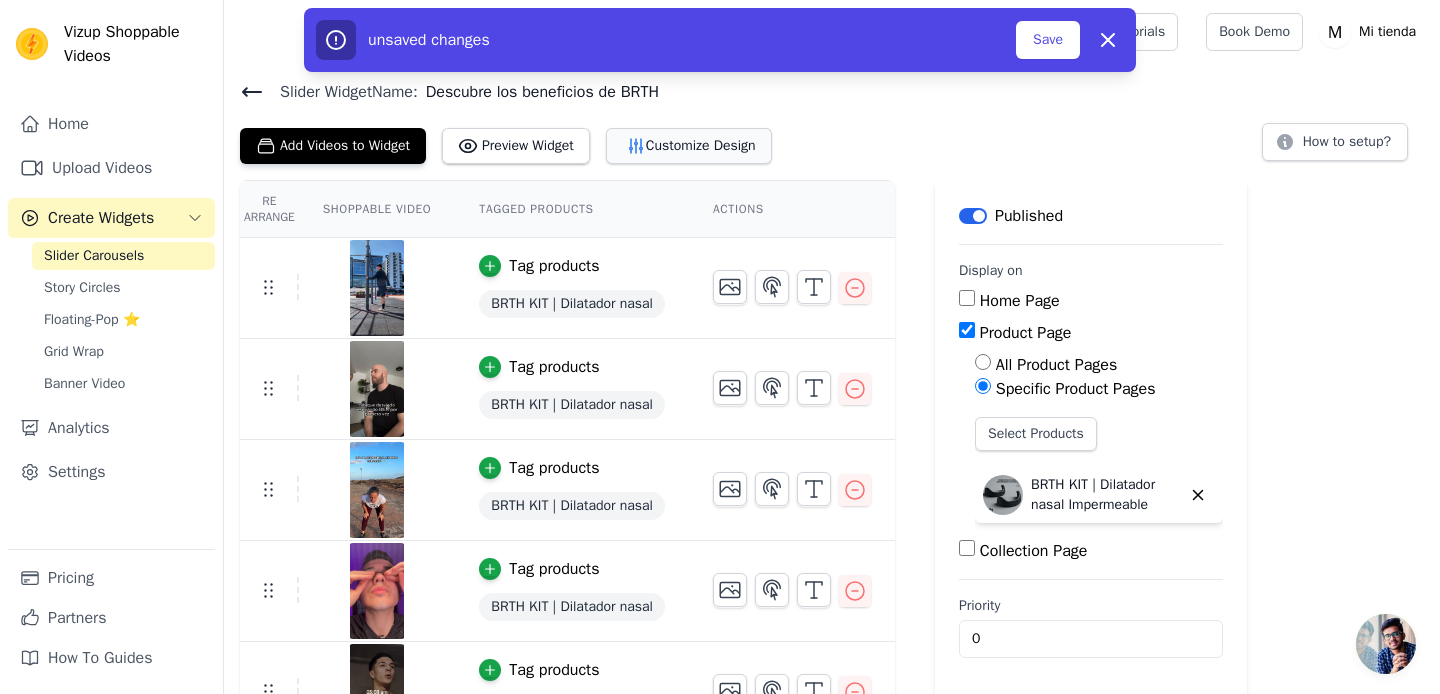 click 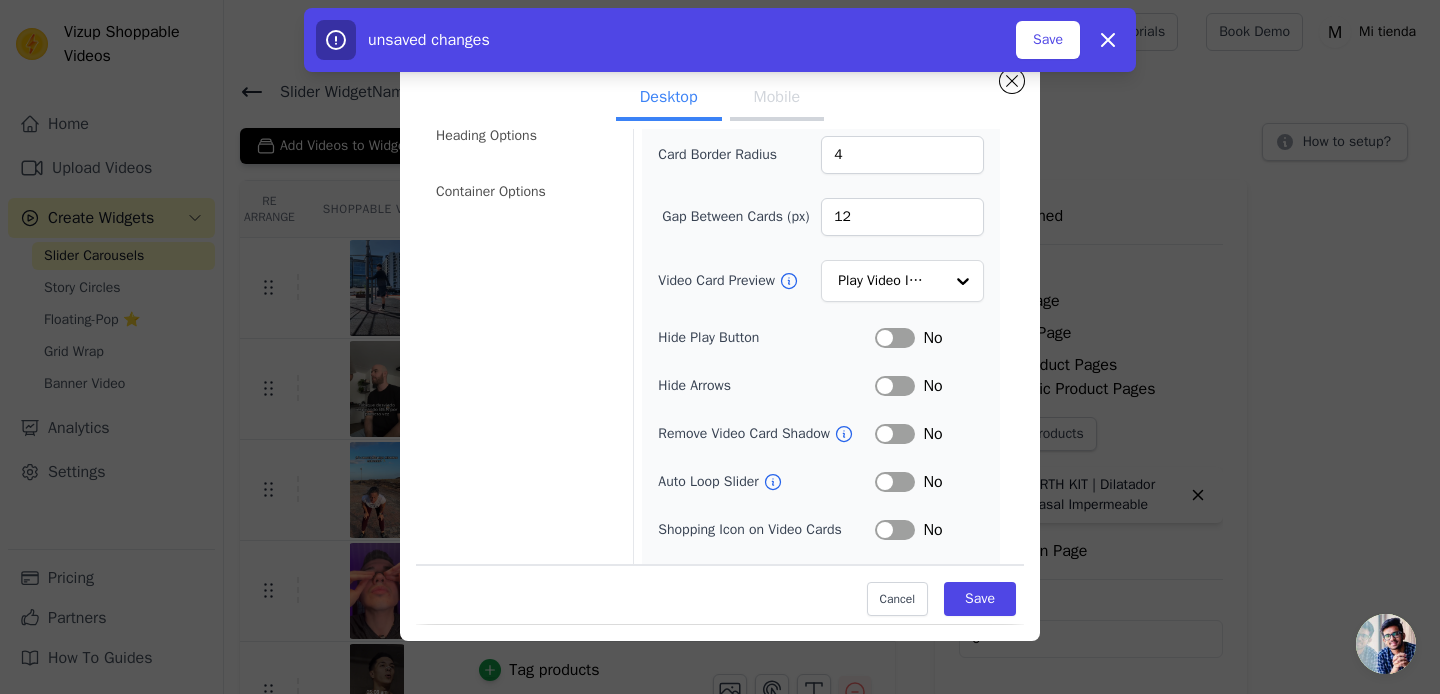 scroll, scrollTop: 0, scrollLeft: 0, axis: both 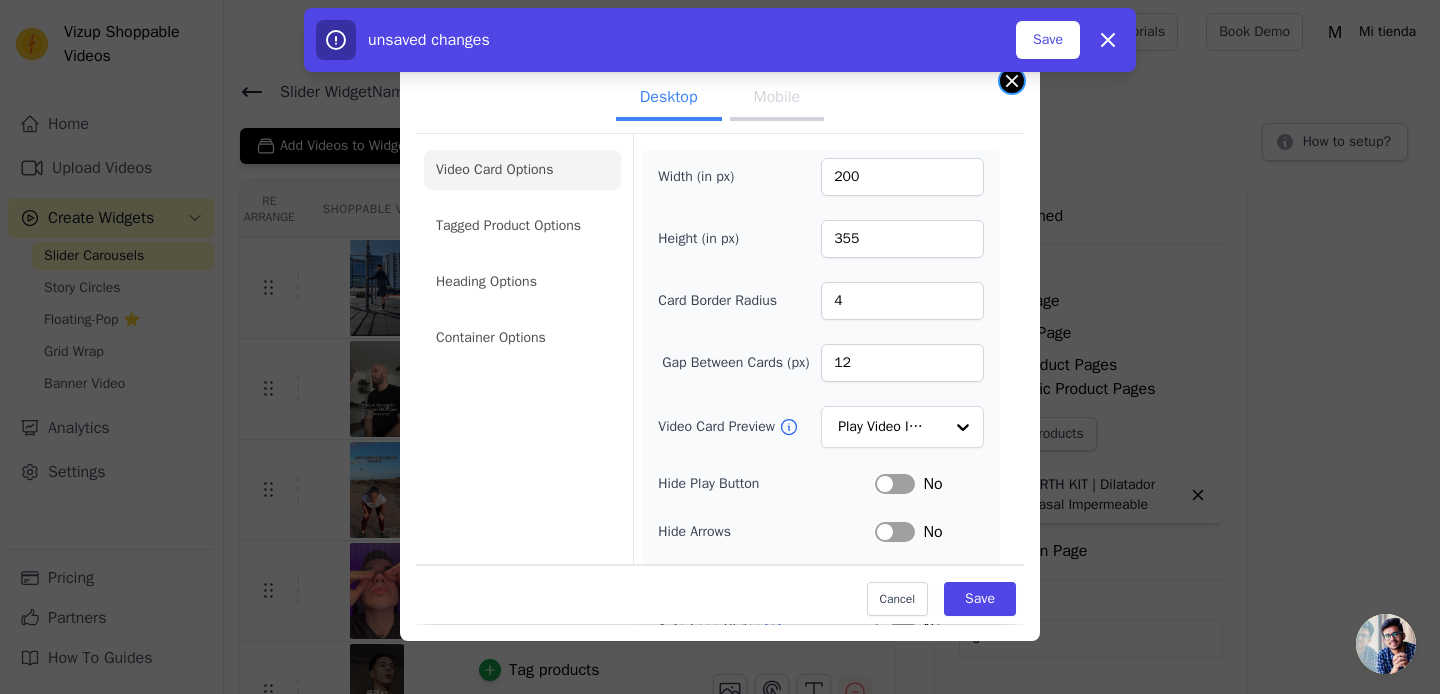 click at bounding box center [1012, 81] 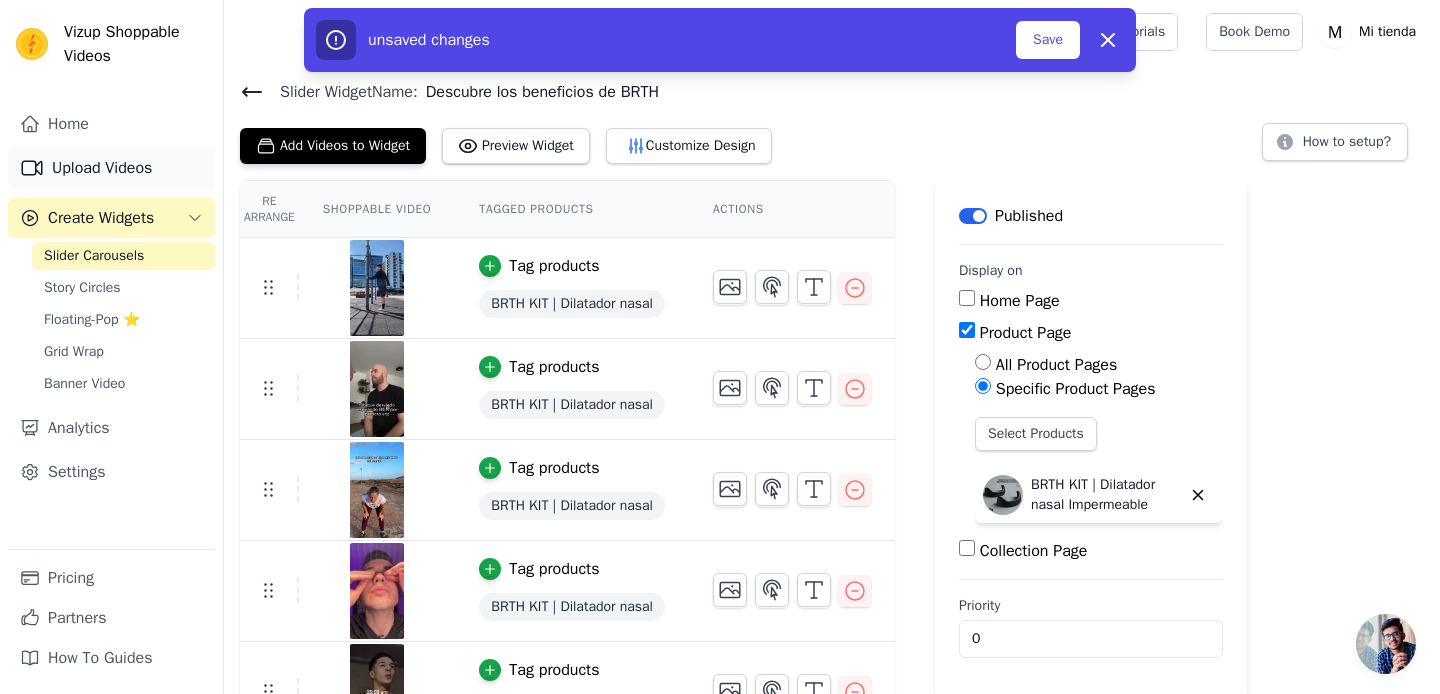 click on "Upload Videos" at bounding box center (111, 168) 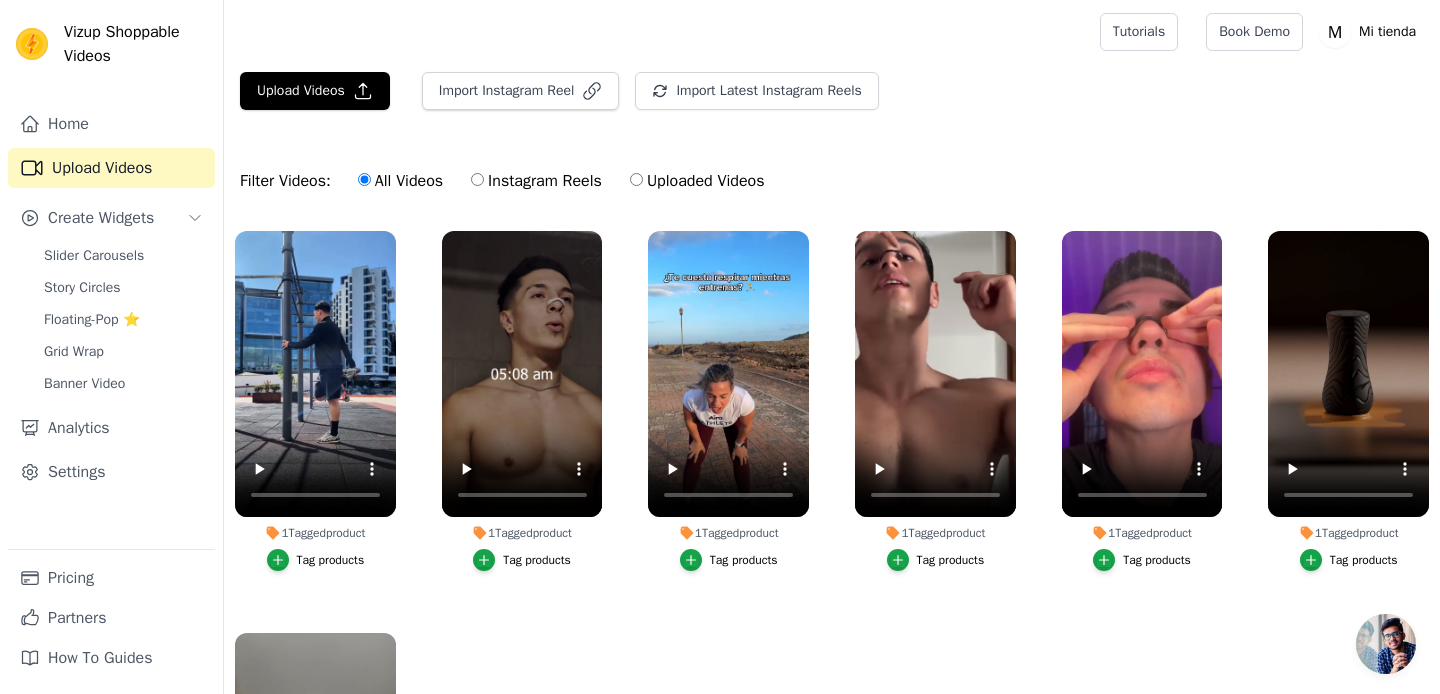 click on "1  Tagged  product" at bounding box center (315, 533) 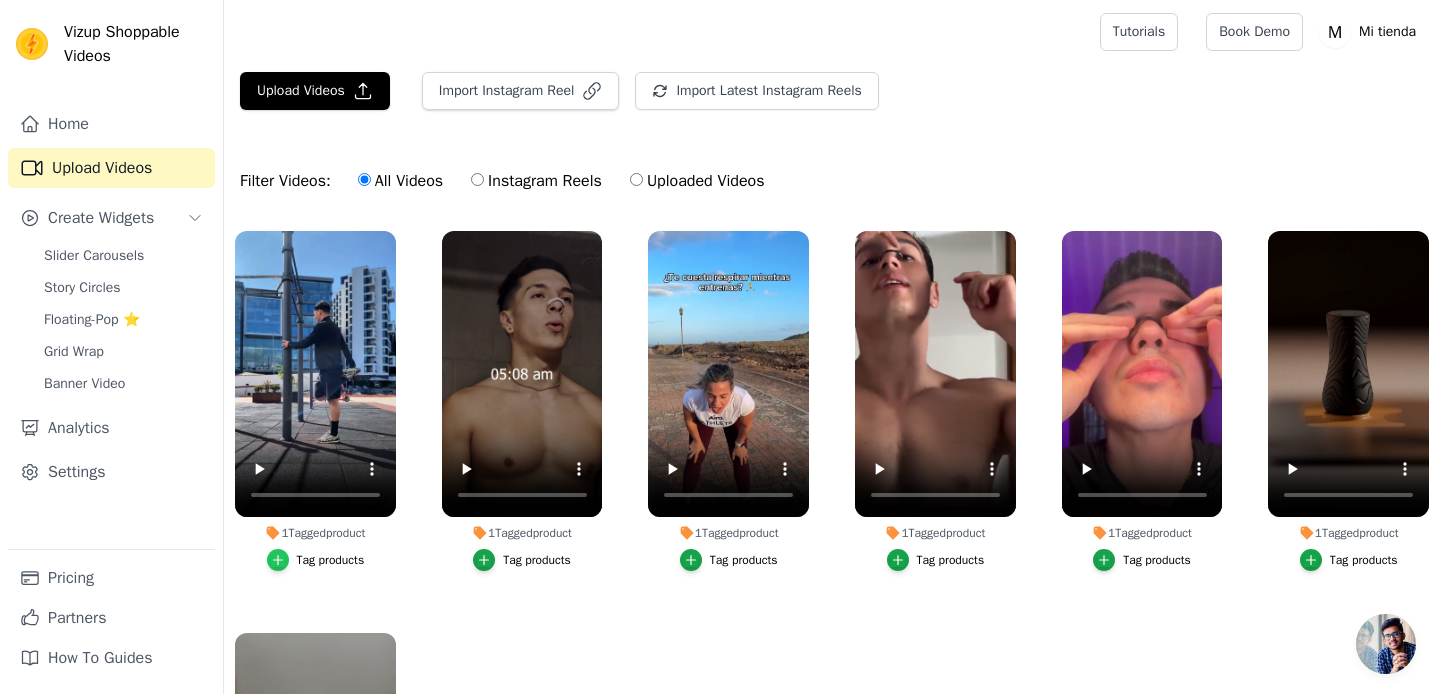 click 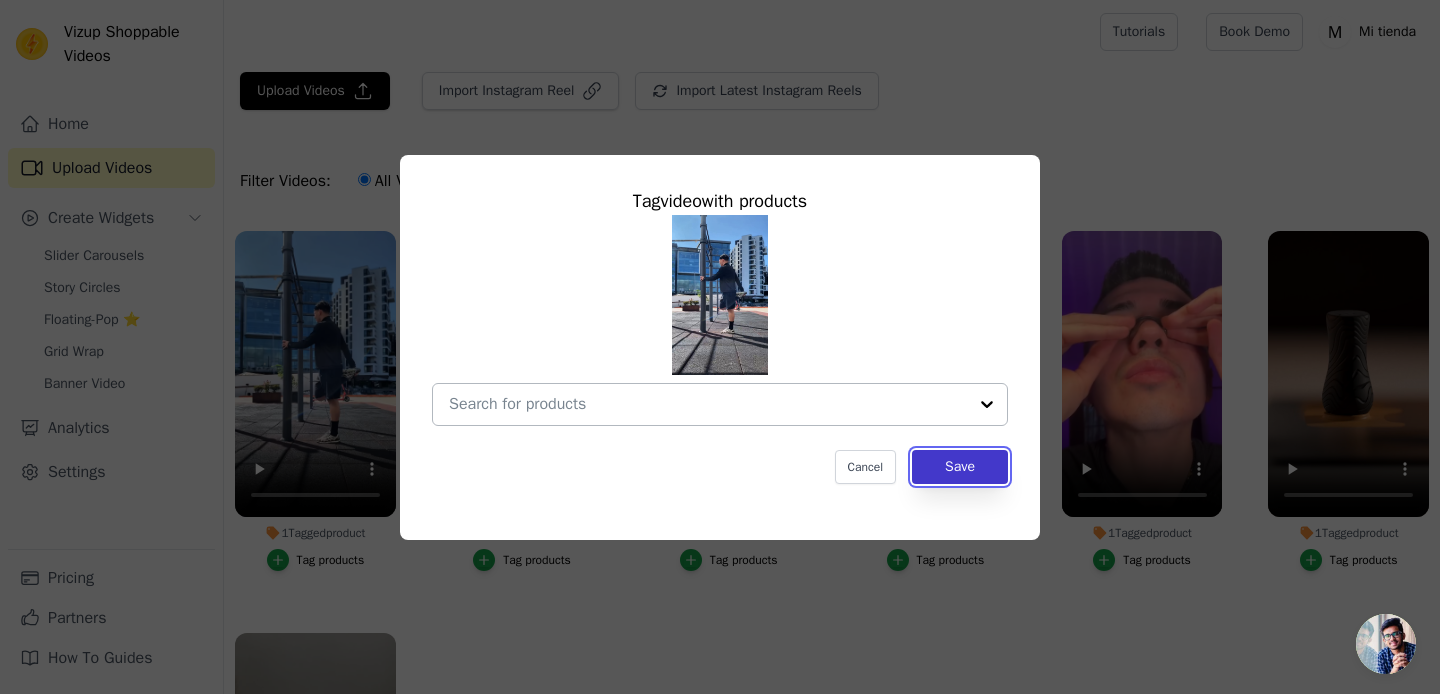 click on "Save" at bounding box center [960, 467] 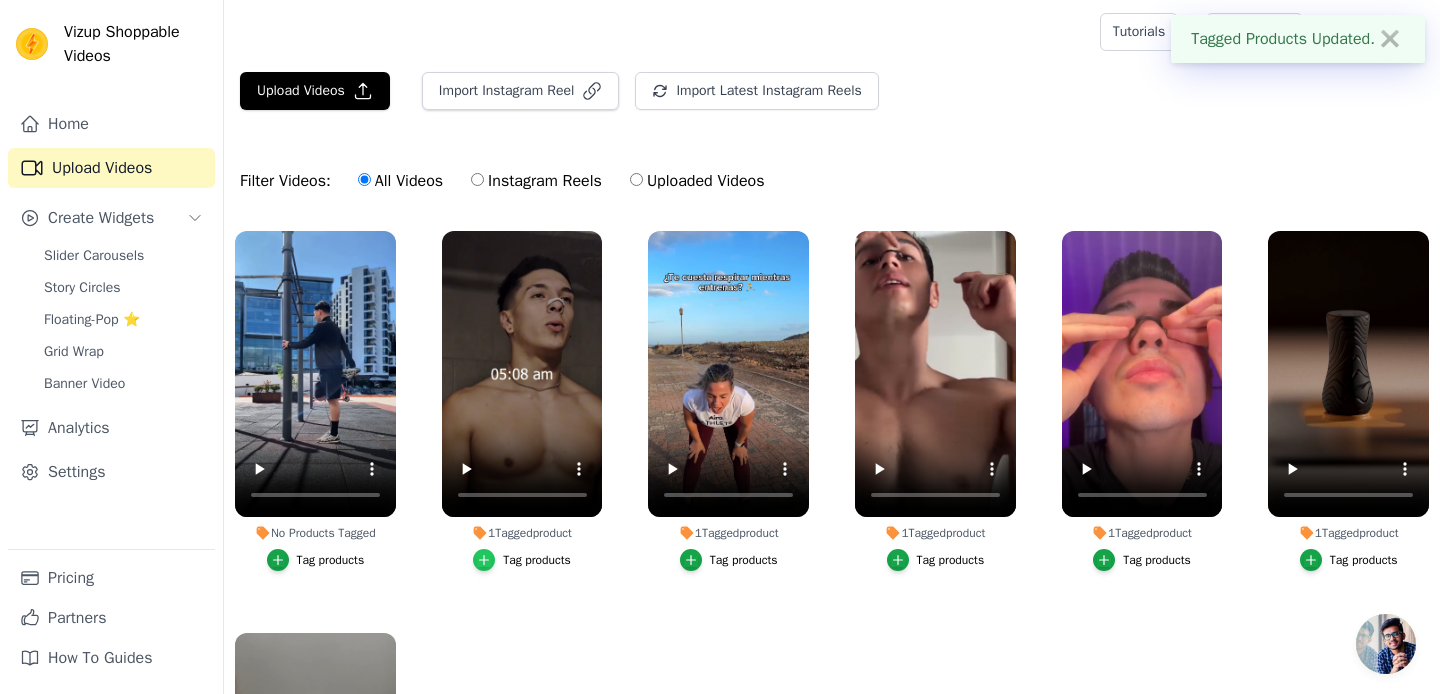 click 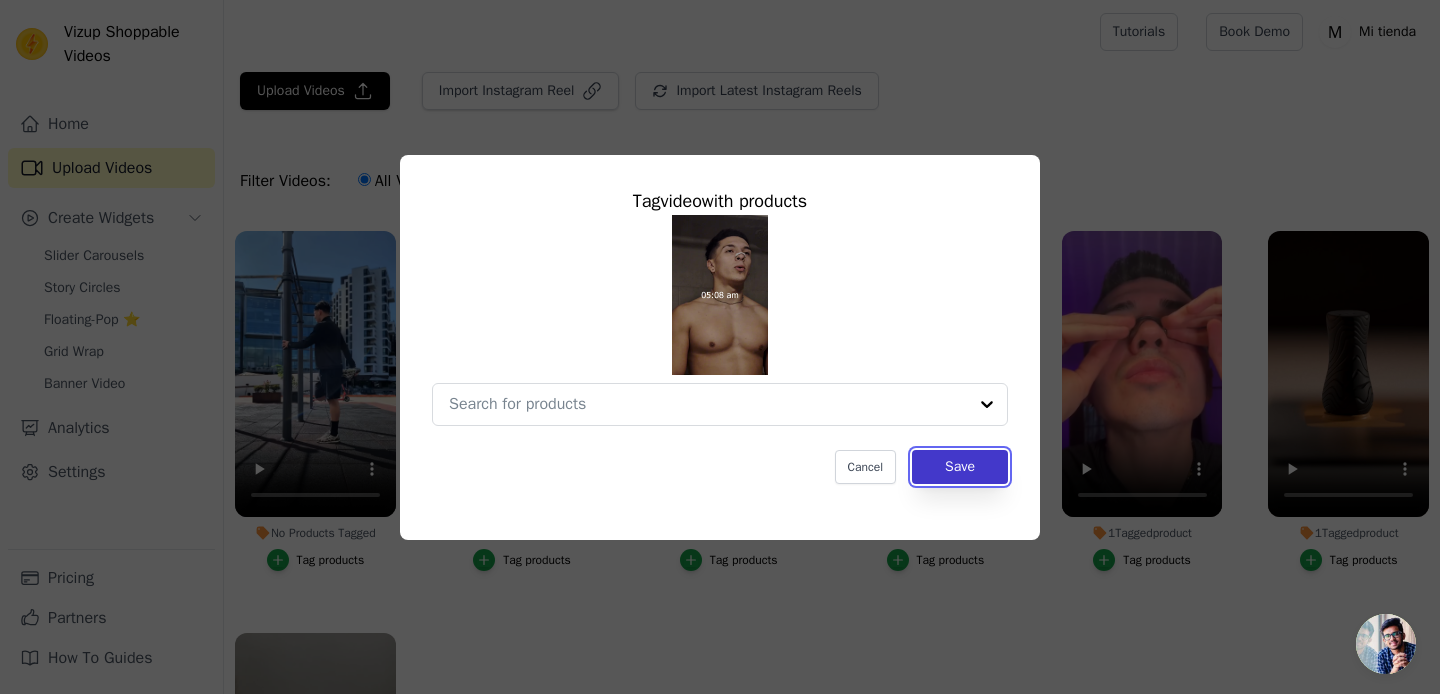 click on "Save" at bounding box center (960, 467) 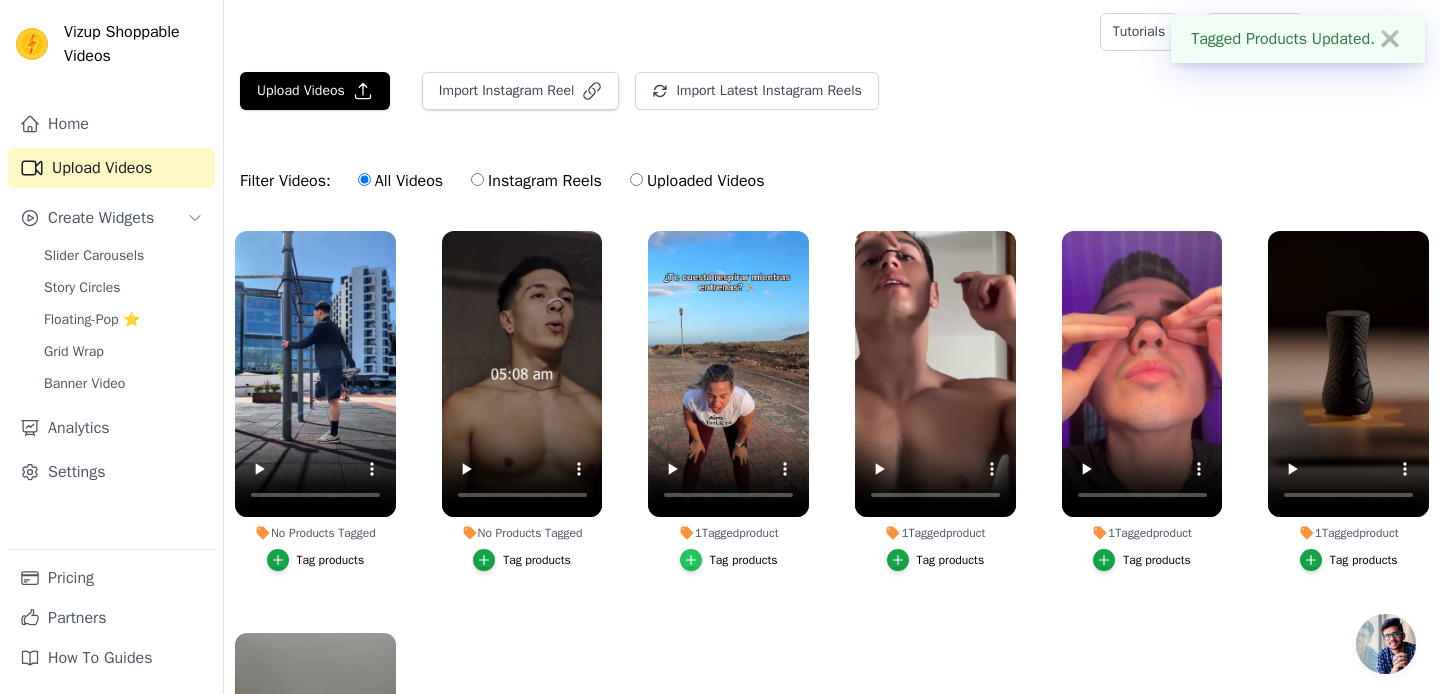 click 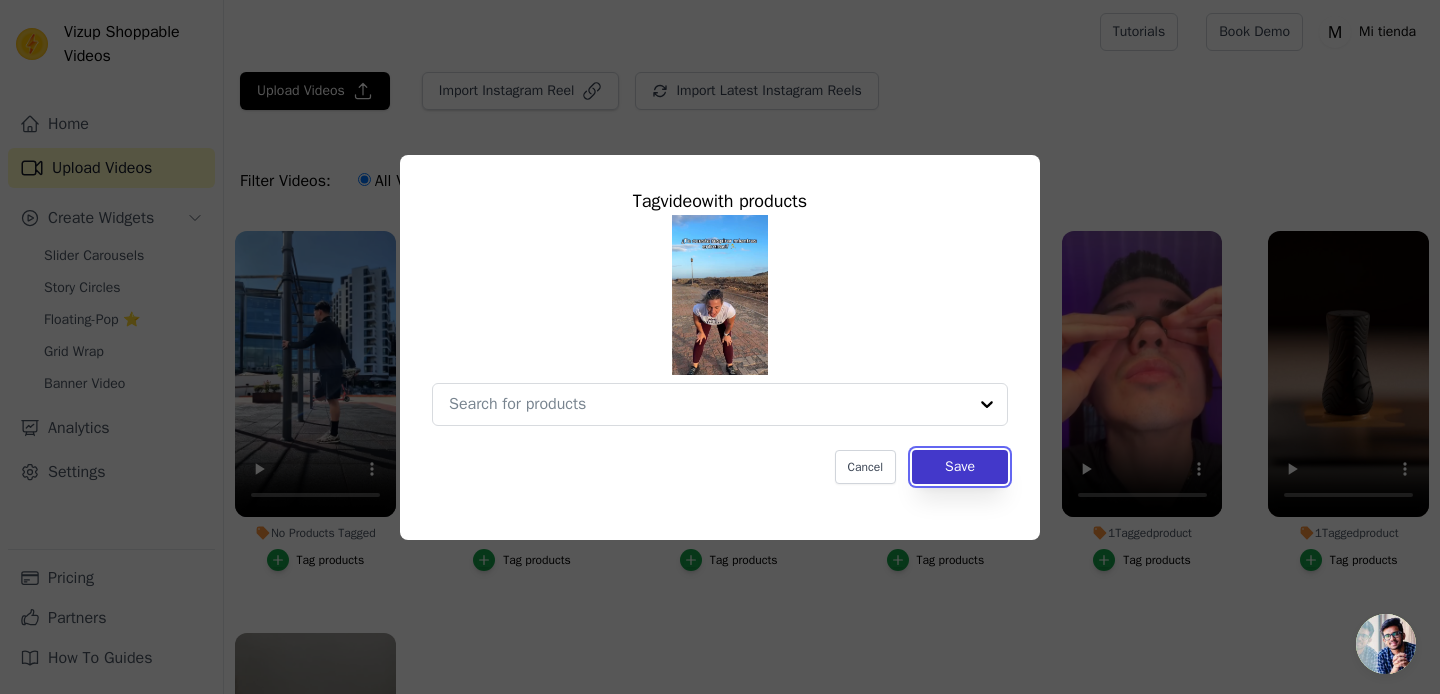 click on "Save" at bounding box center [960, 467] 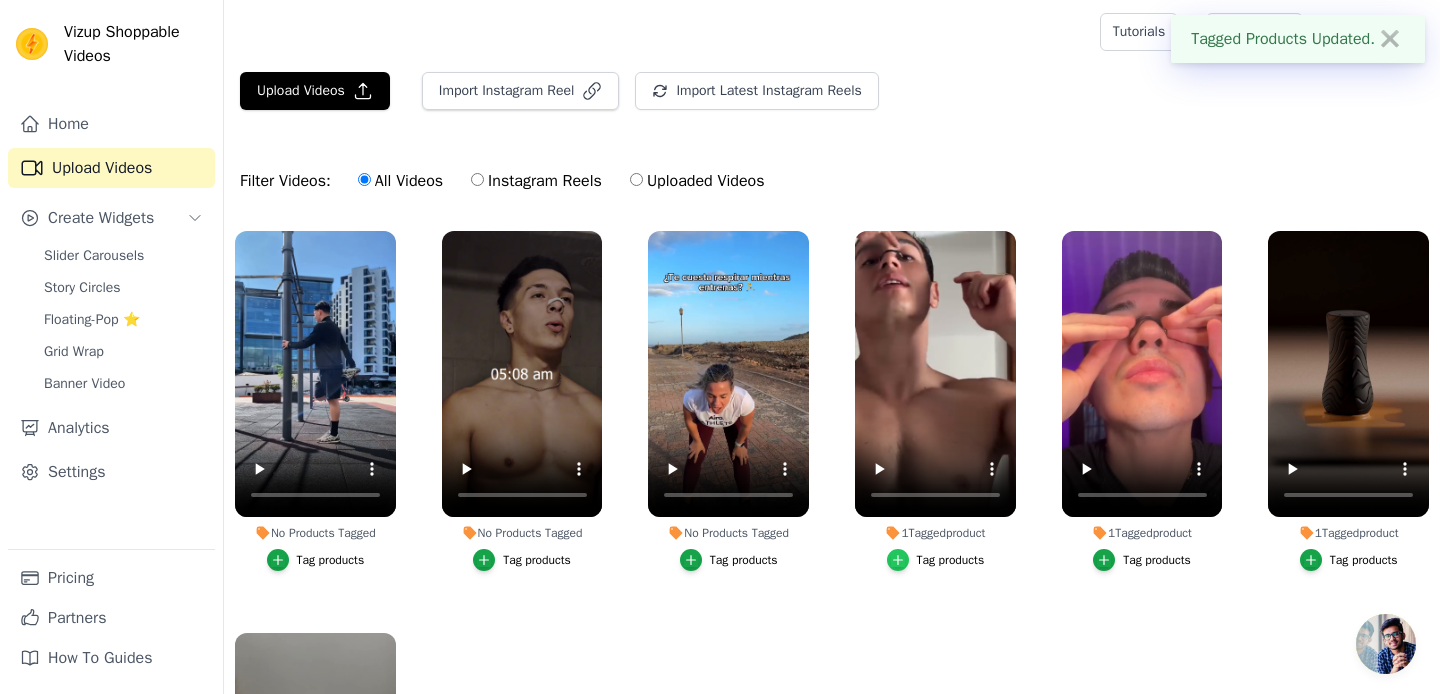 click 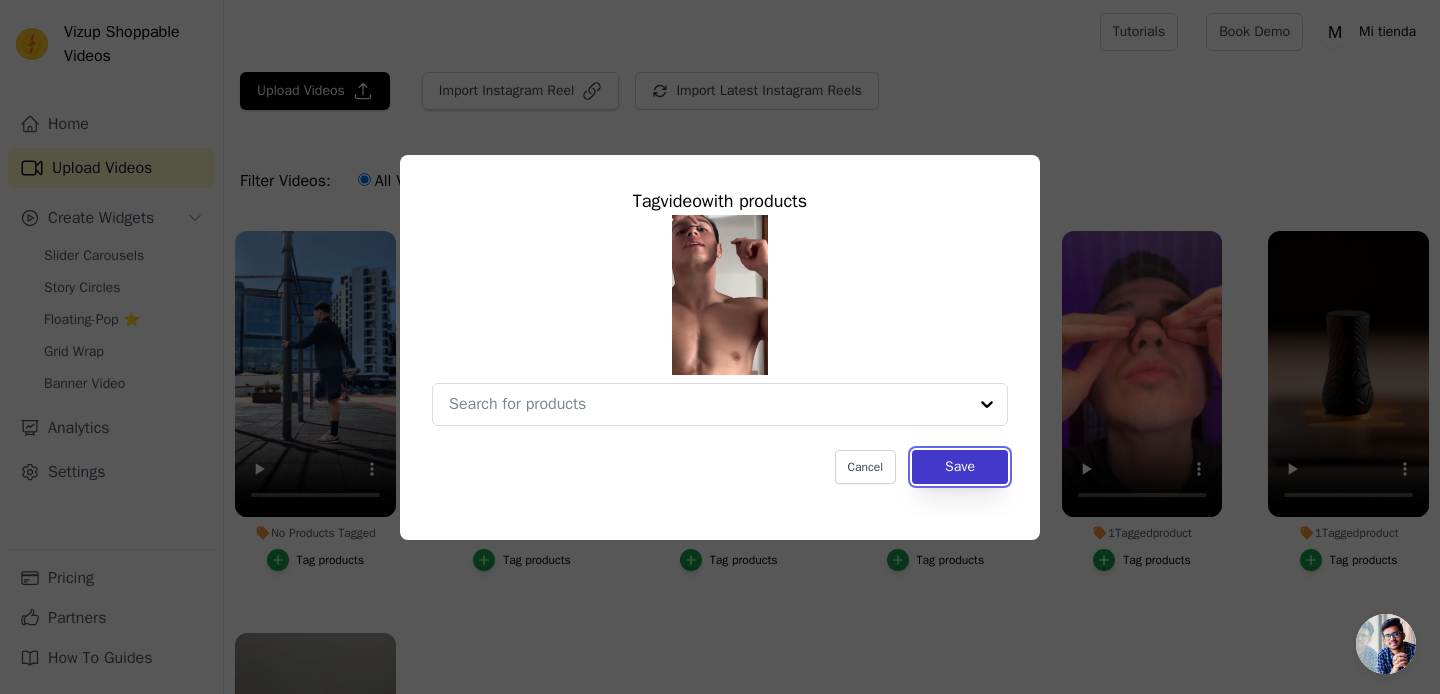 click on "Save" at bounding box center [960, 467] 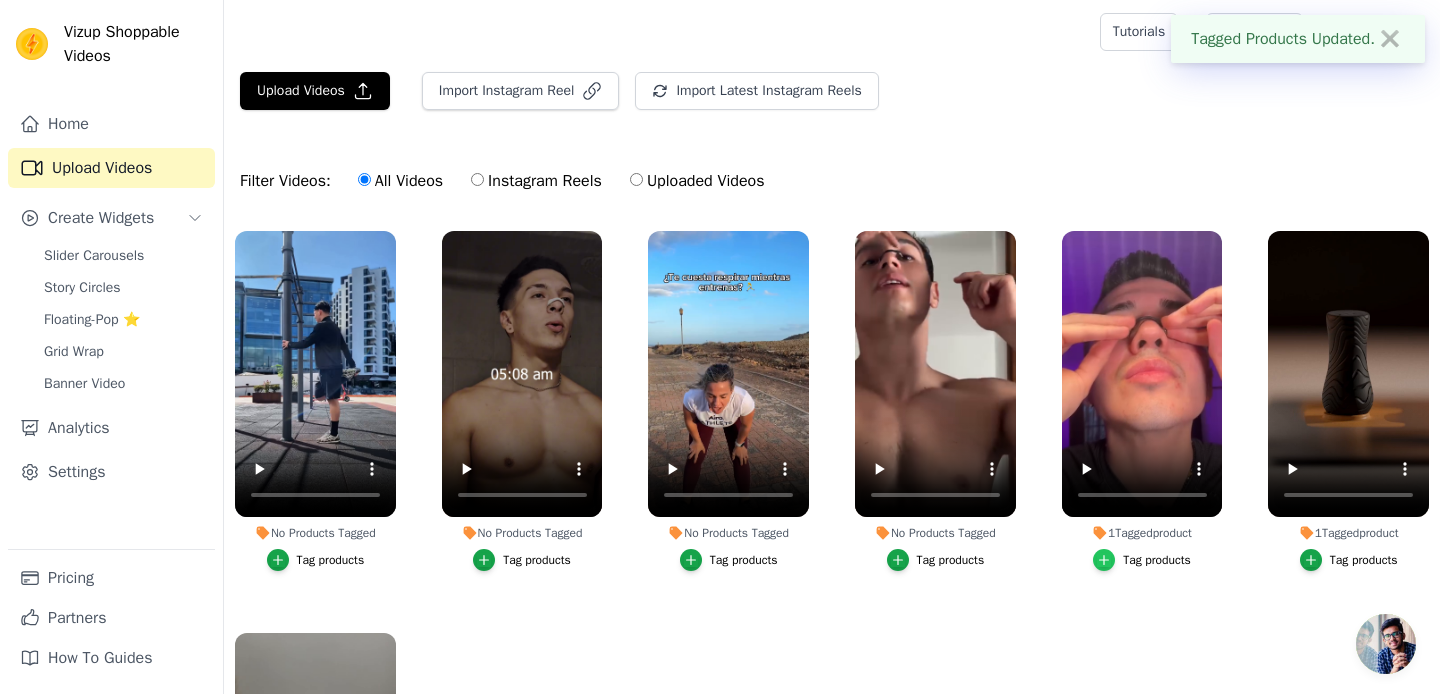 click 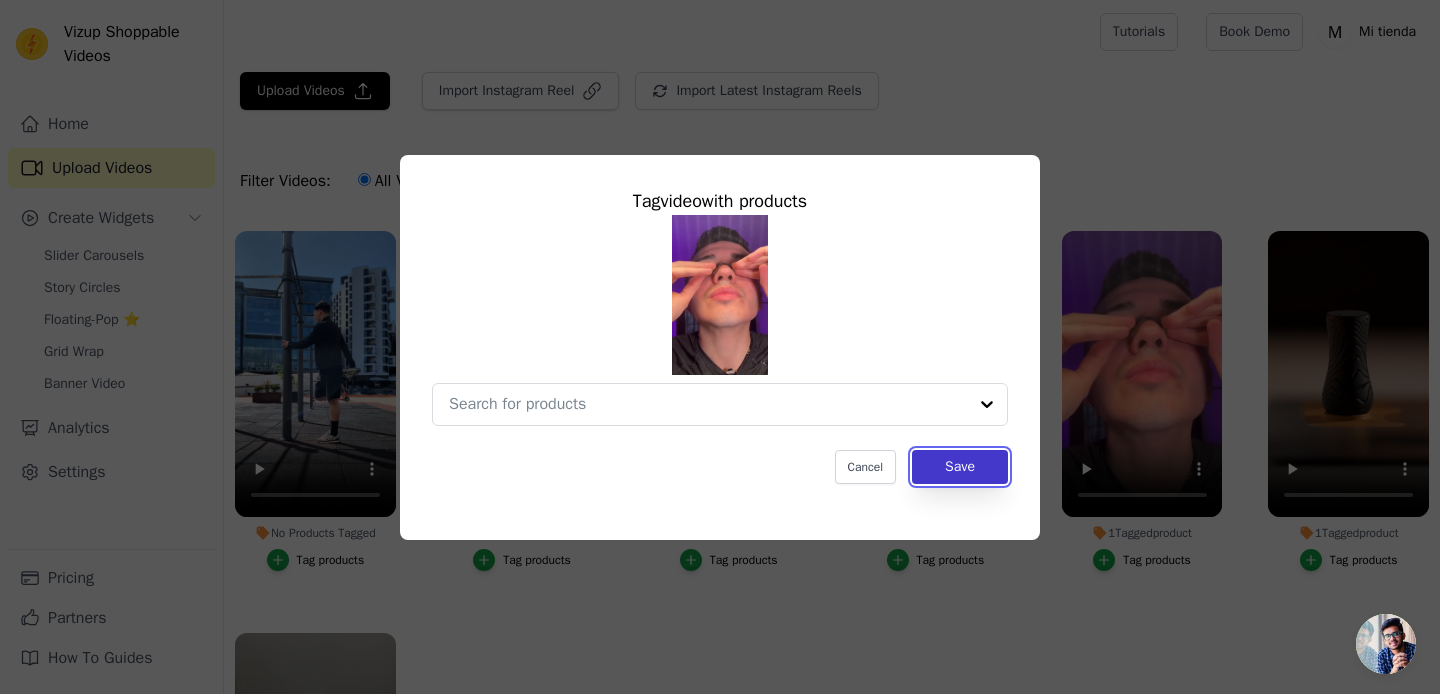 click on "Save" at bounding box center (960, 467) 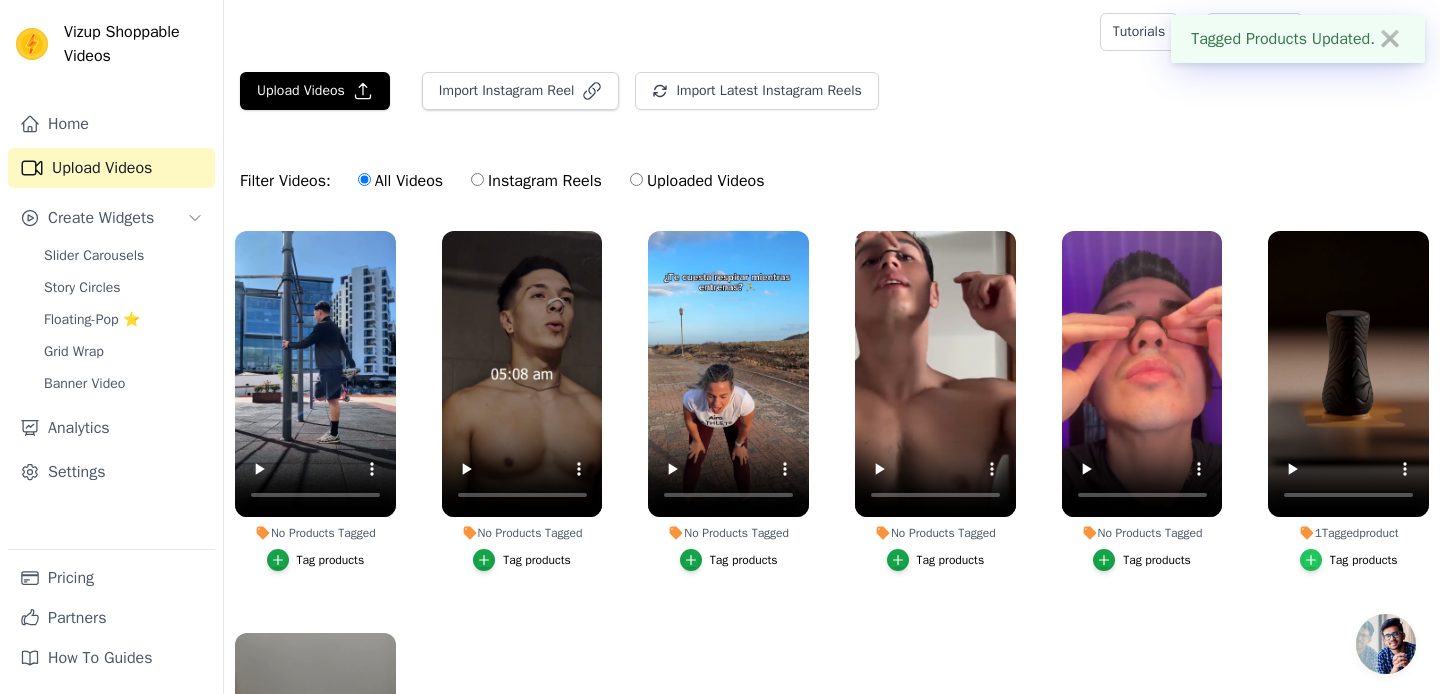 click at bounding box center [1311, 560] 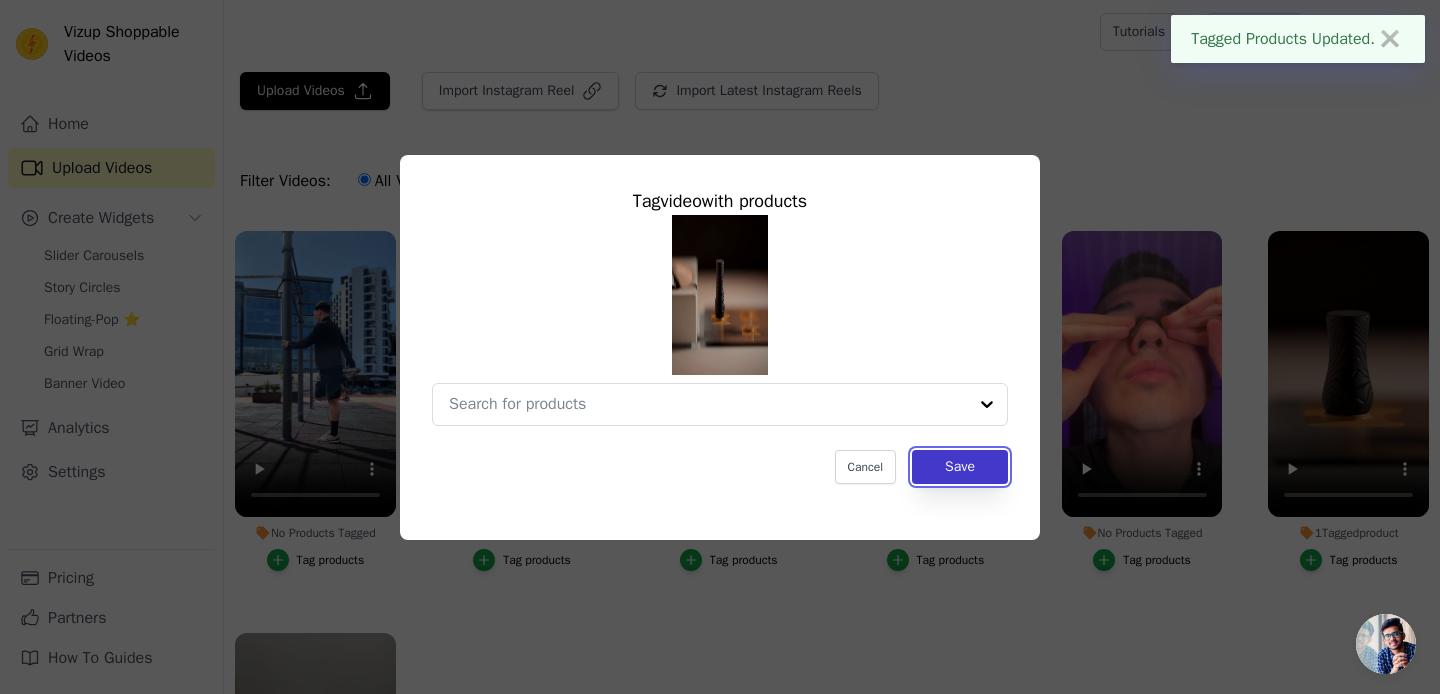 click on "Save" at bounding box center [960, 467] 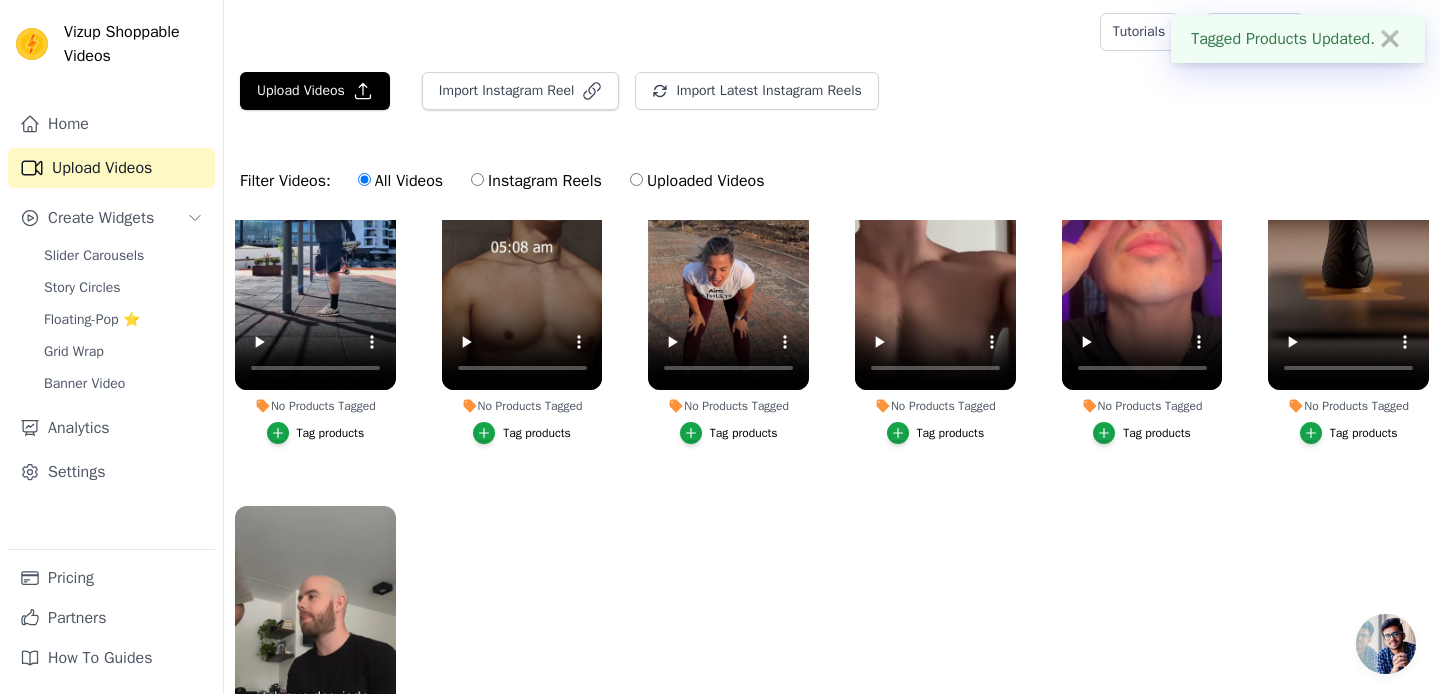 scroll, scrollTop: 173, scrollLeft: 0, axis: vertical 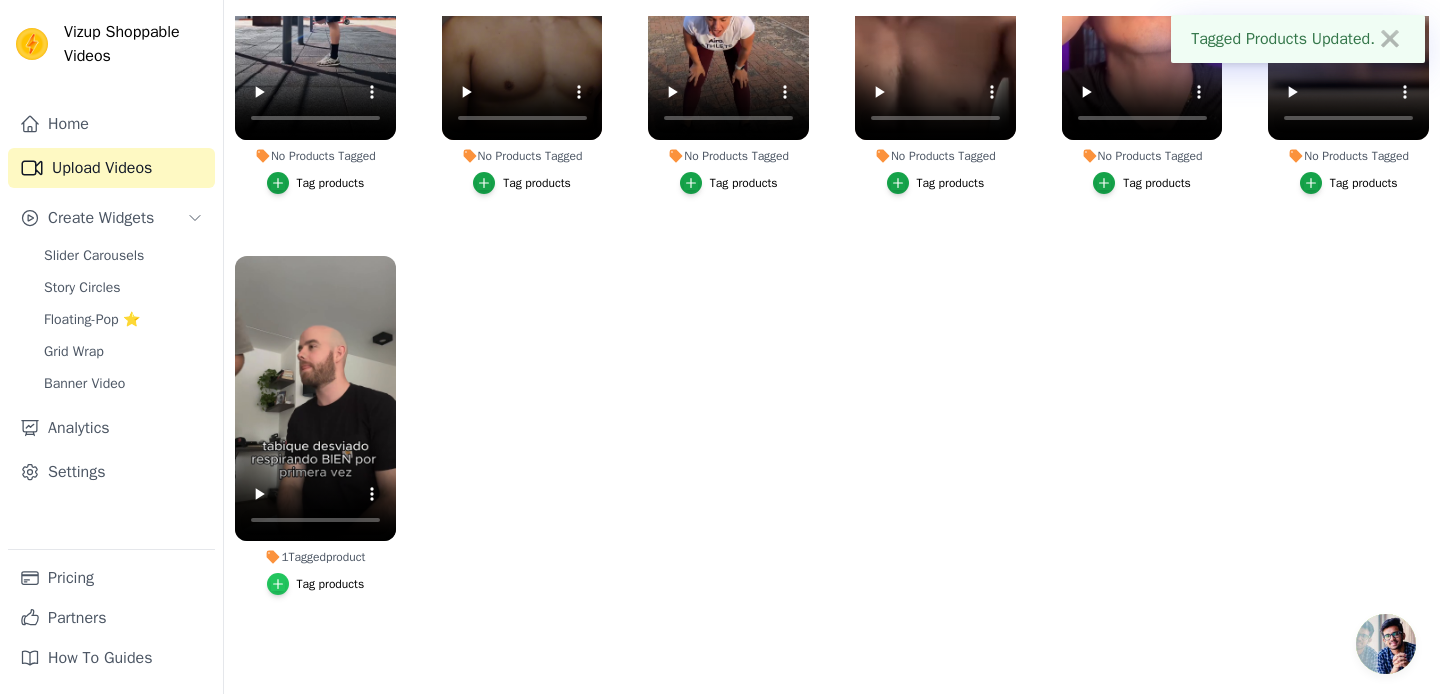 click 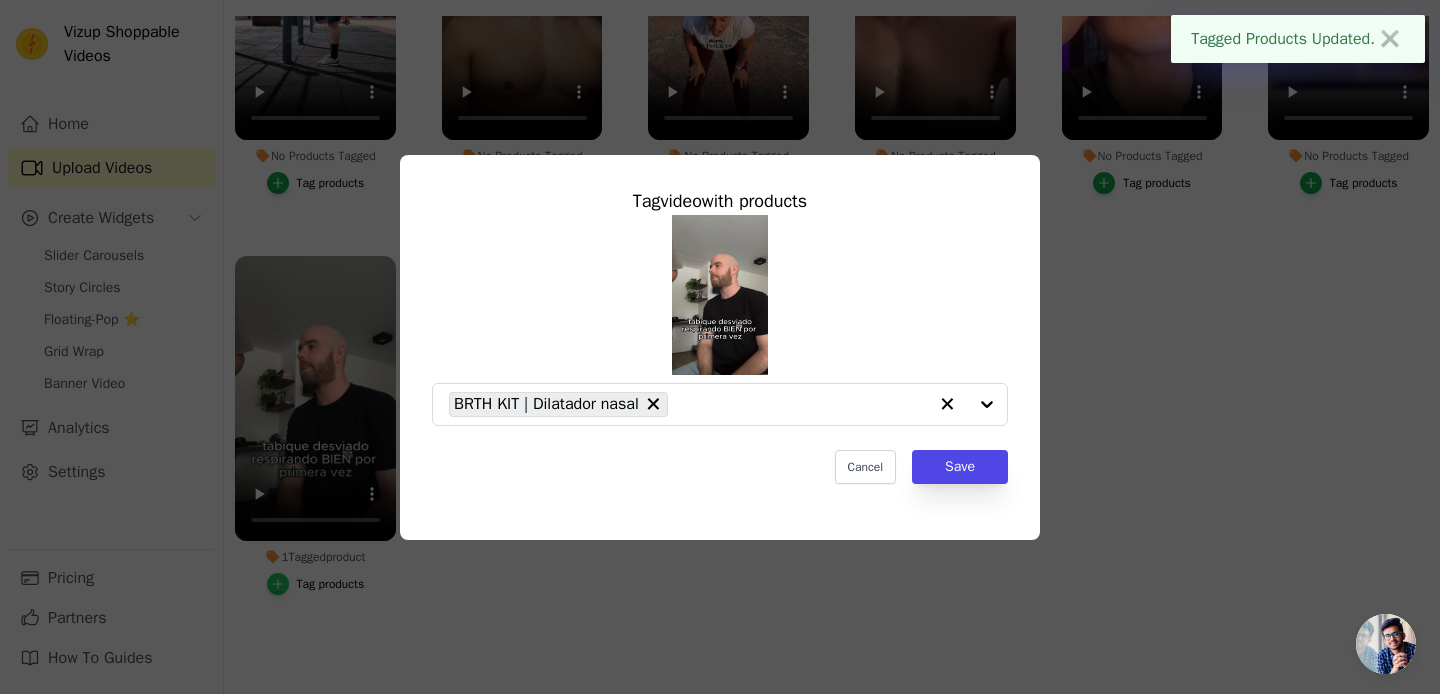 scroll, scrollTop: 0, scrollLeft: 0, axis: both 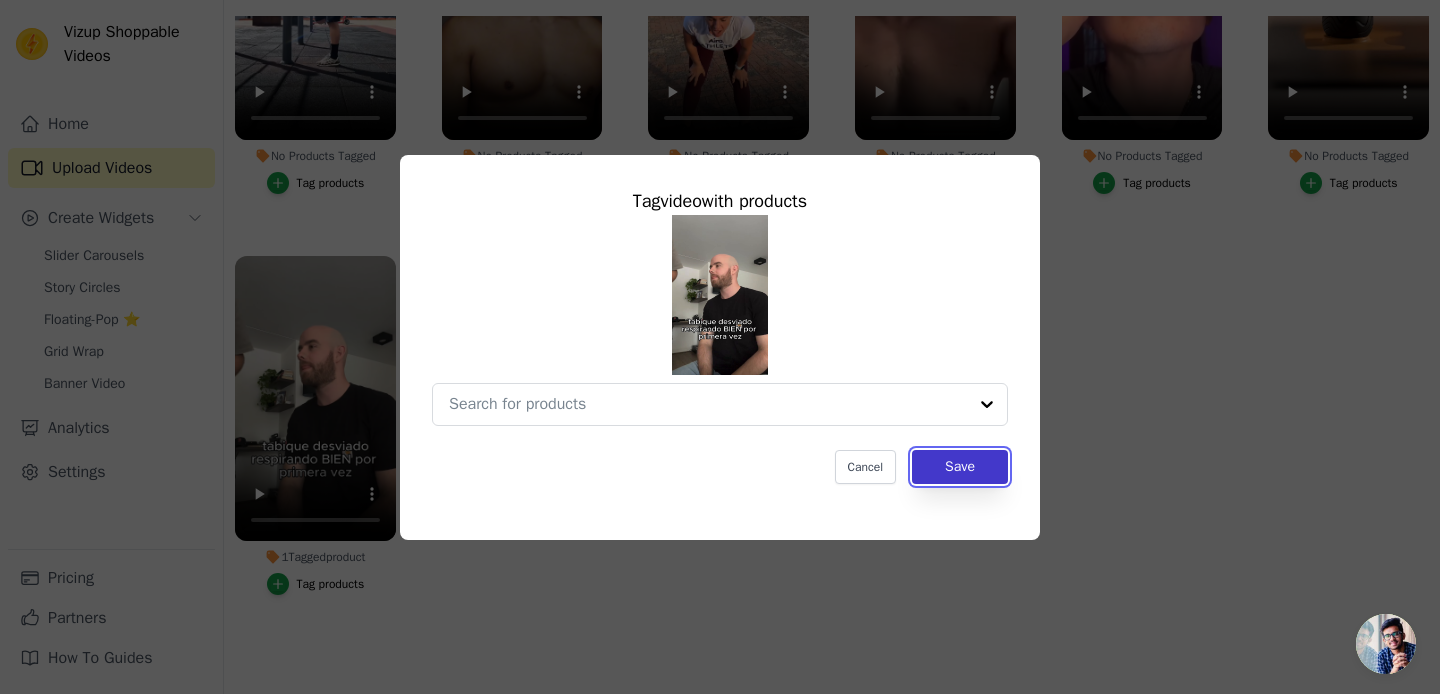 click on "Save" at bounding box center [960, 467] 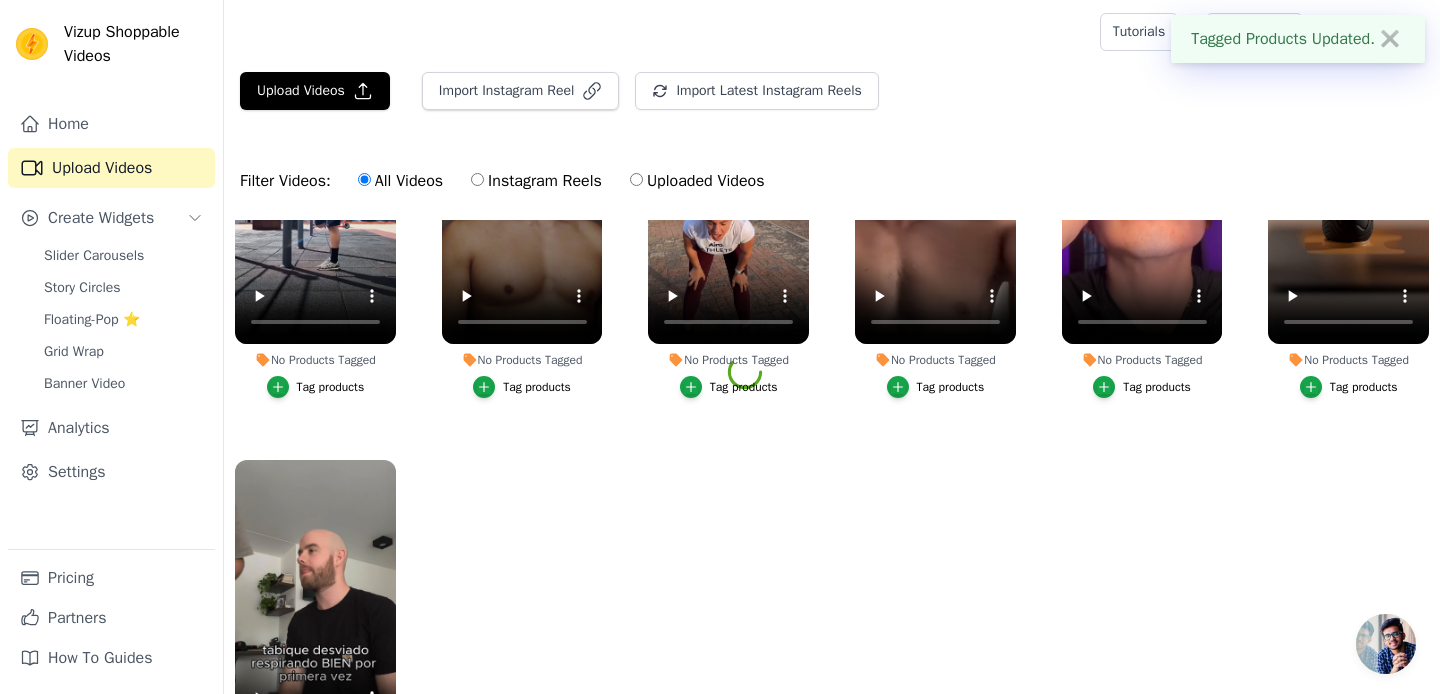 scroll, scrollTop: 204, scrollLeft: 0, axis: vertical 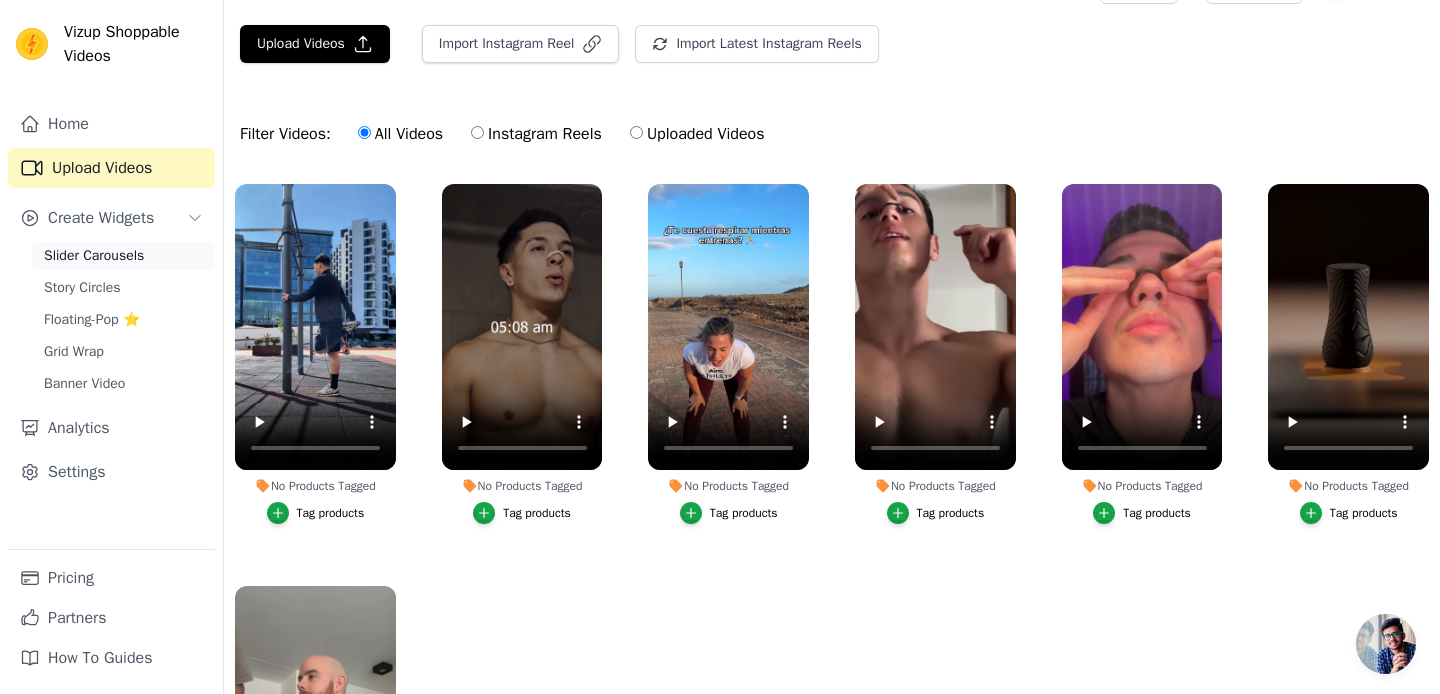 click on "Slider Carousels" at bounding box center (94, 256) 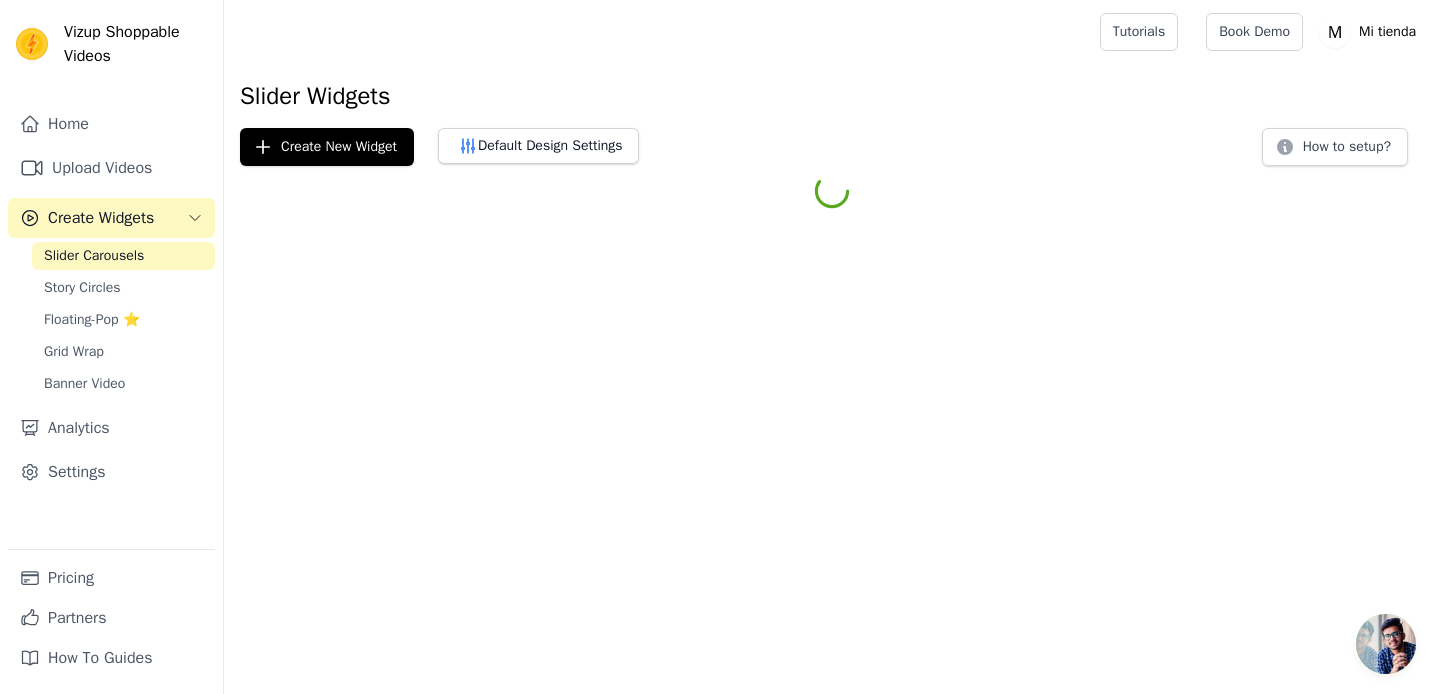 scroll, scrollTop: 0, scrollLeft: 0, axis: both 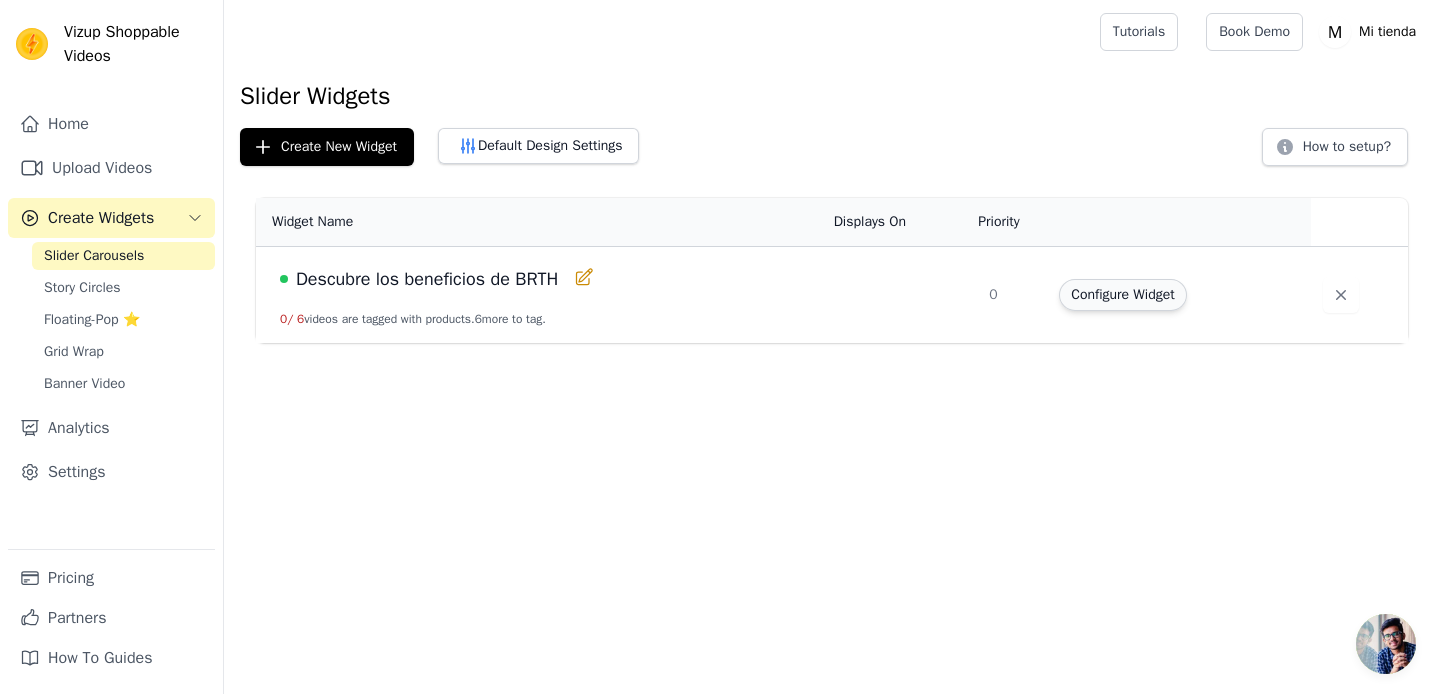 click on "Configure Widget" at bounding box center [1122, 295] 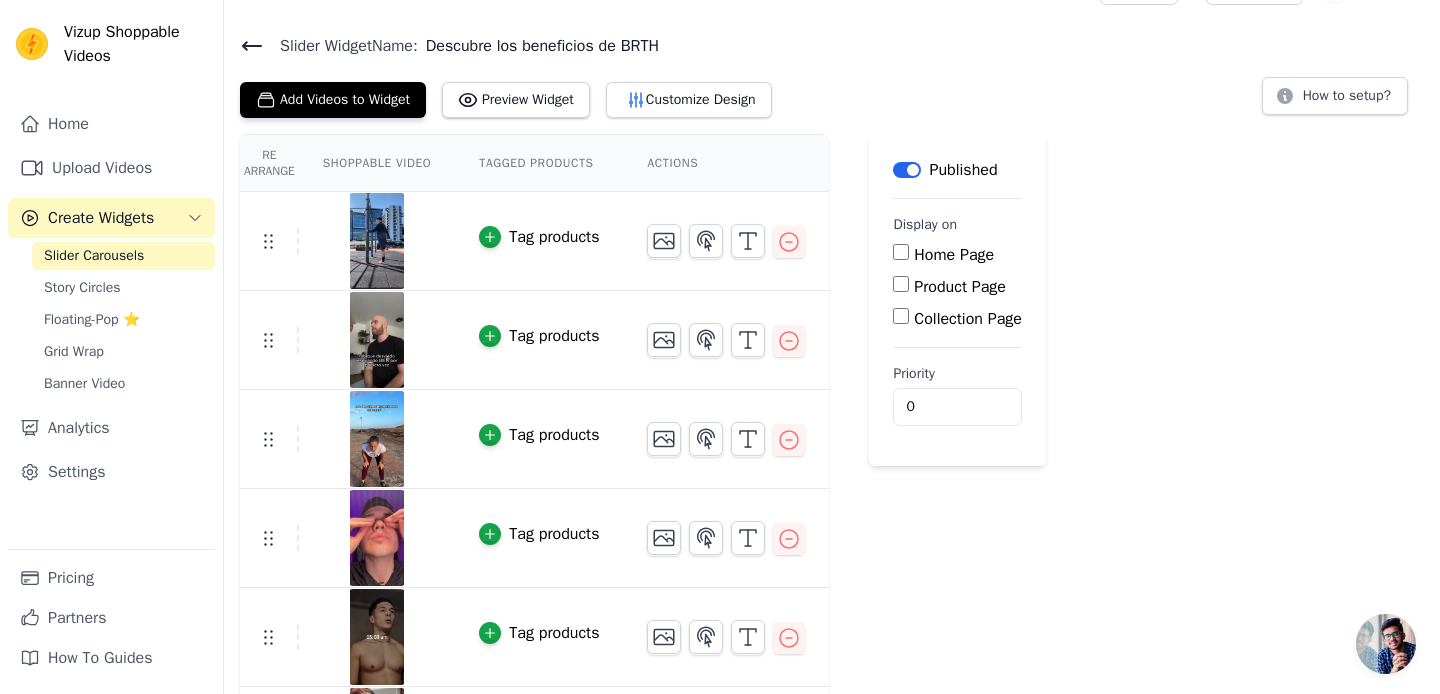 scroll, scrollTop: 52, scrollLeft: 0, axis: vertical 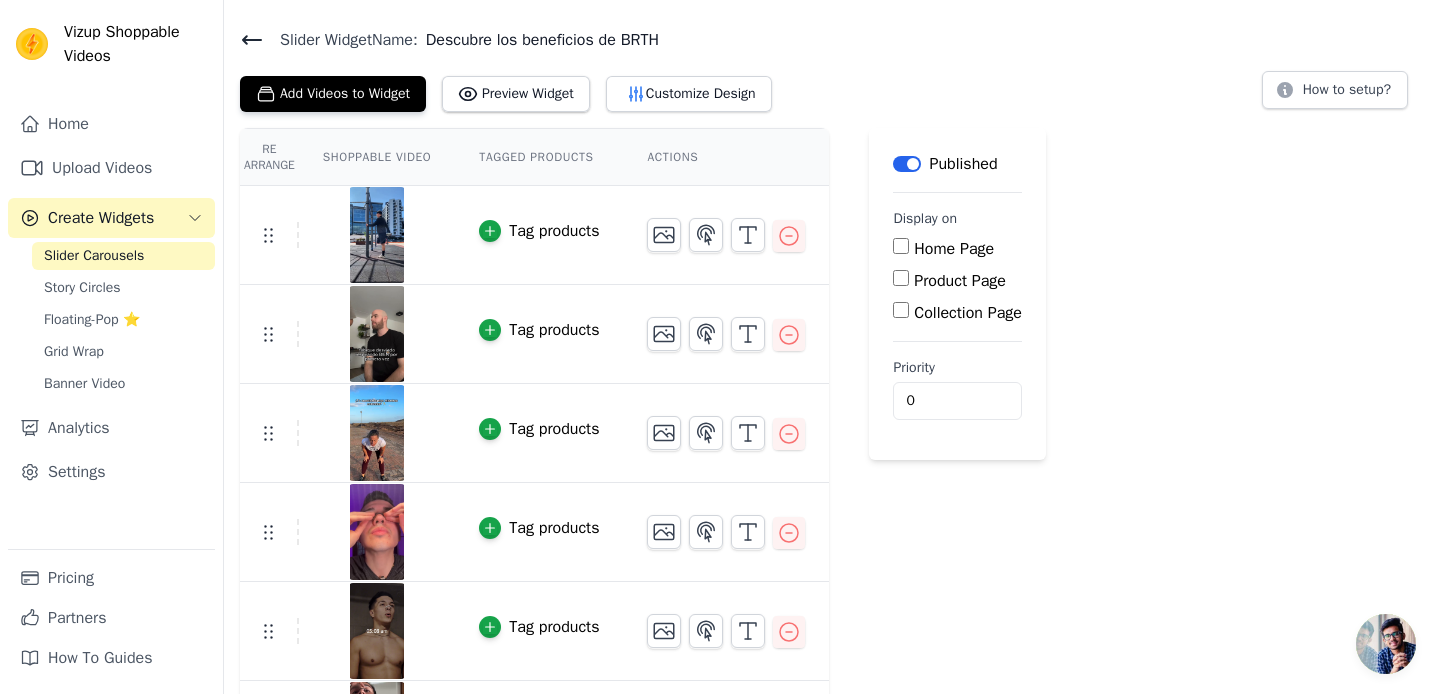 click at bounding box center (377, 235) 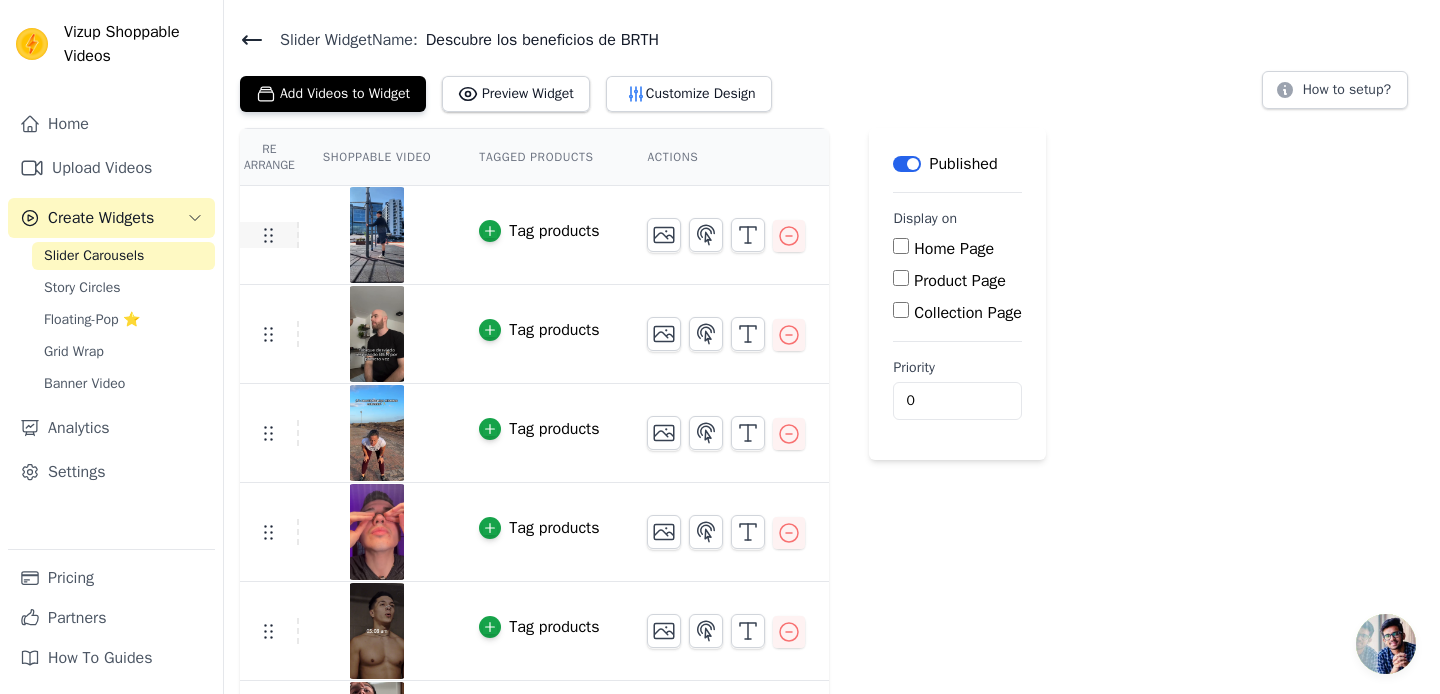 click 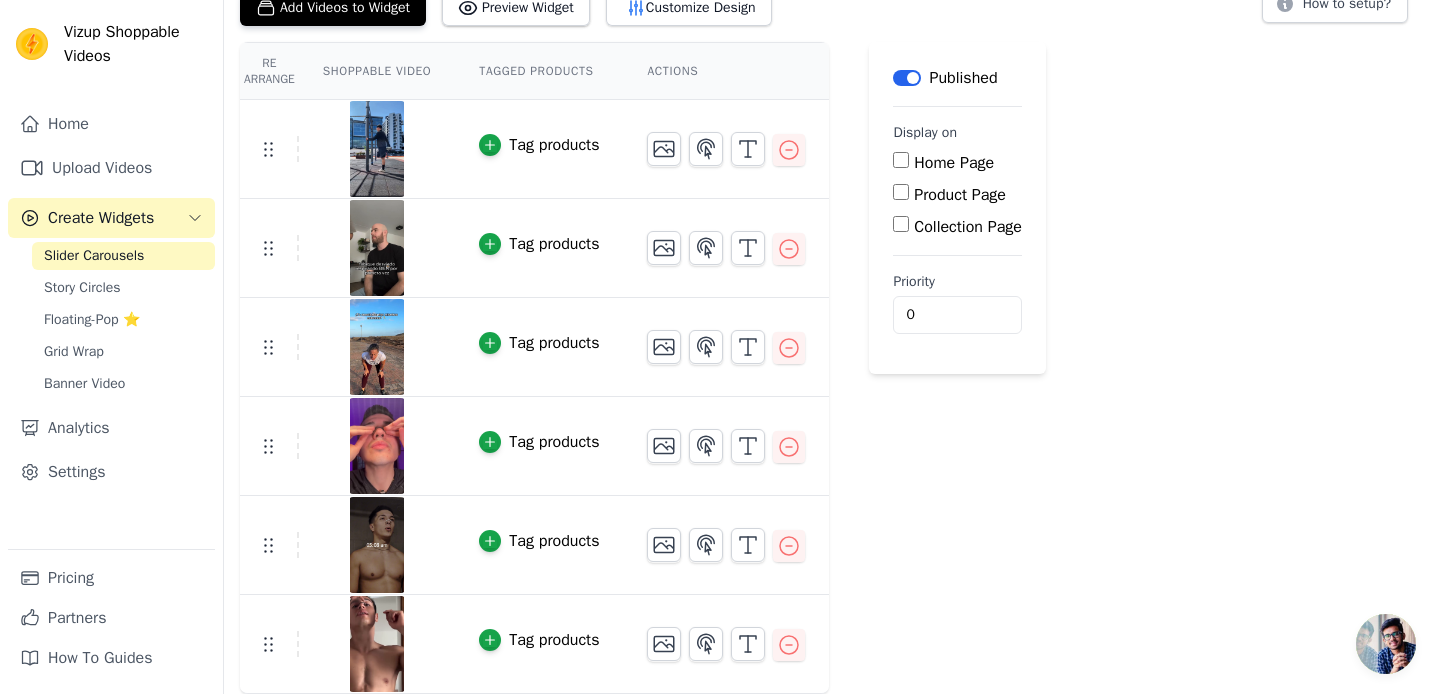 scroll, scrollTop: 0, scrollLeft: 0, axis: both 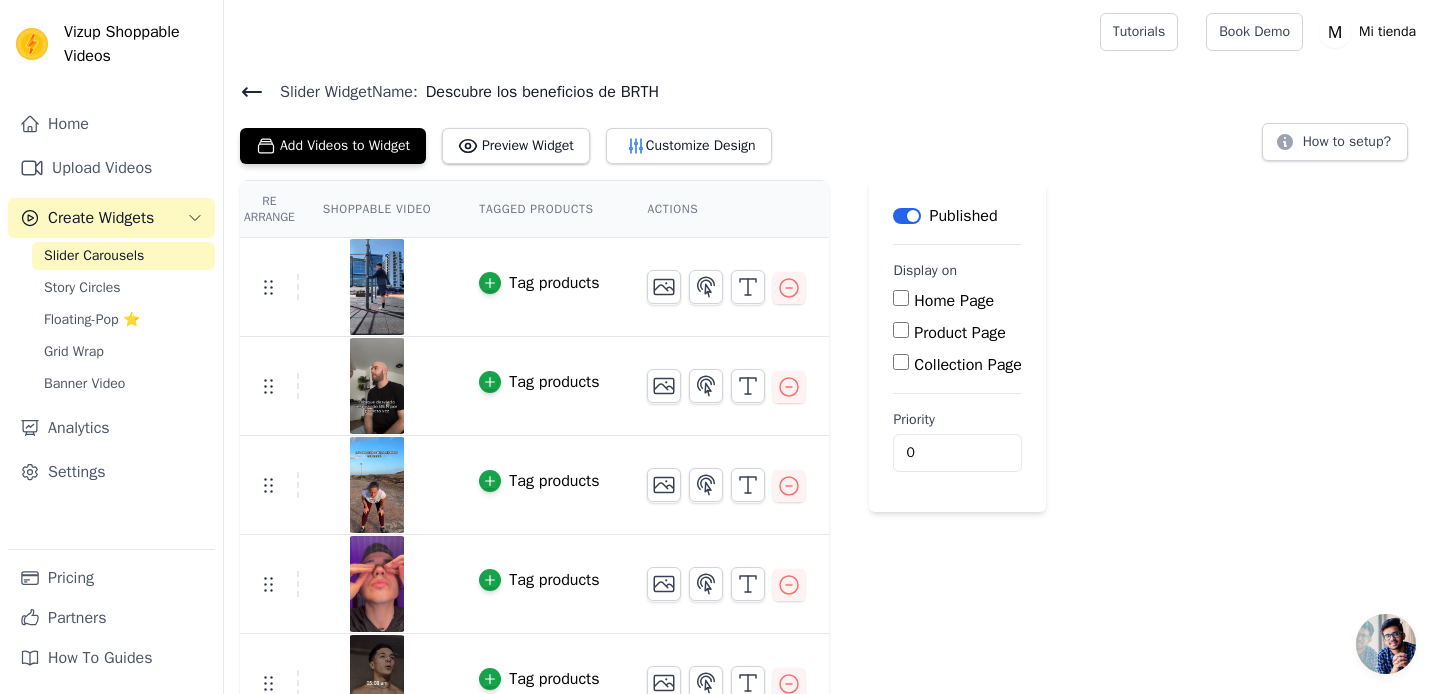 click on "Slider Carousels" at bounding box center [94, 256] 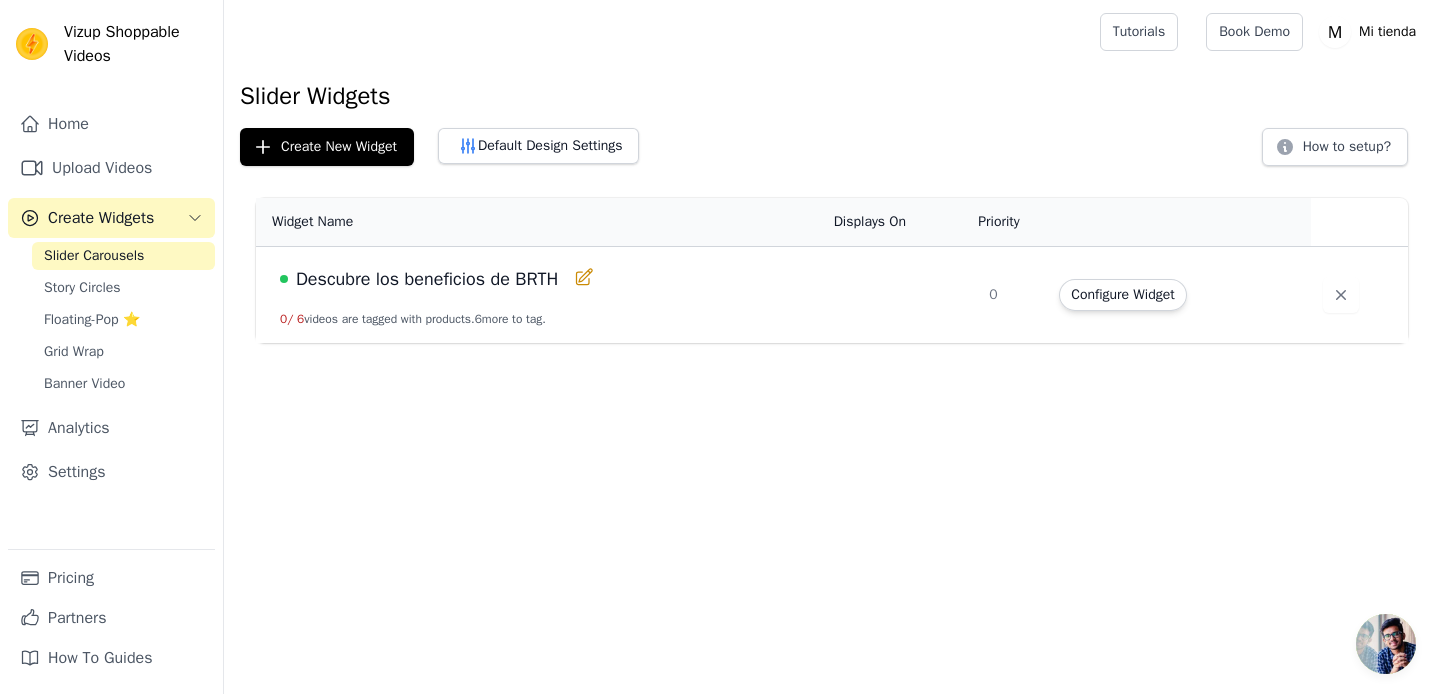 click on "Displays On" at bounding box center (900, 222) 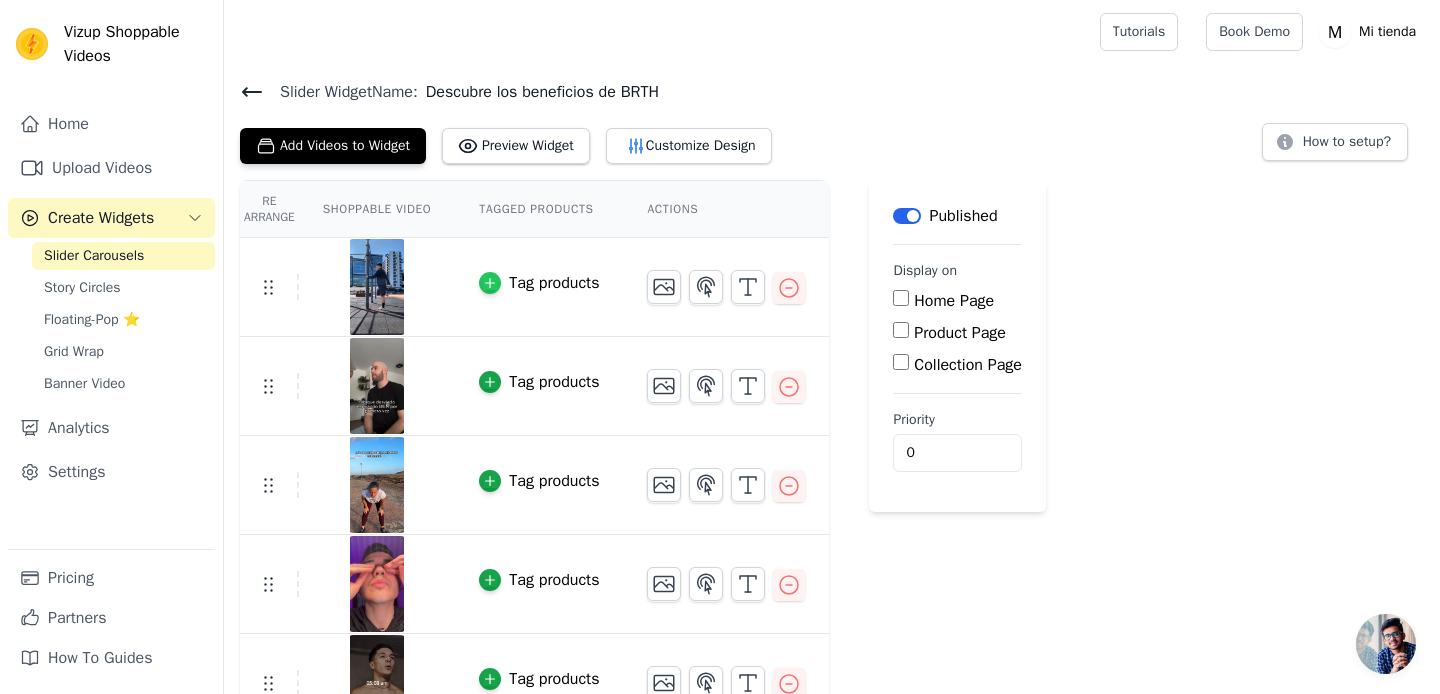 click 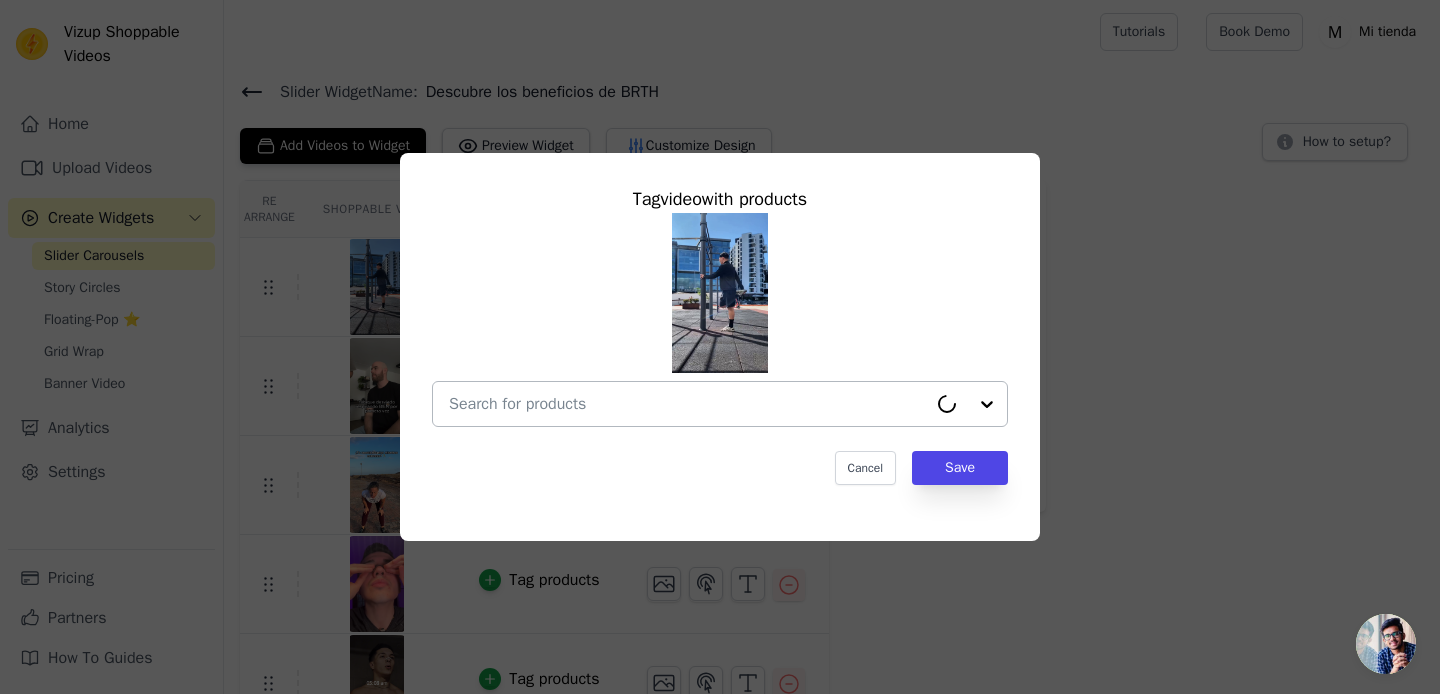 click at bounding box center [688, 404] 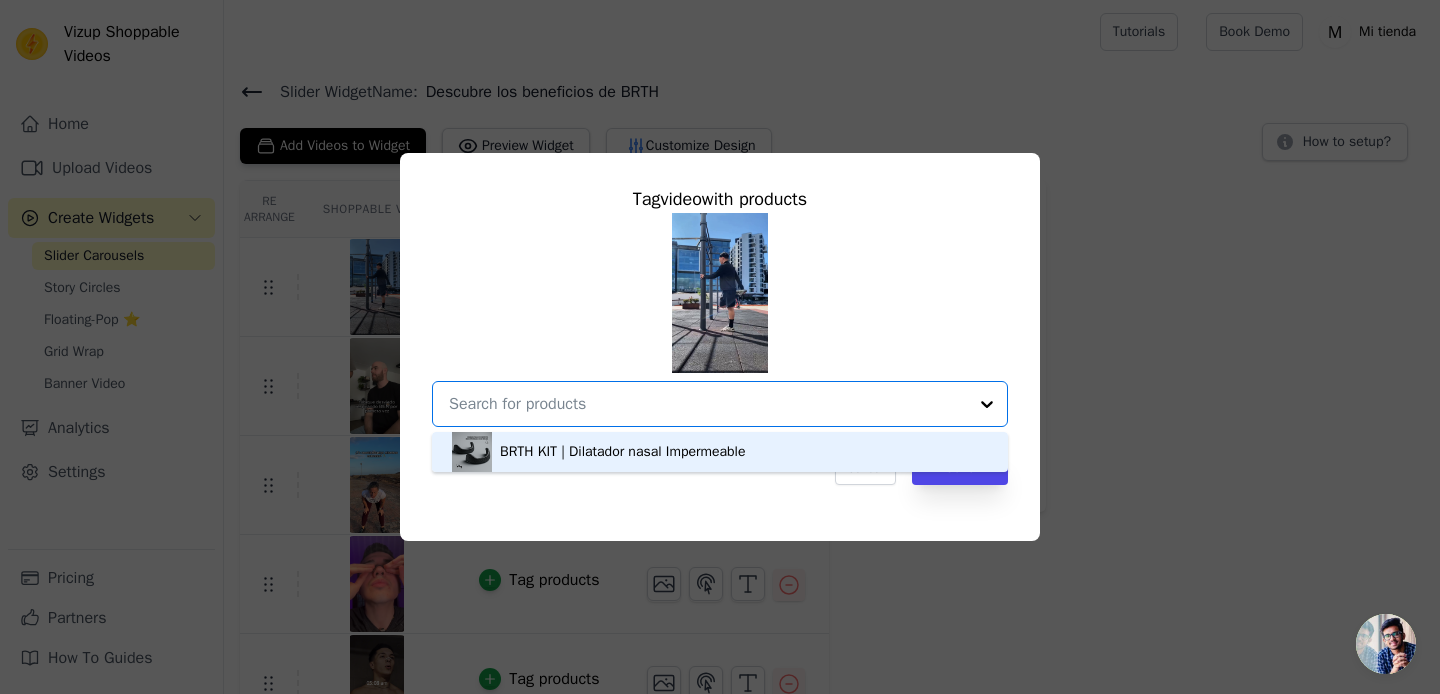 click on "BRTH KIT | Dilatador nasal Impermeable" at bounding box center [623, 452] 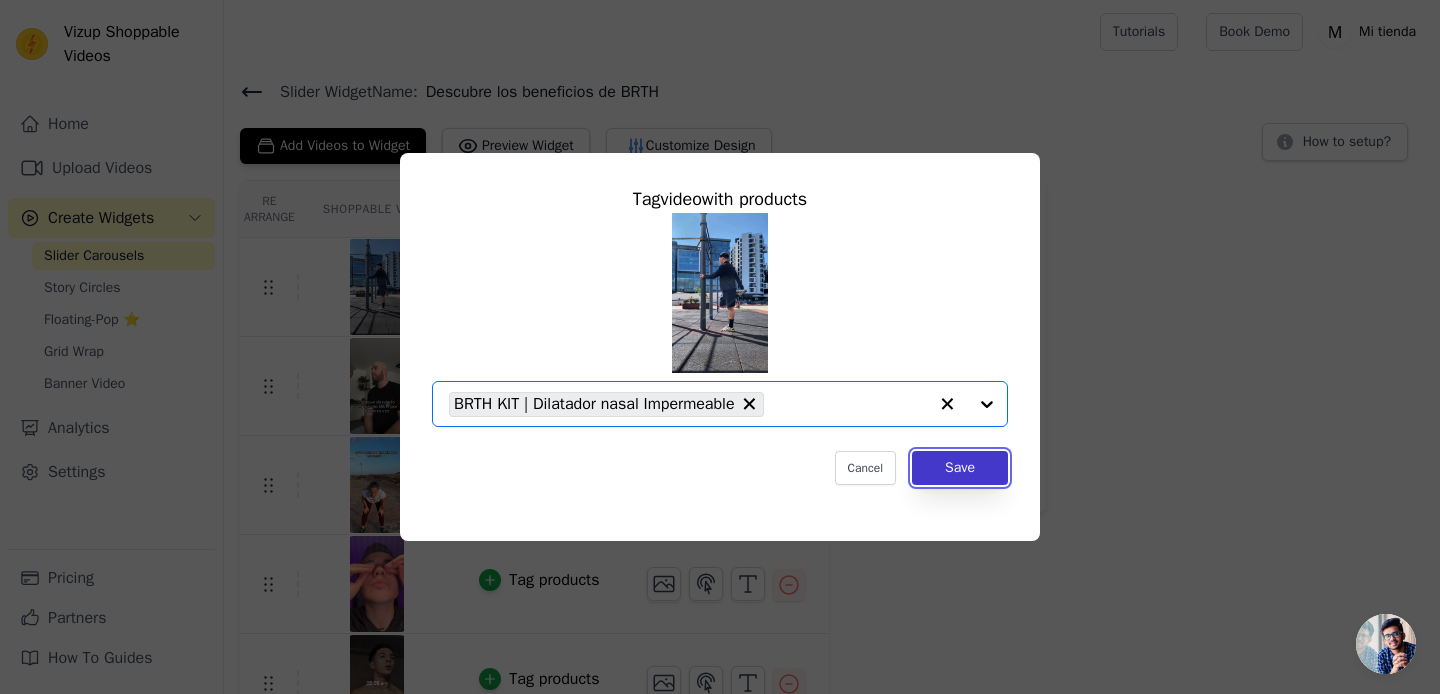 click on "Save" at bounding box center [960, 468] 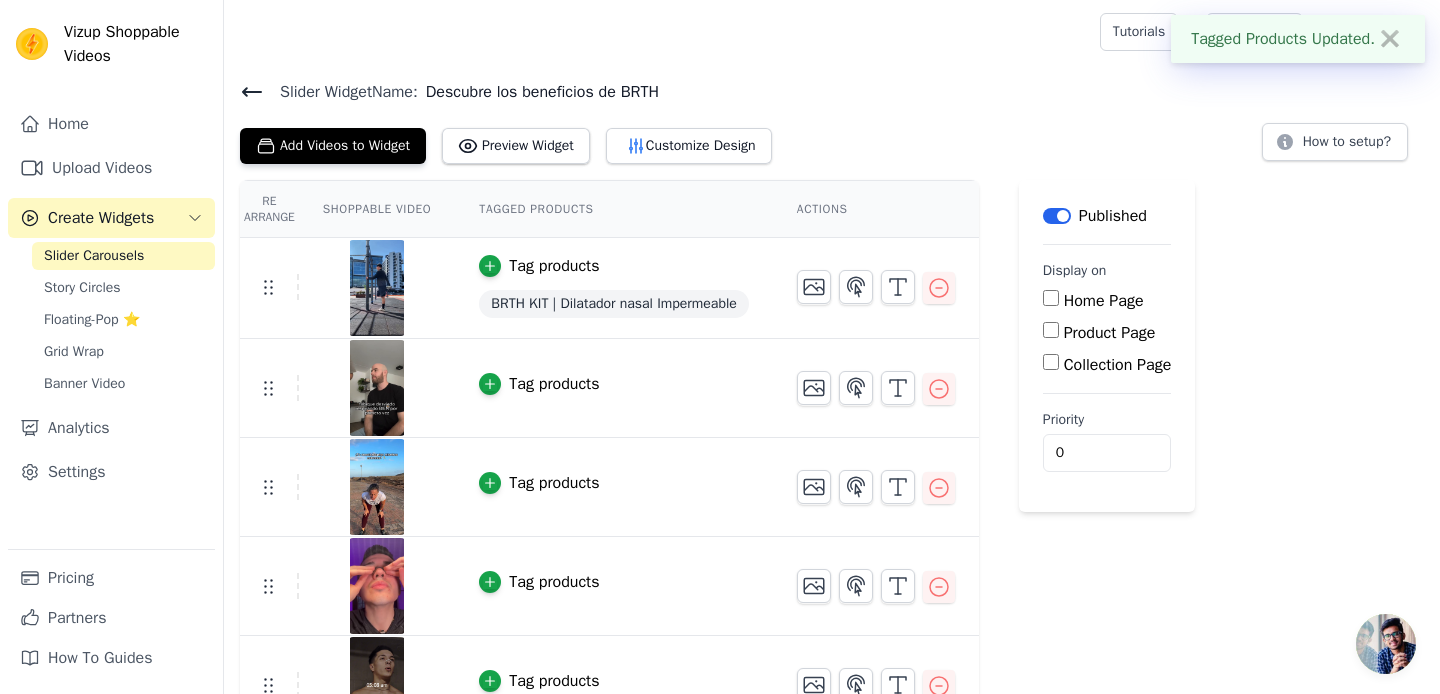 click on "Tag products" at bounding box center [554, 384] 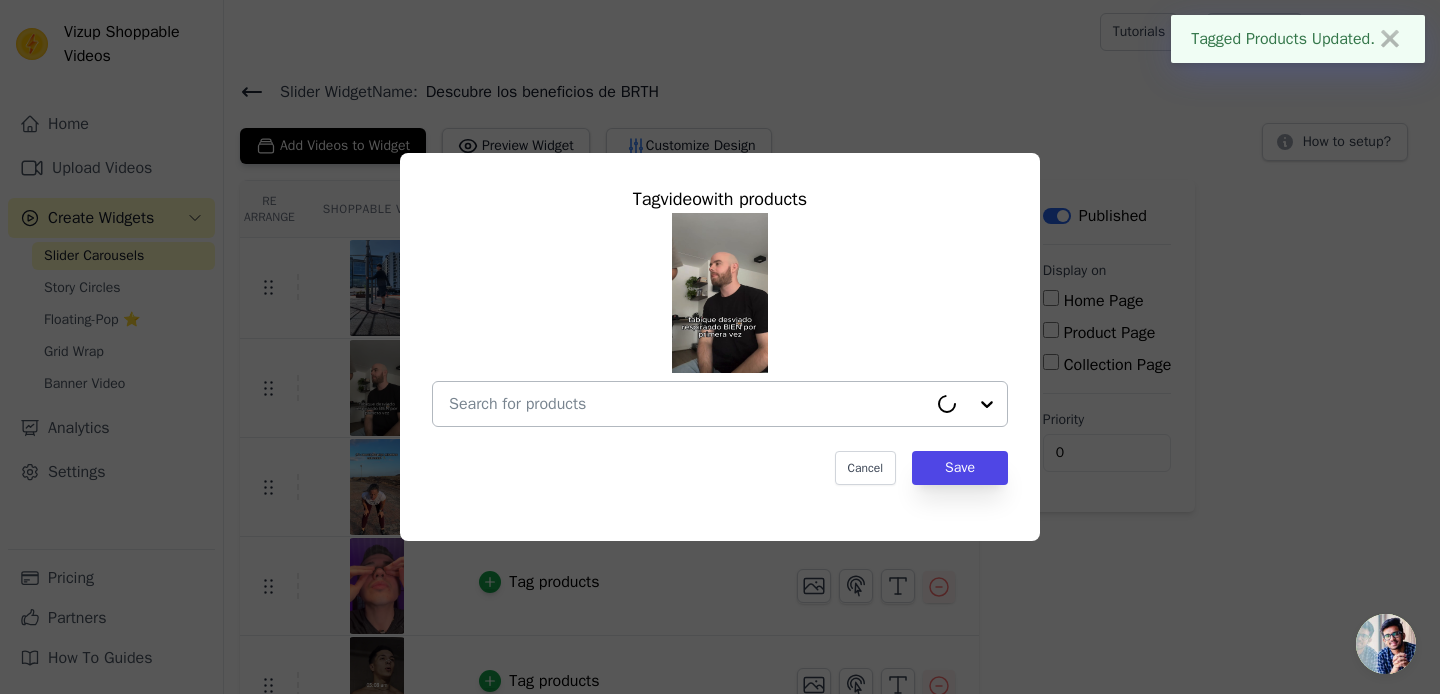 click at bounding box center [688, 404] 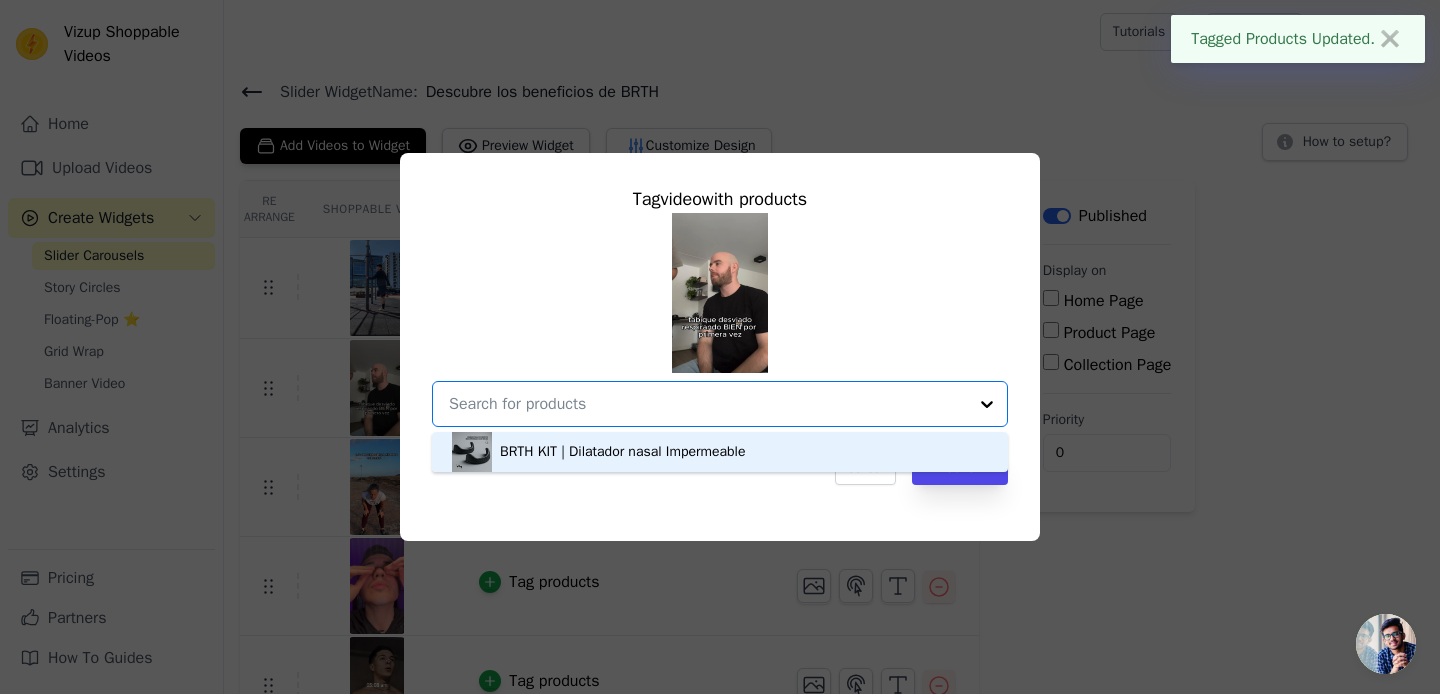click on "BRTH KIT | Dilatador nasal Impermeable" at bounding box center (623, 452) 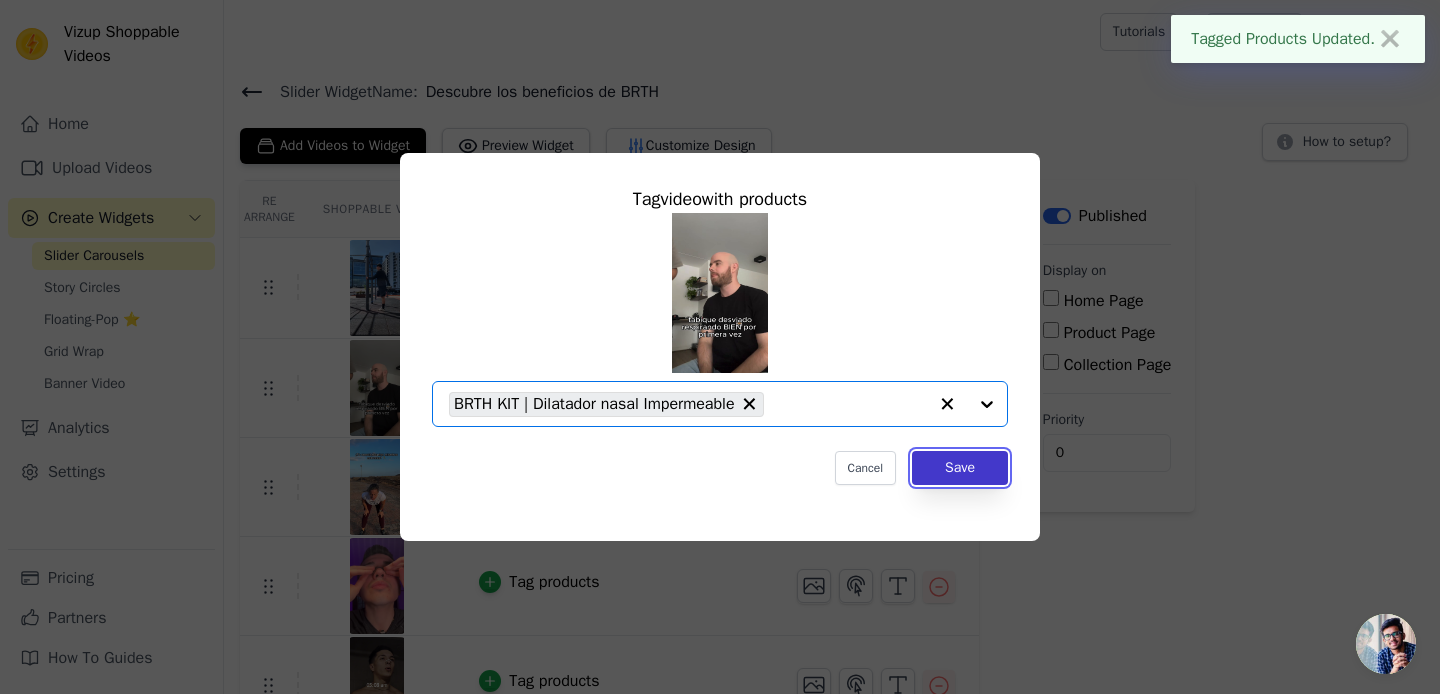 click on "Save" at bounding box center [960, 468] 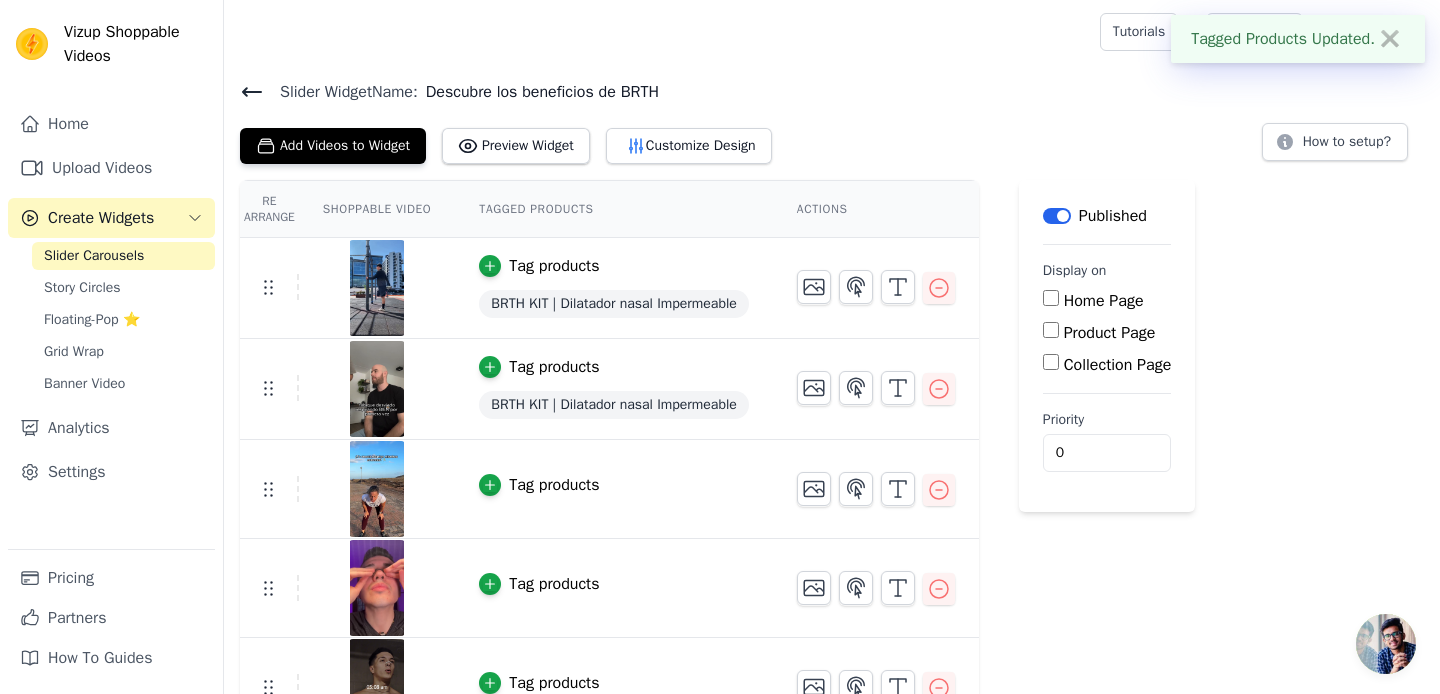 click on "Tag products" at bounding box center [554, 485] 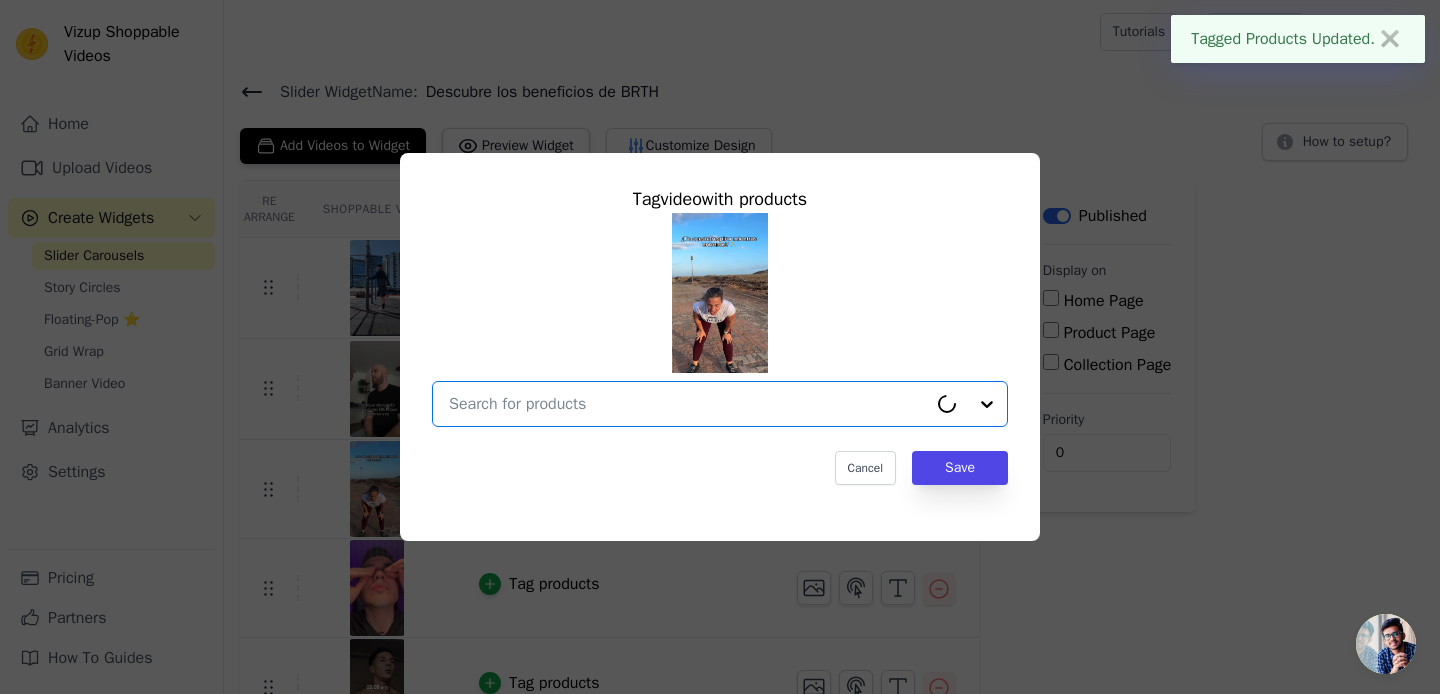 click at bounding box center (688, 404) 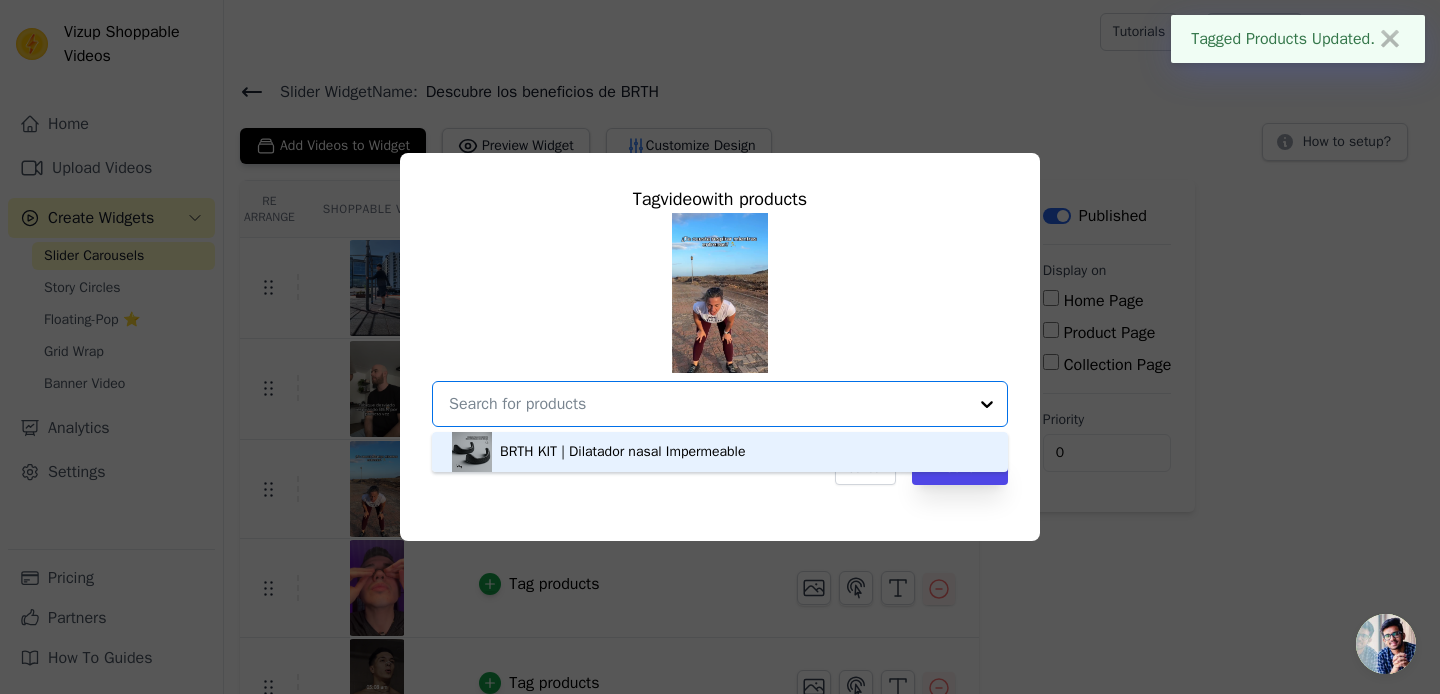 click on "BRTH KIT | Dilatador nasal Impermeable" at bounding box center [623, 452] 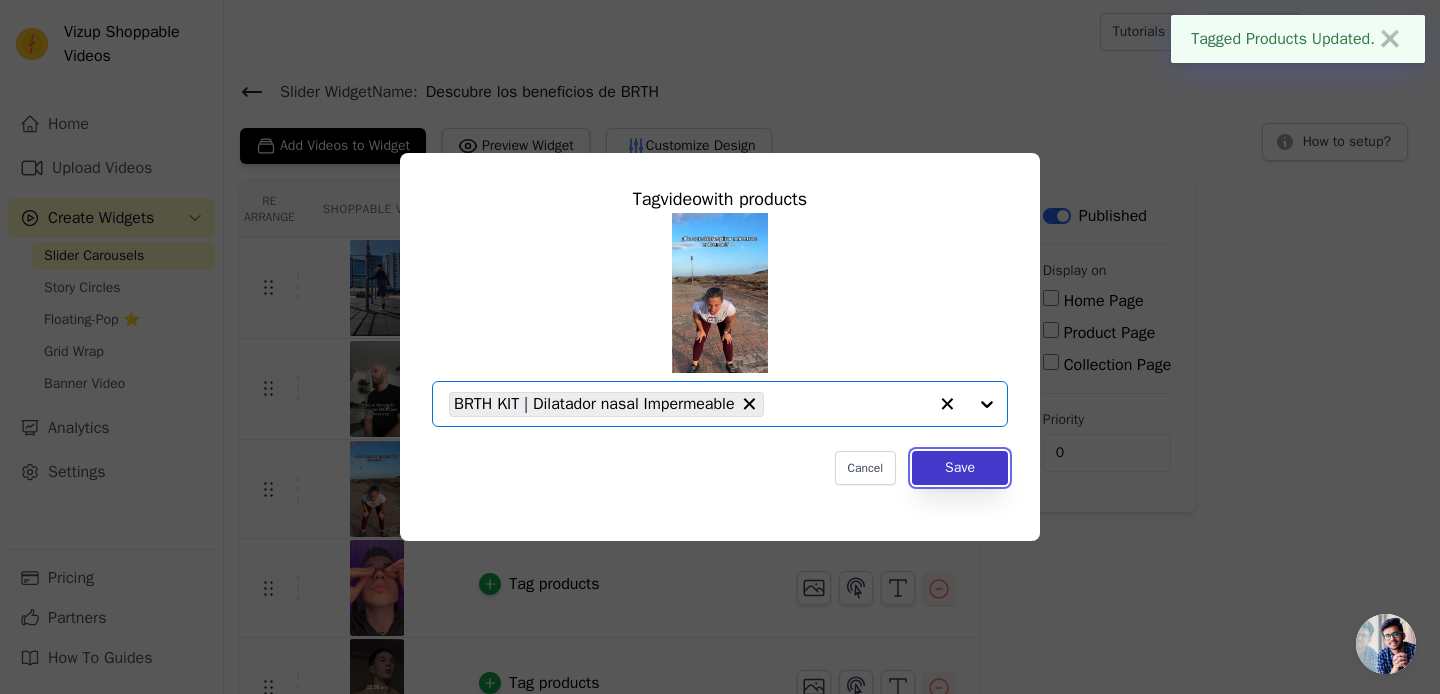 click on "Save" at bounding box center [960, 468] 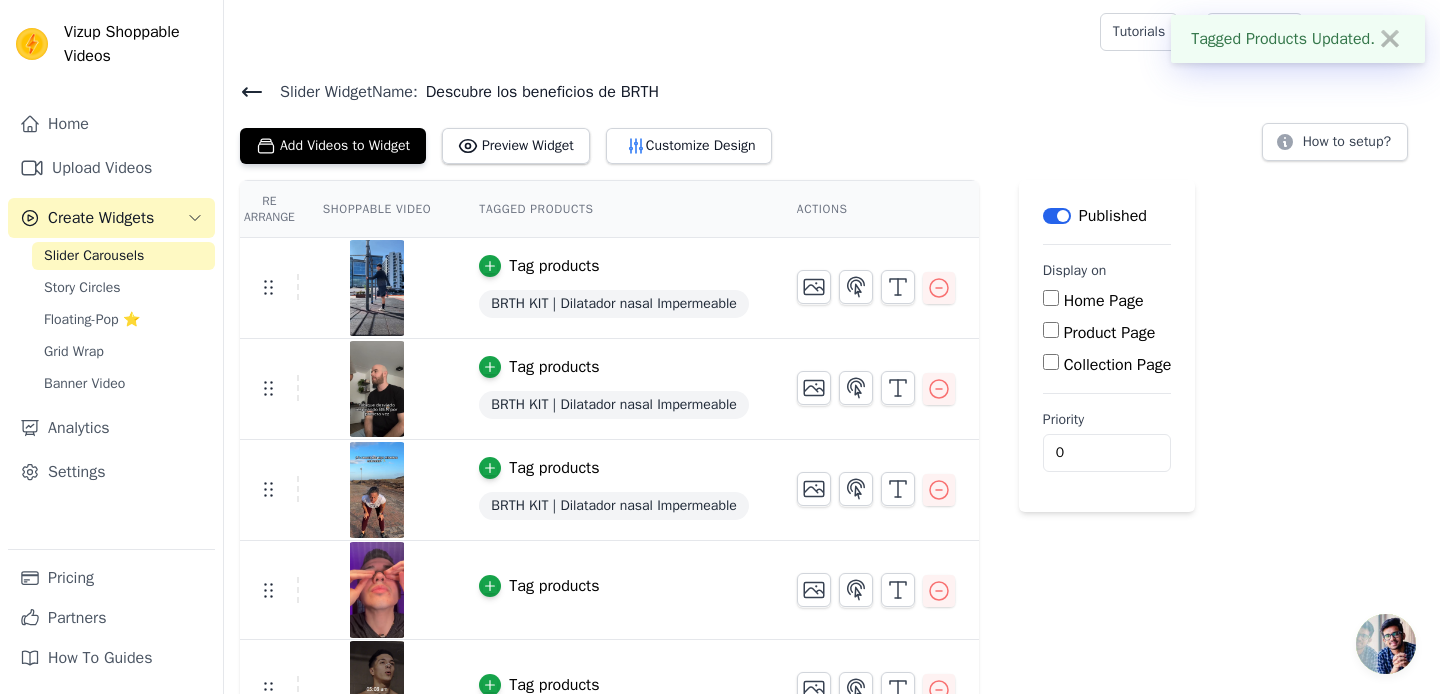 click on "Tag products" at bounding box center (554, 586) 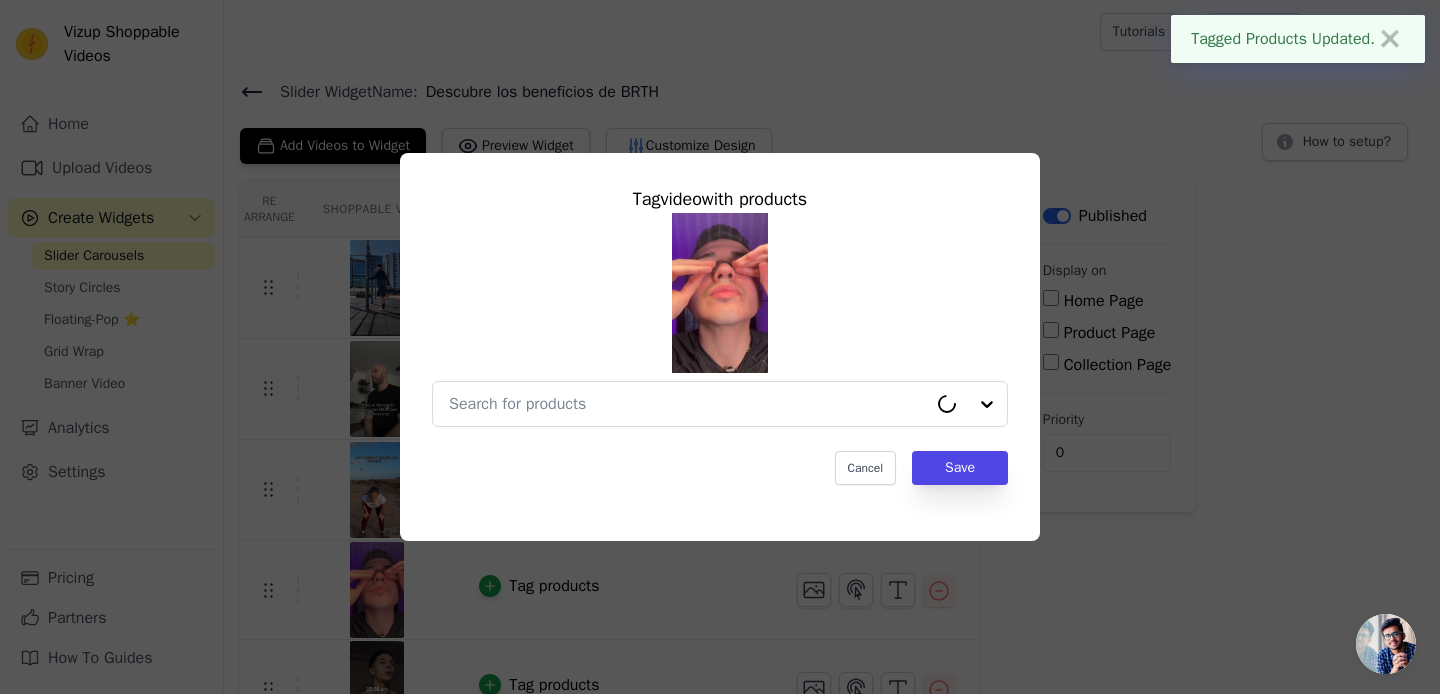 click on "Tag  video  with products                         Cancel   Save" at bounding box center [720, 335] 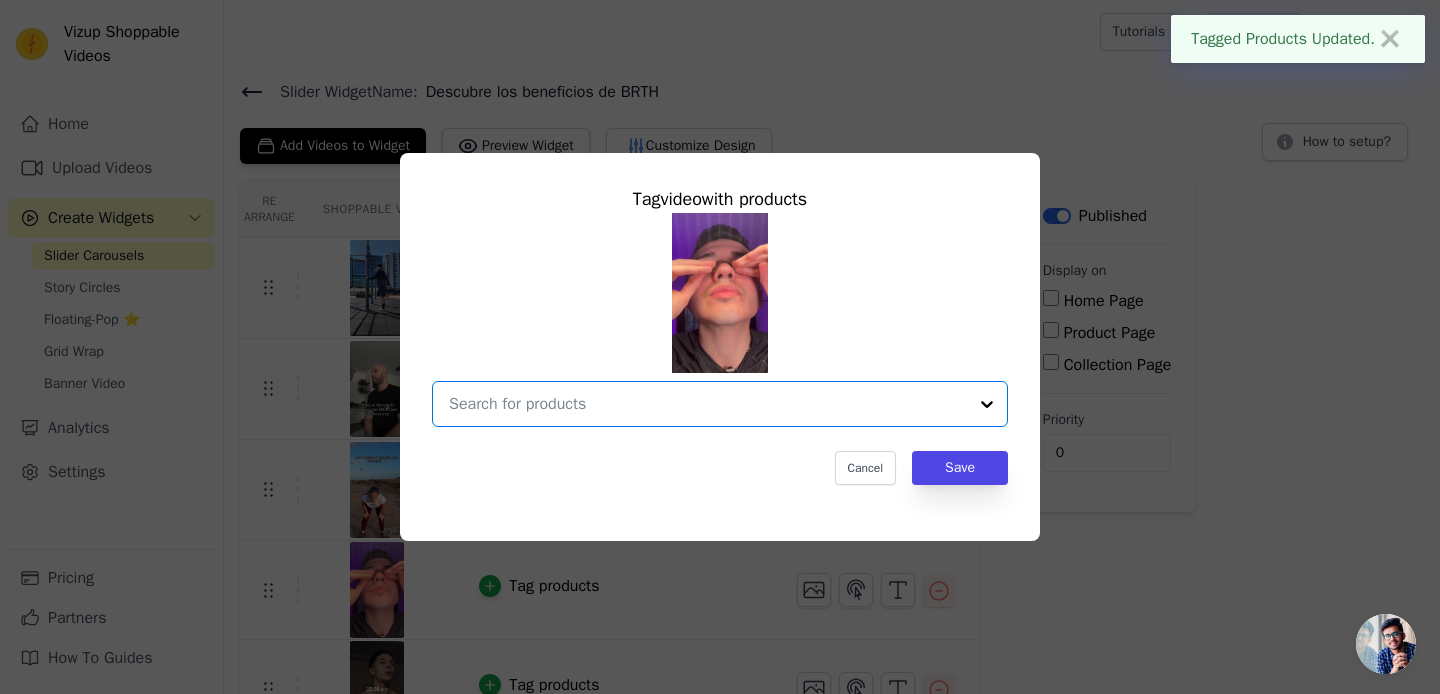 click at bounding box center [708, 404] 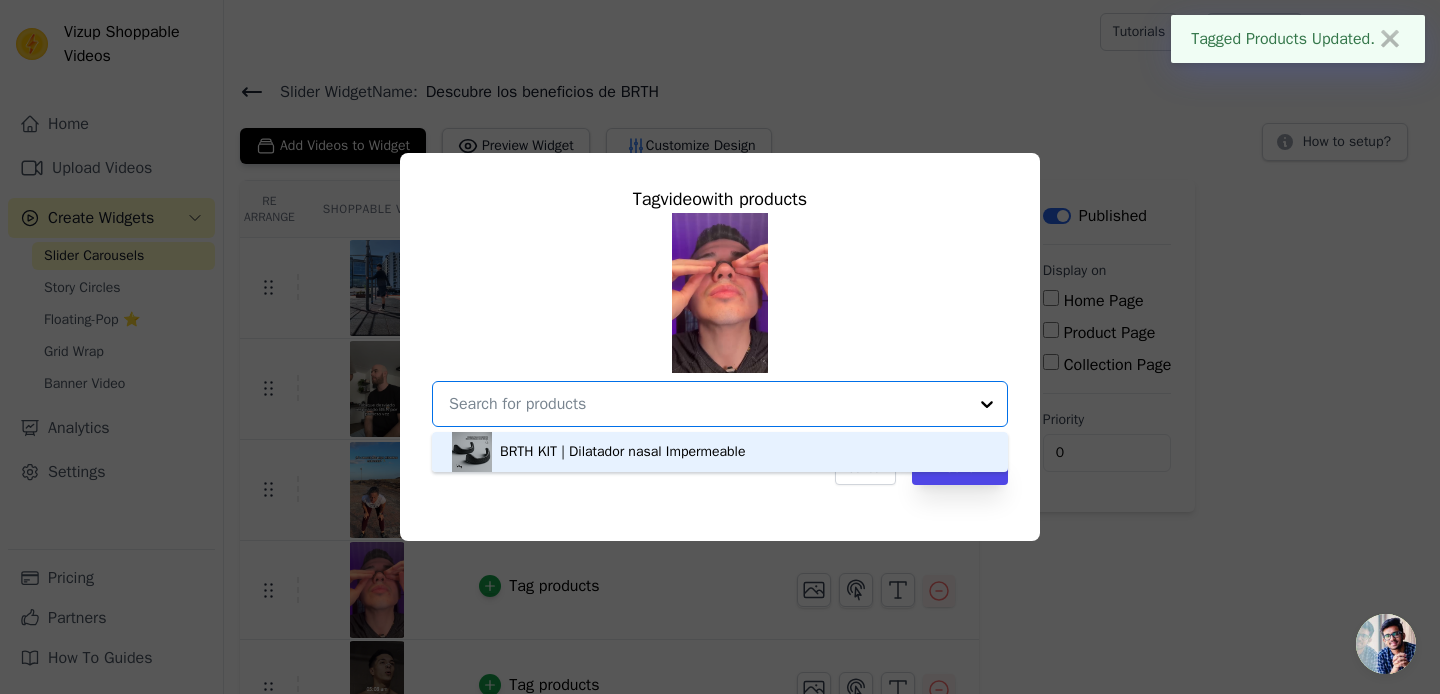 click on "BRTH KIT | Dilatador nasal Impermeable" at bounding box center [623, 452] 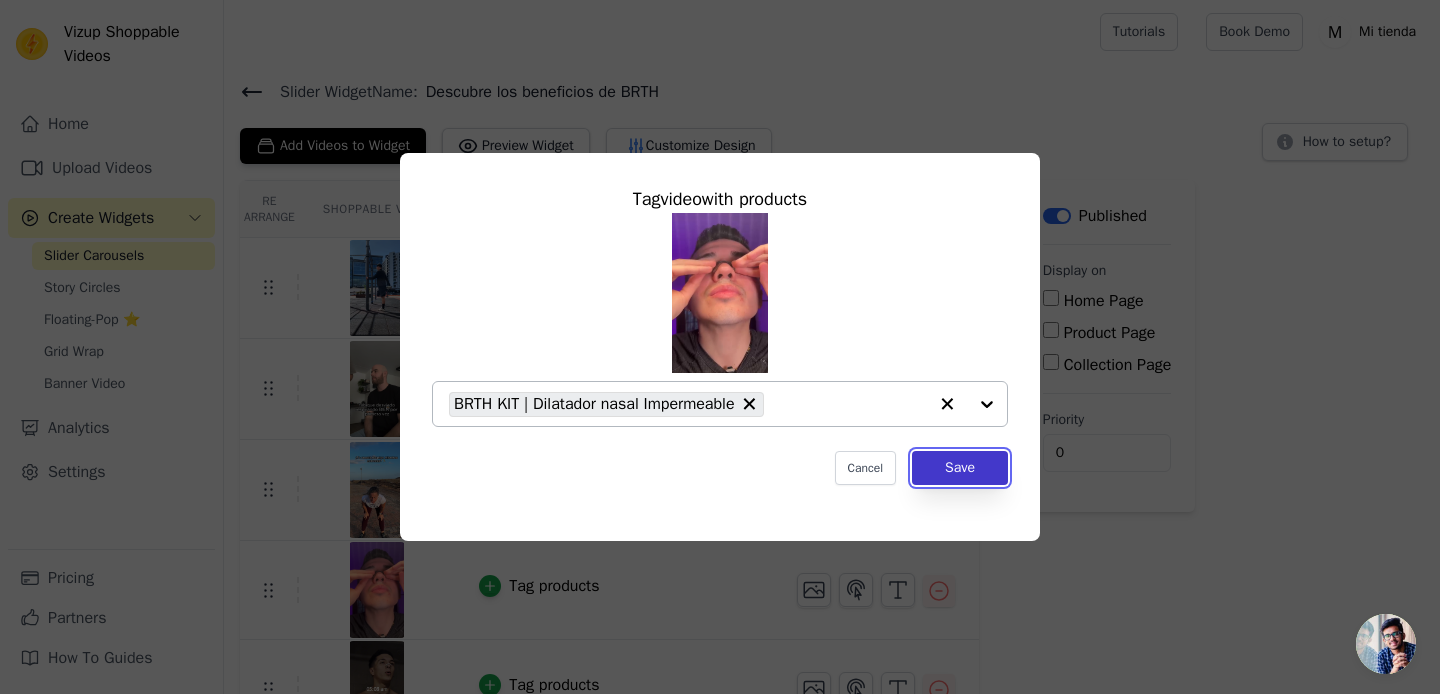 click on "Save" at bounding box center (960, 468) 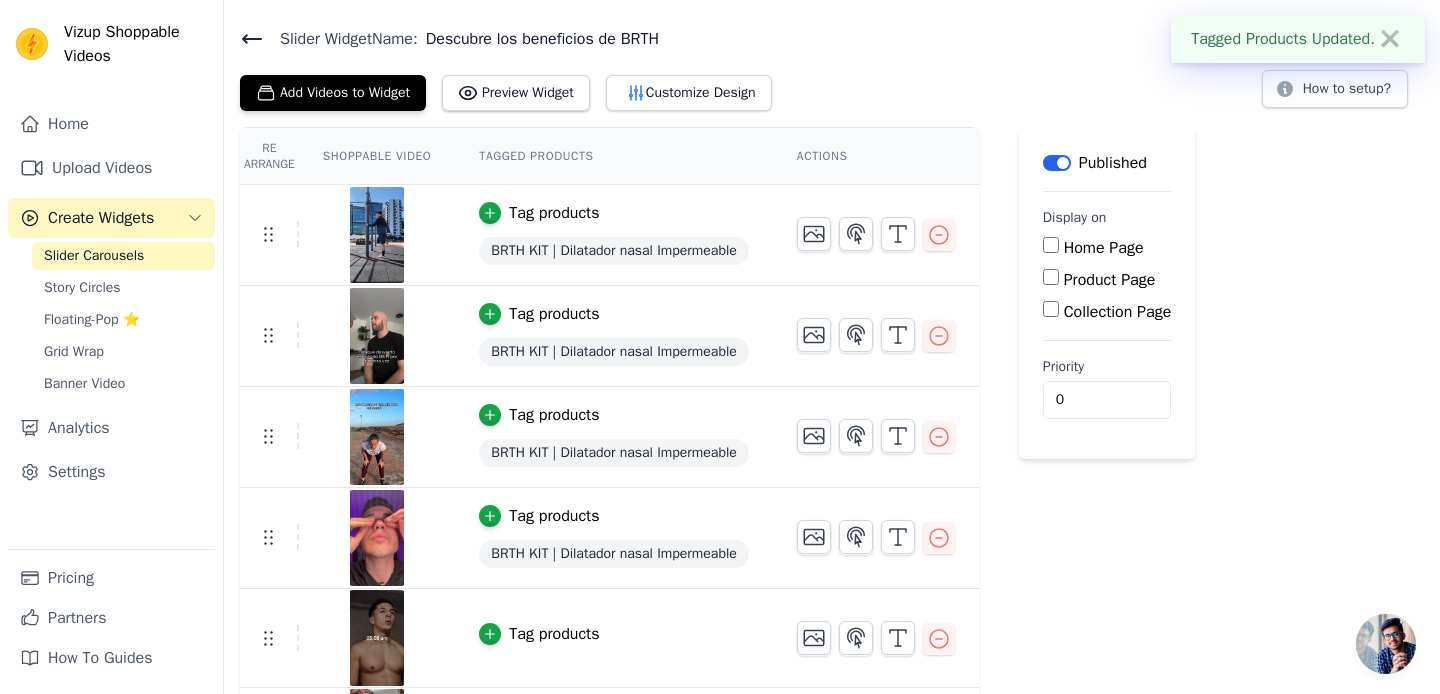 scroll, scrollTop: 69, scrollLeft: 0, axis: vertical 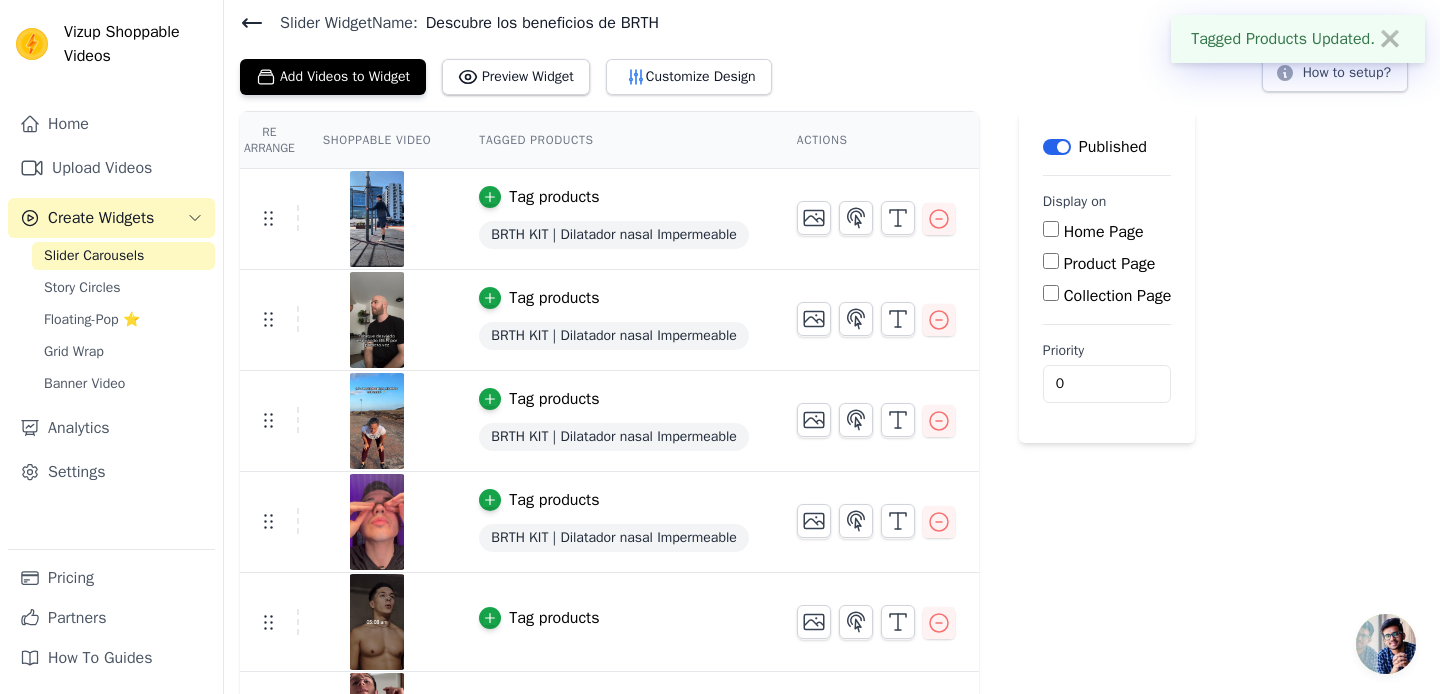 click on "Tag products" at bounding box center (554, 618) 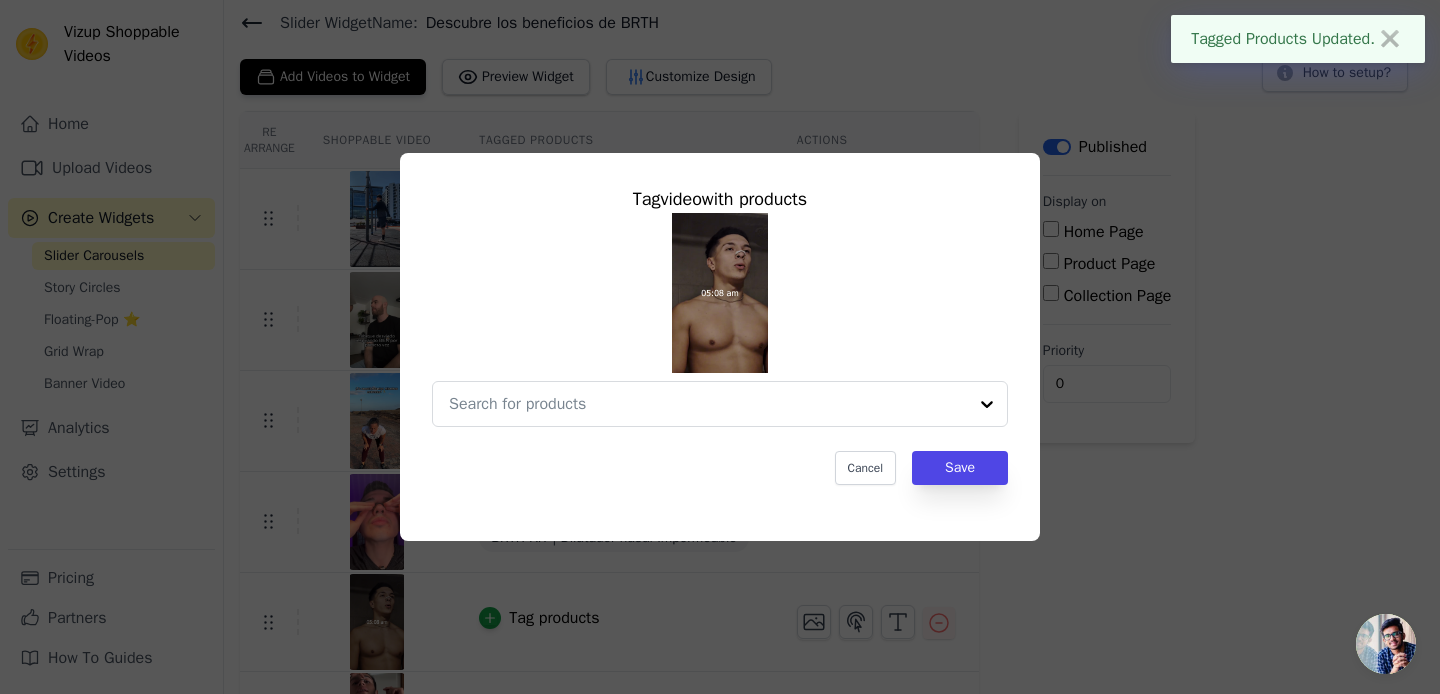 scroll, scrollTop: 0, scrollLeft: 0, axis: both 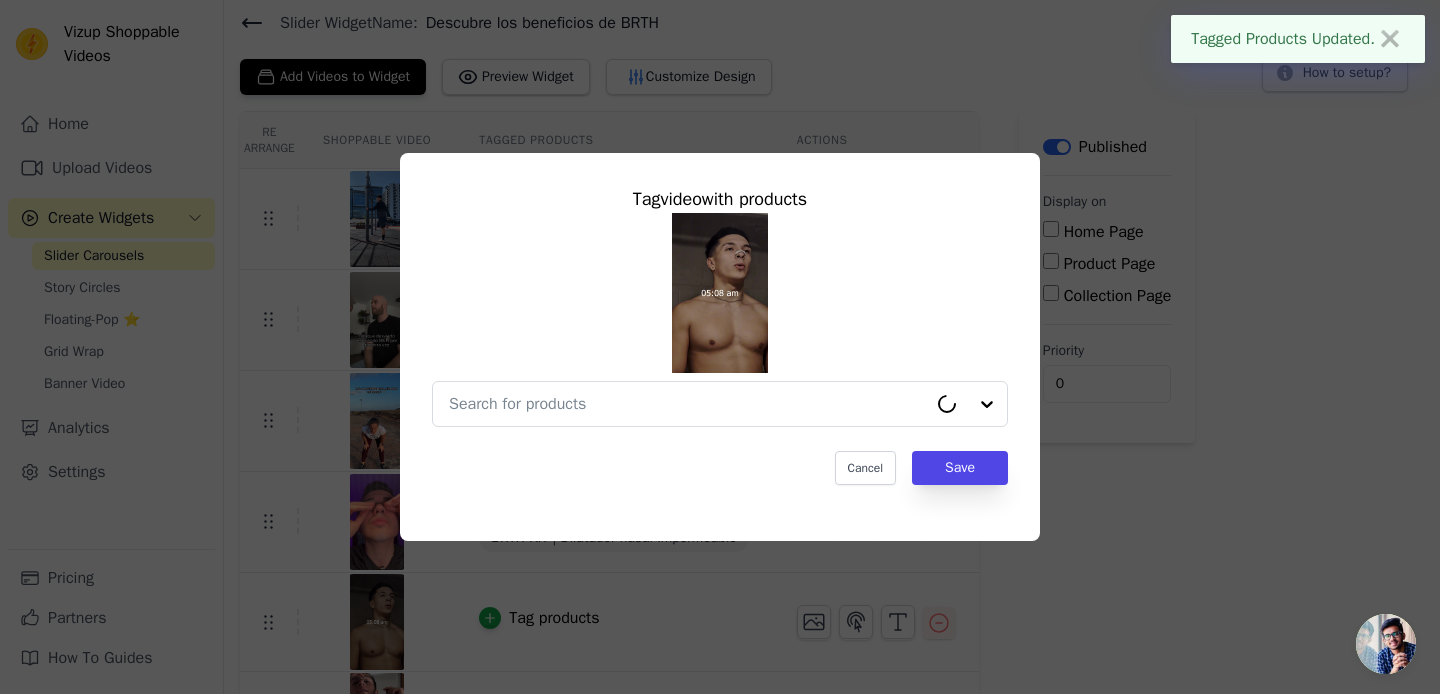 click at bounding box center [720, 320] 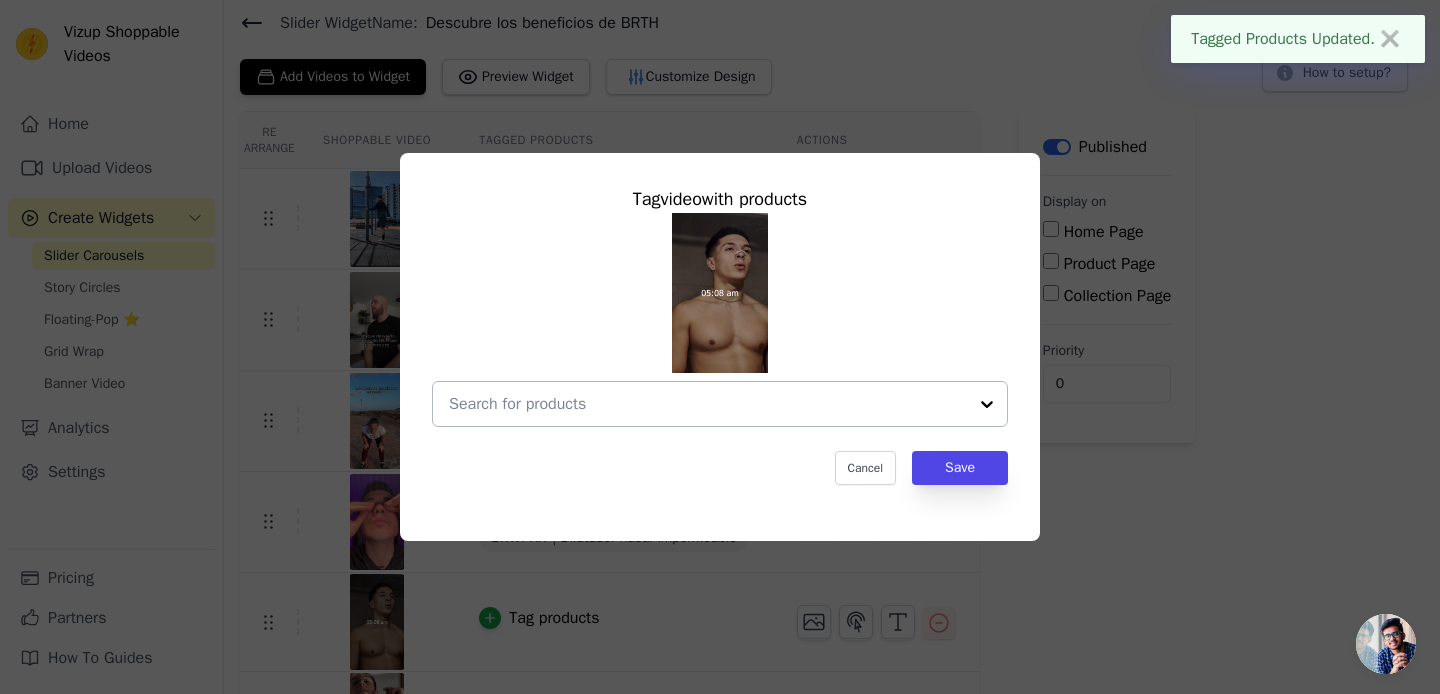 click at bounding box center [708, 404] 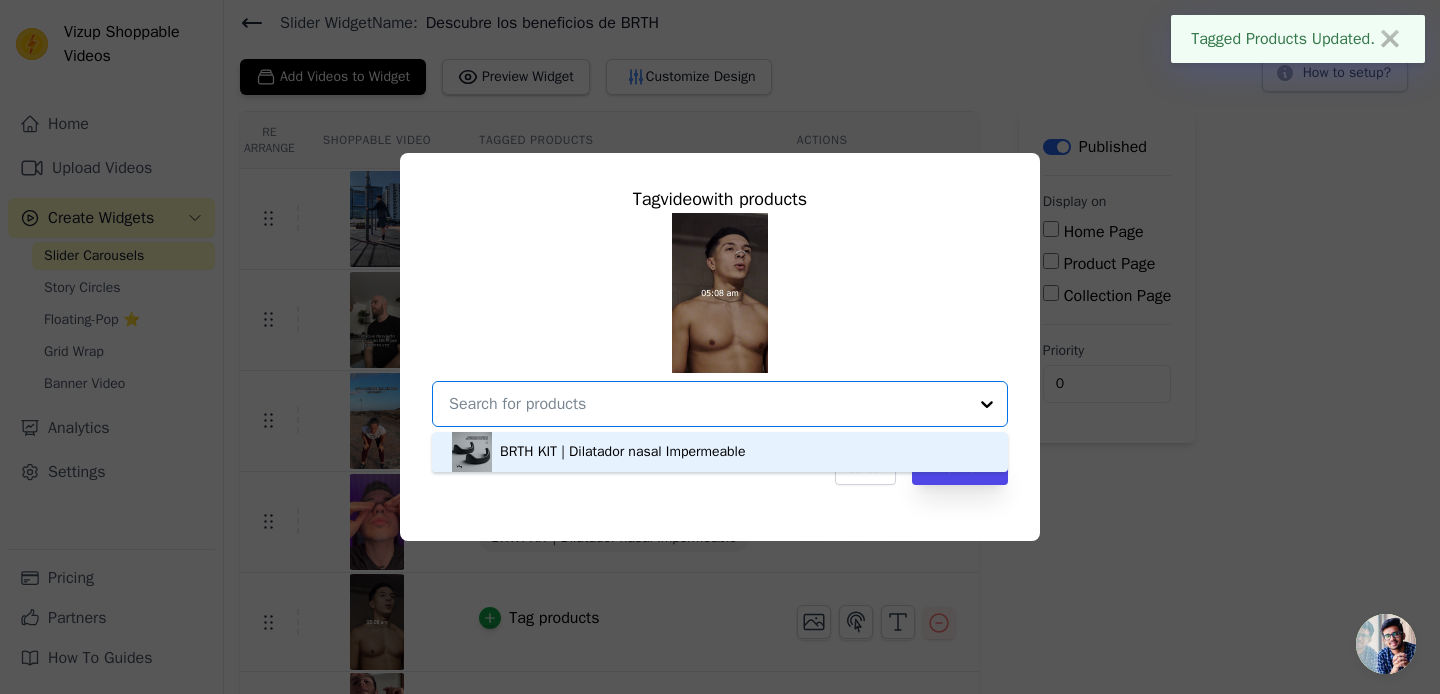 click on "BRTH KIT | Dilatador nasal Impermeable" at bounding box center (720, 452) 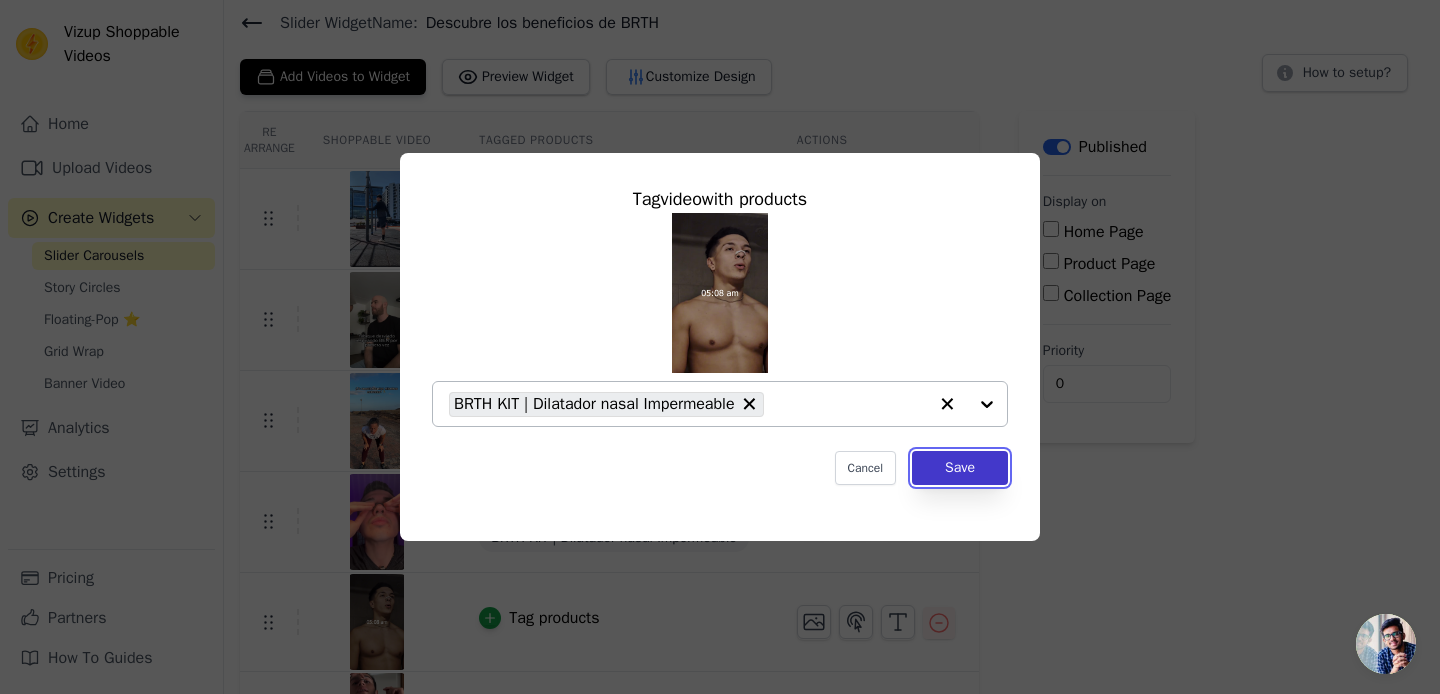 click on "Save" at bounding box center [960, 468] 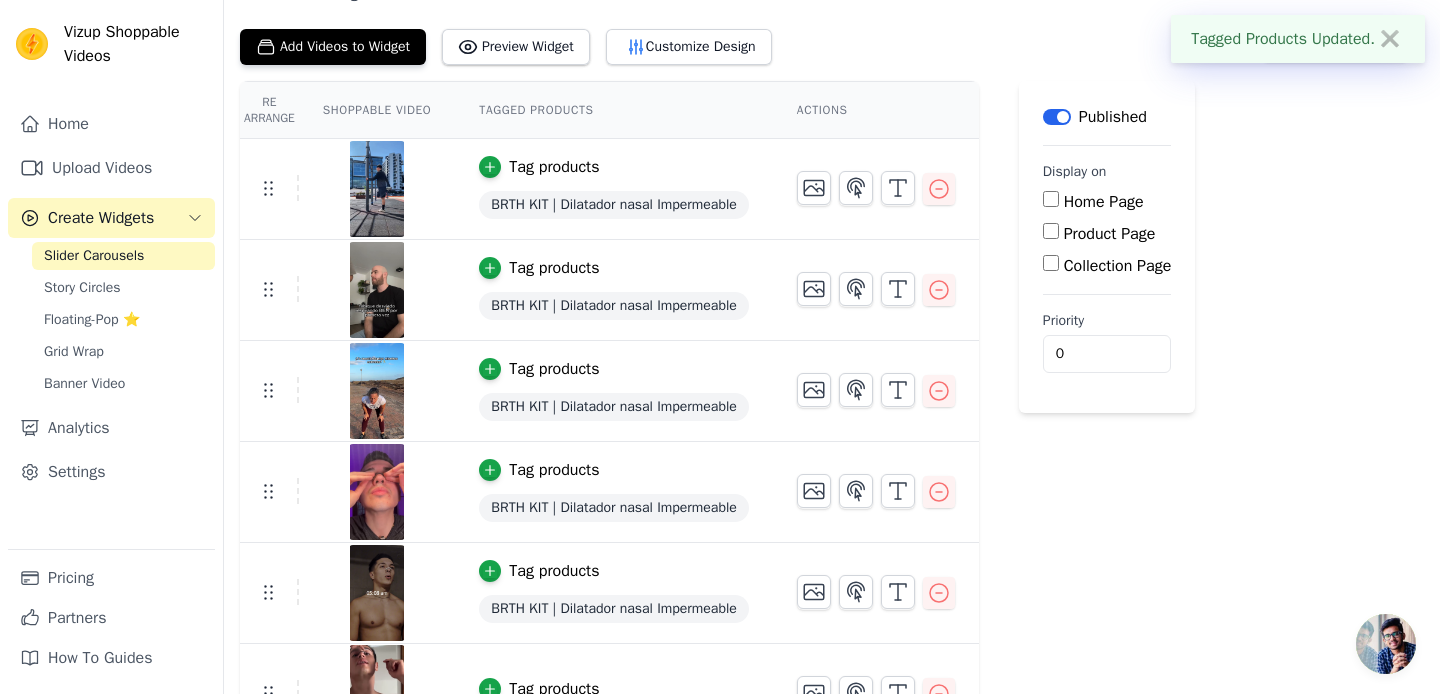 scroll, scrollTop: 148, scrollLeft: 0, axis: vertical 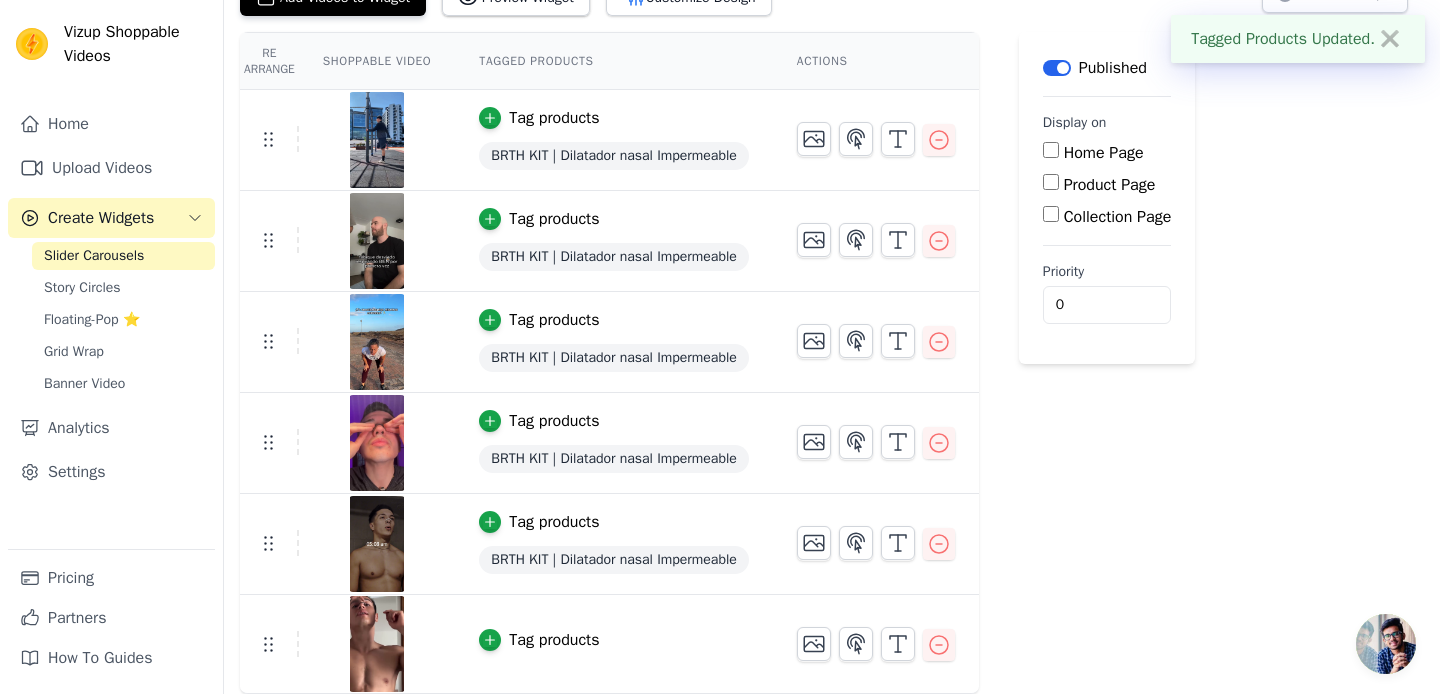 click on "Tag products" at bounding box center (554, 640) 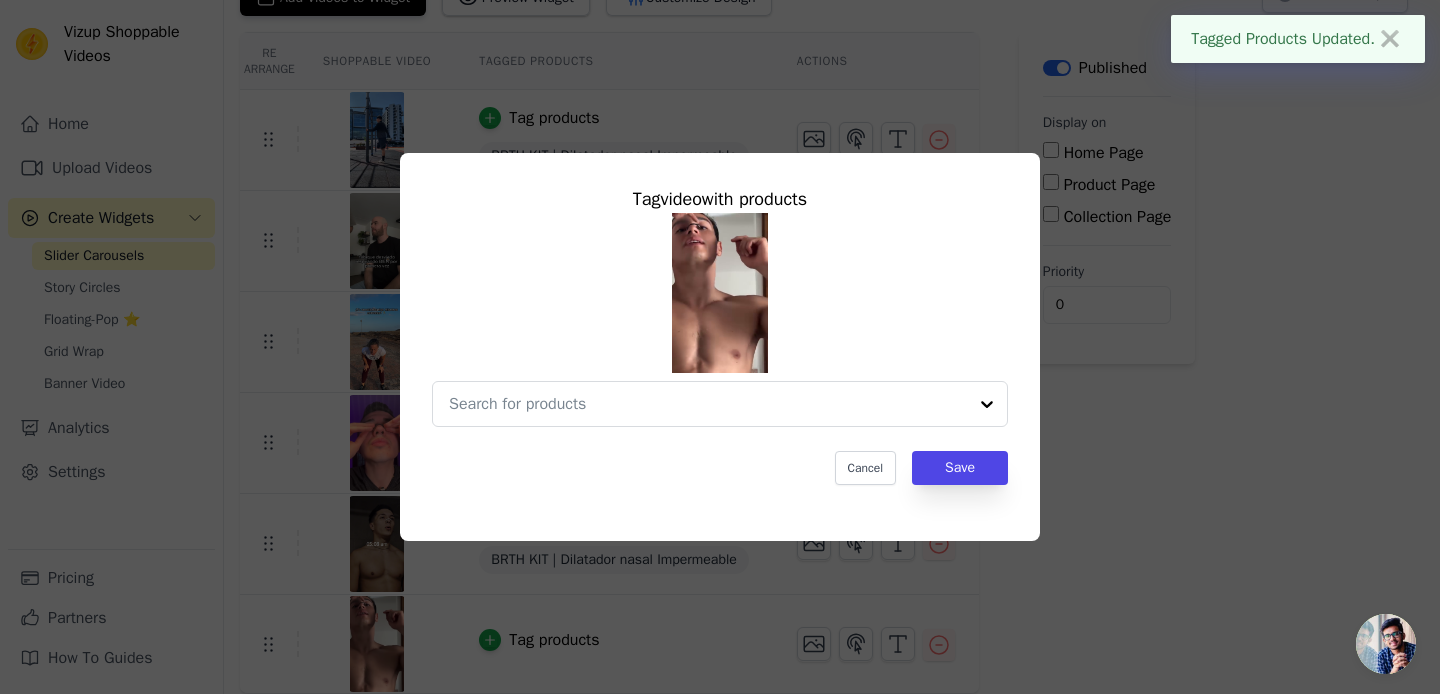 scroll, scrollTop: 0, scrollLeft: 0, axis: both 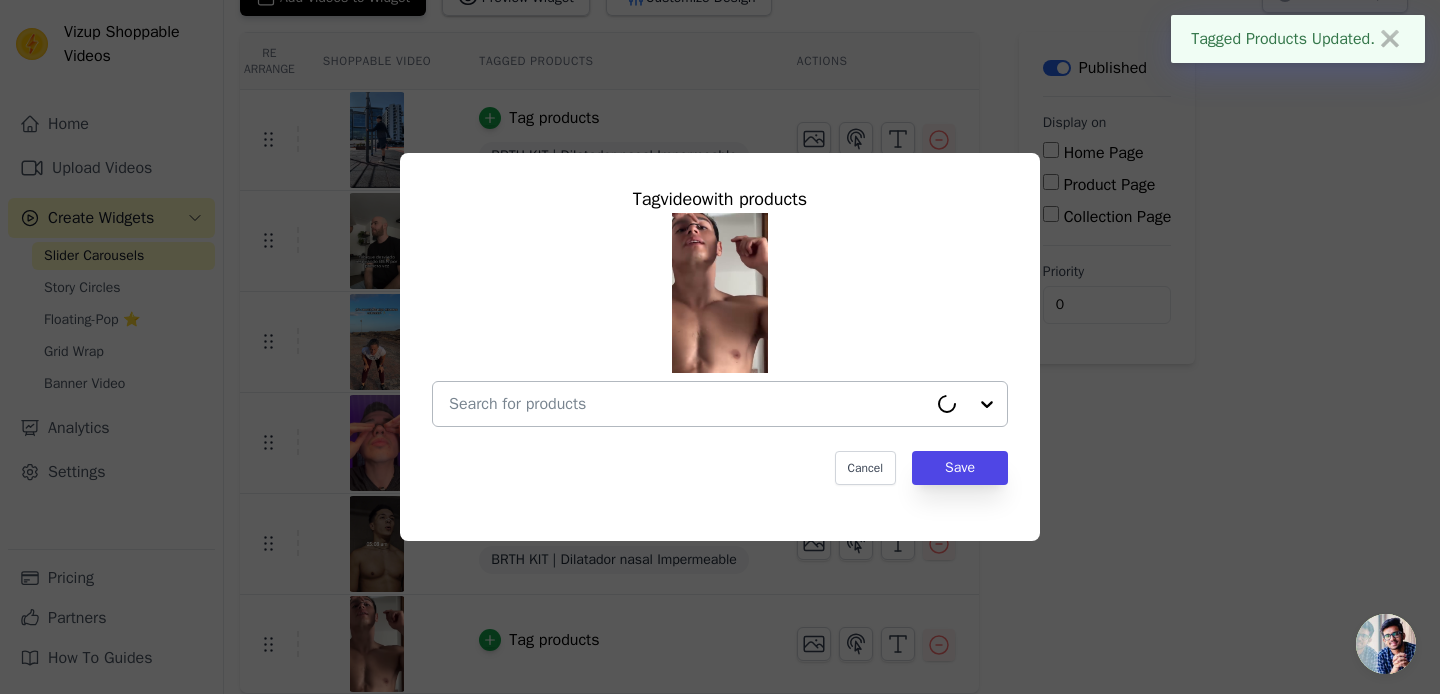 click at bounding box center [688, 404] 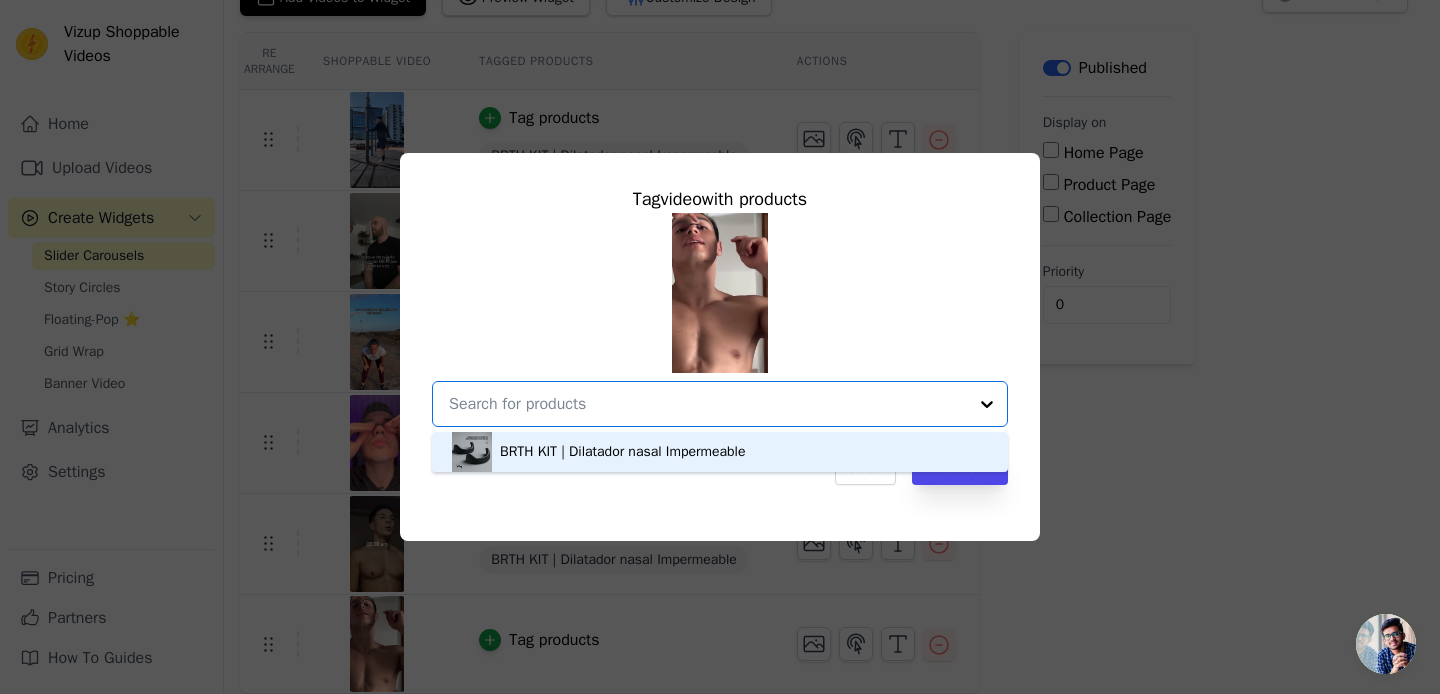 click on "BRTH KIT | Dilatador nasal Impermeable" at bounding box center (720, 452) 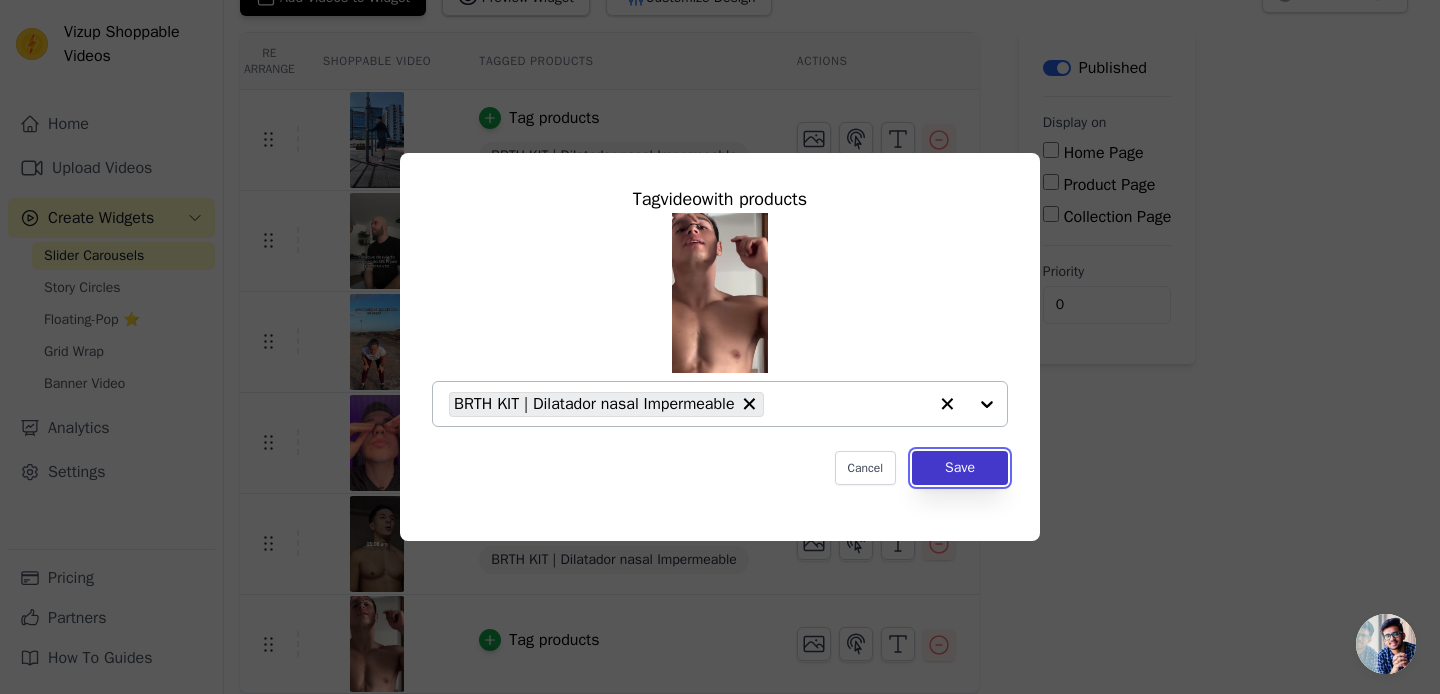 click on "Save" at bounding box center [960, 468] 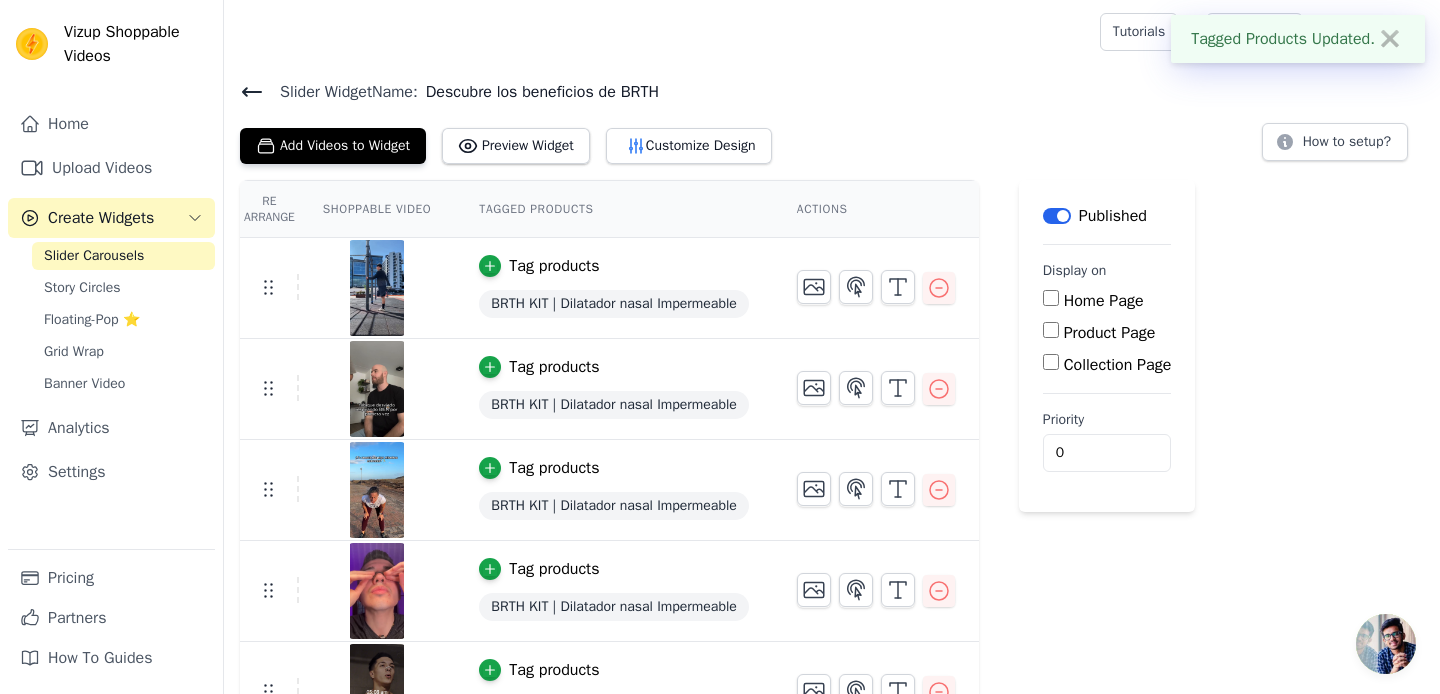 scroll, scrollTop: 150, scrollLeft: 0, axis: vertical 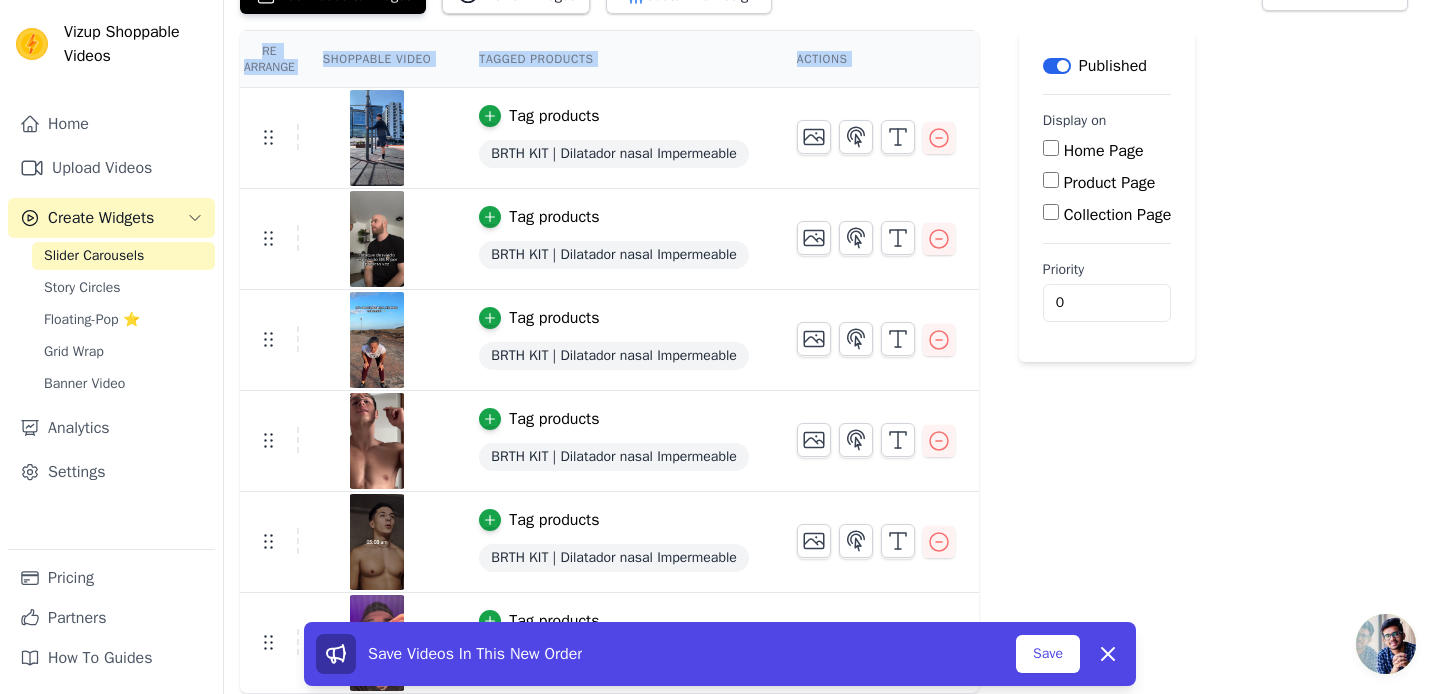 drag, startPoint x: 271, startPoint y: 643, endPoint x: 271, endPoint y: 591, distance: 52 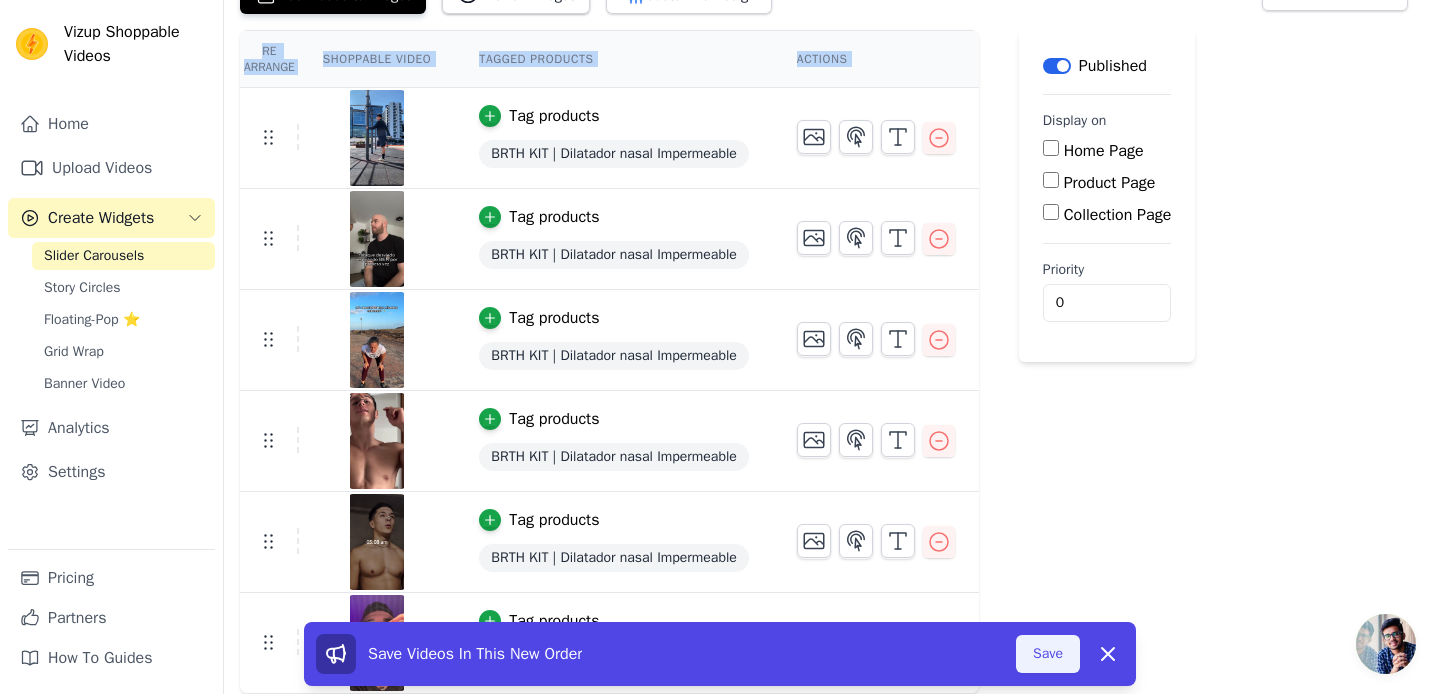 click on "Save" at bounding box center (1048, 654) 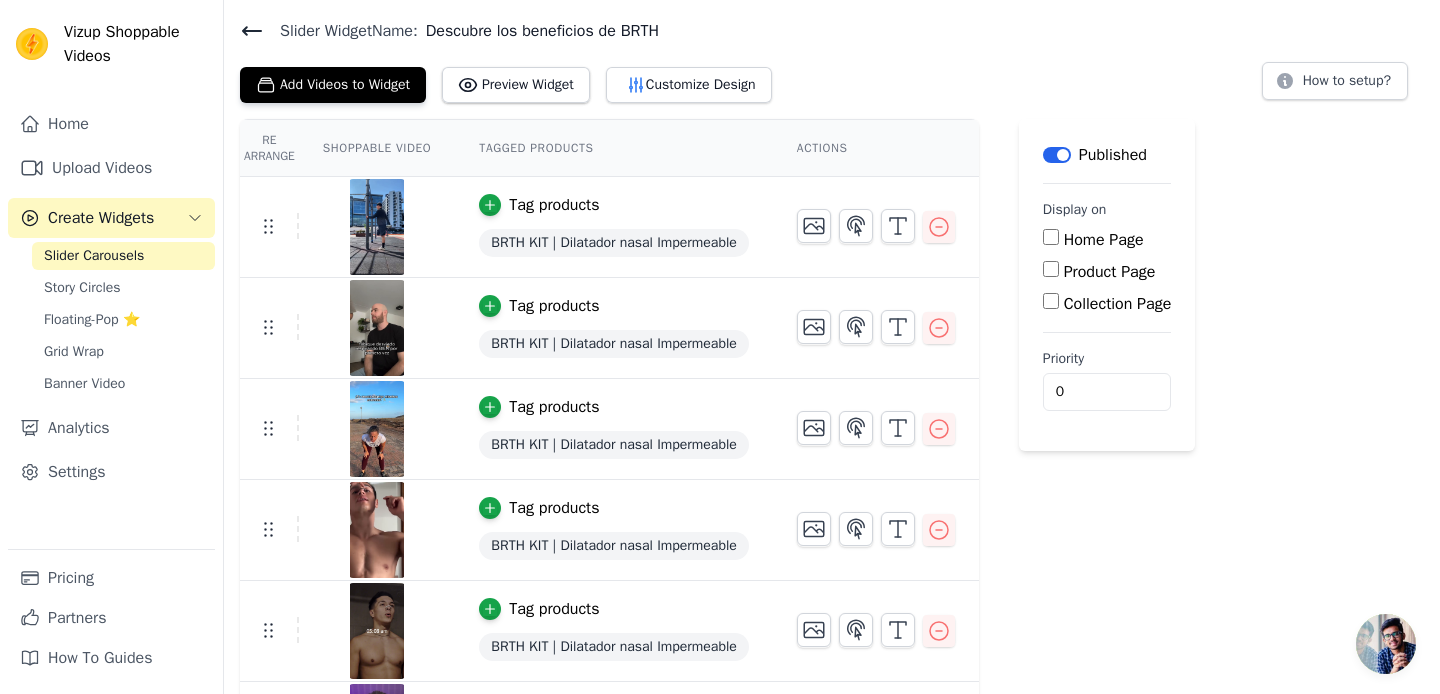 scroll, scrollTop: 0, scrollLeft: 0, axis: both 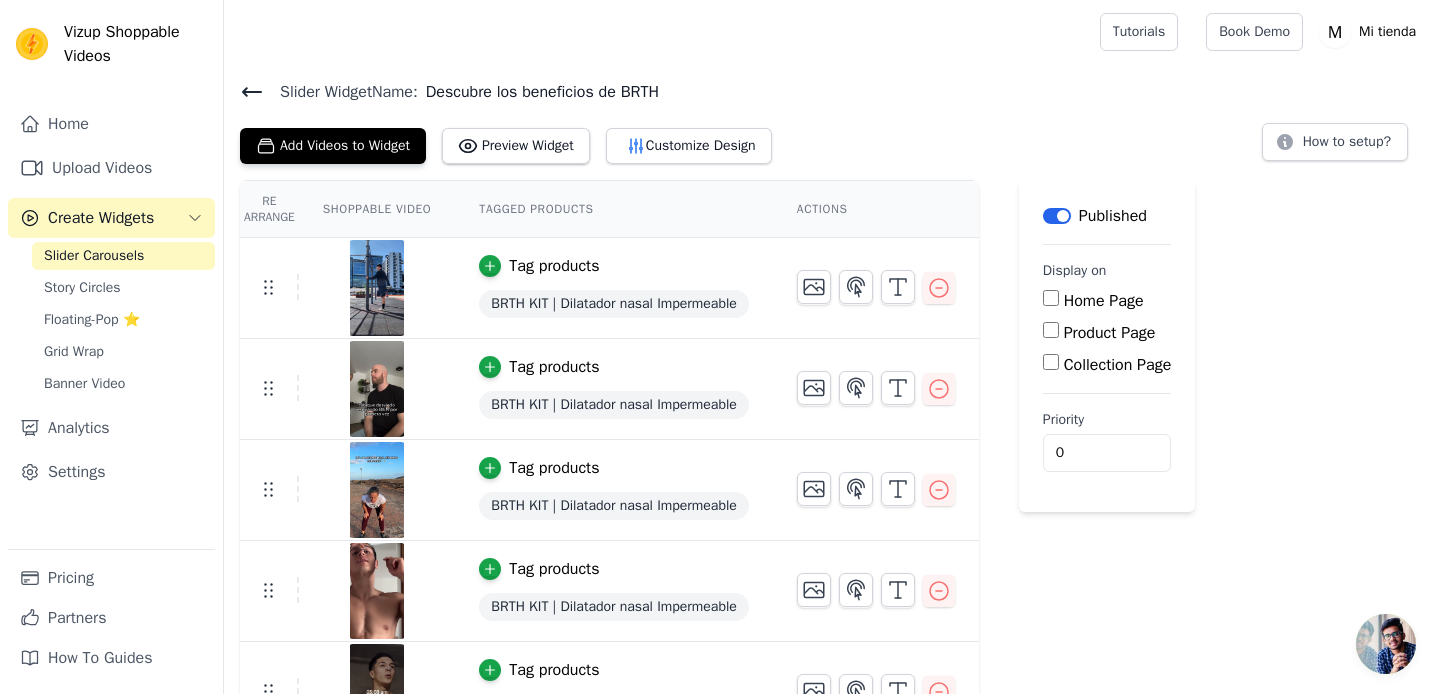 click on "Slider Carousels" at bounding box center (94, 256) 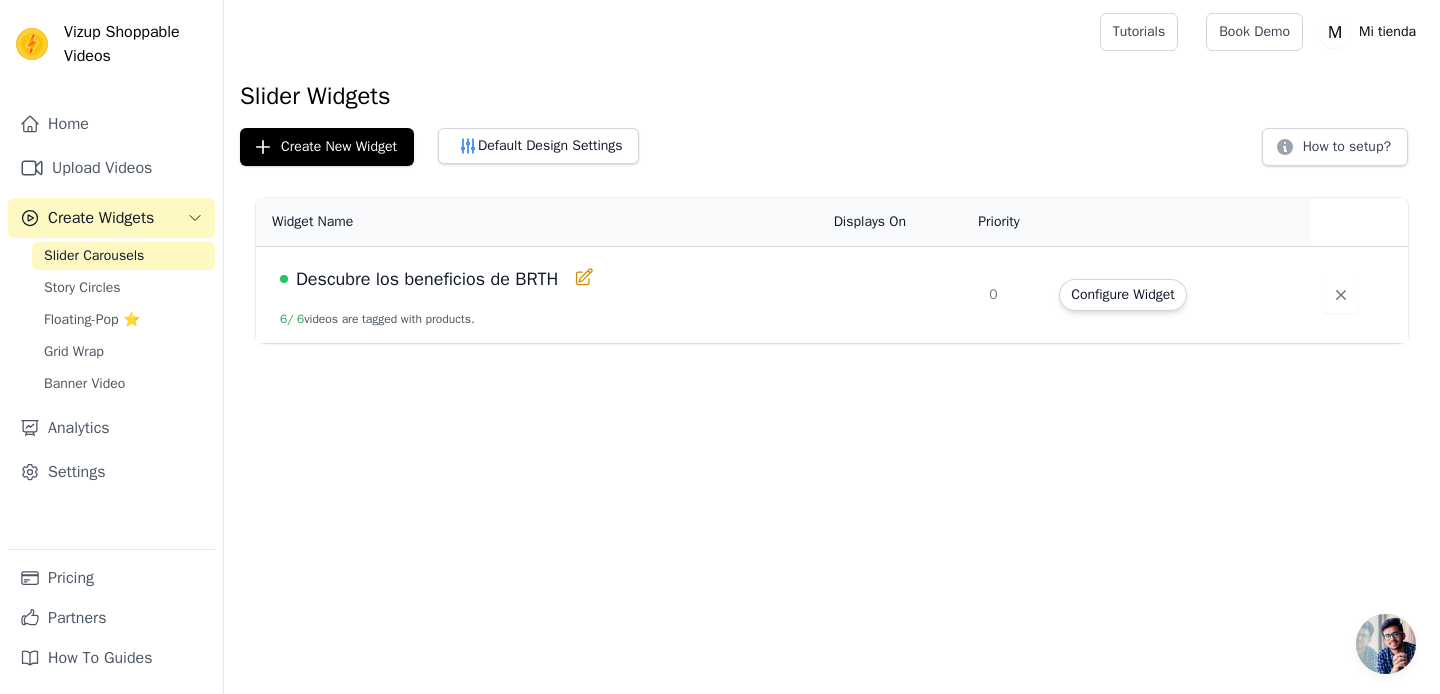 click on "Descubre los beneficios de BRTH" at bounding box center [427, 279] 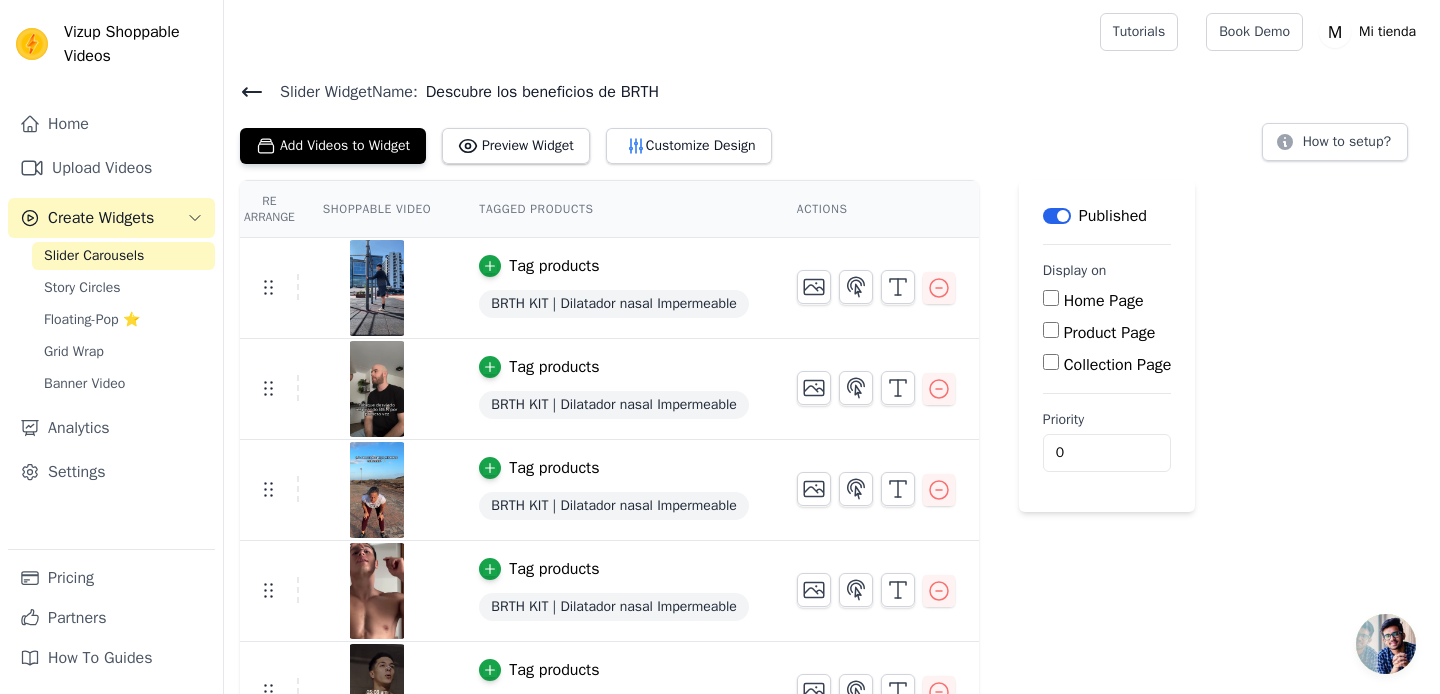 click on "BRTH KIT | Dilatador nasal Impermeable" at bounding box center (614, 304) 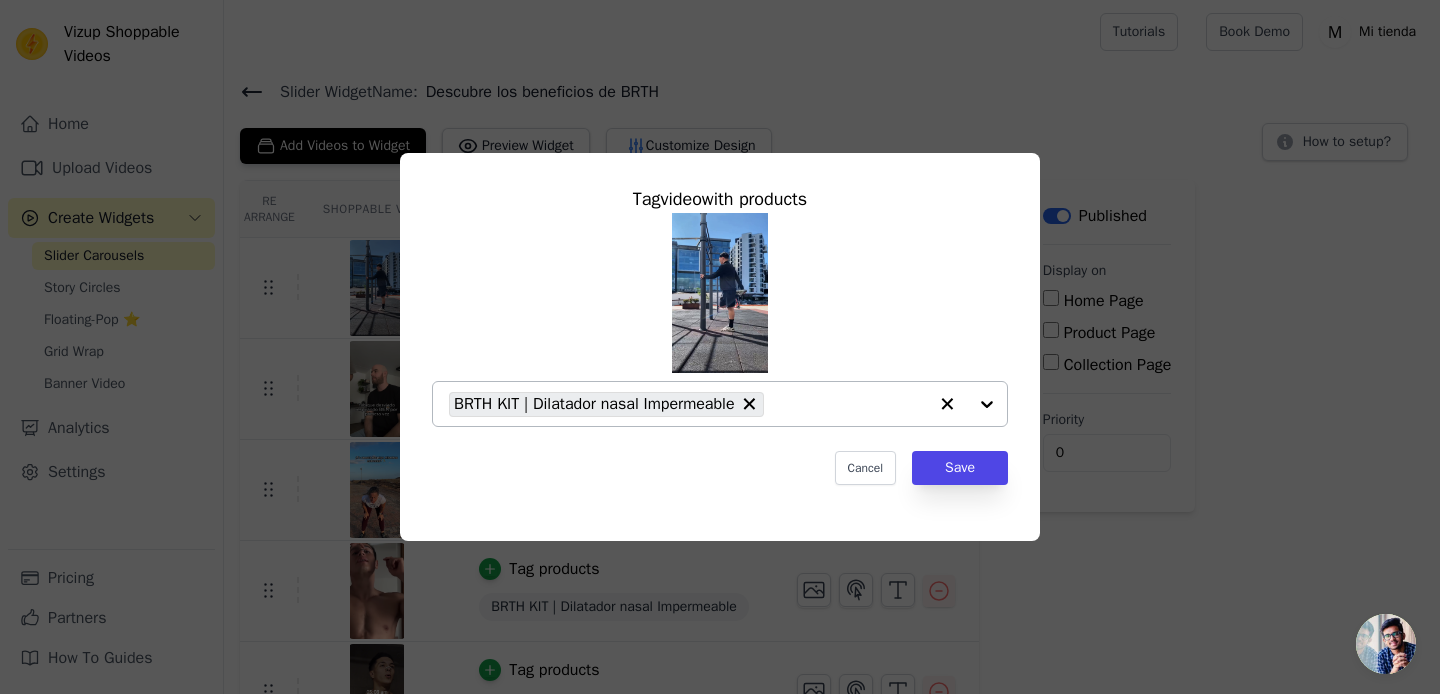 click 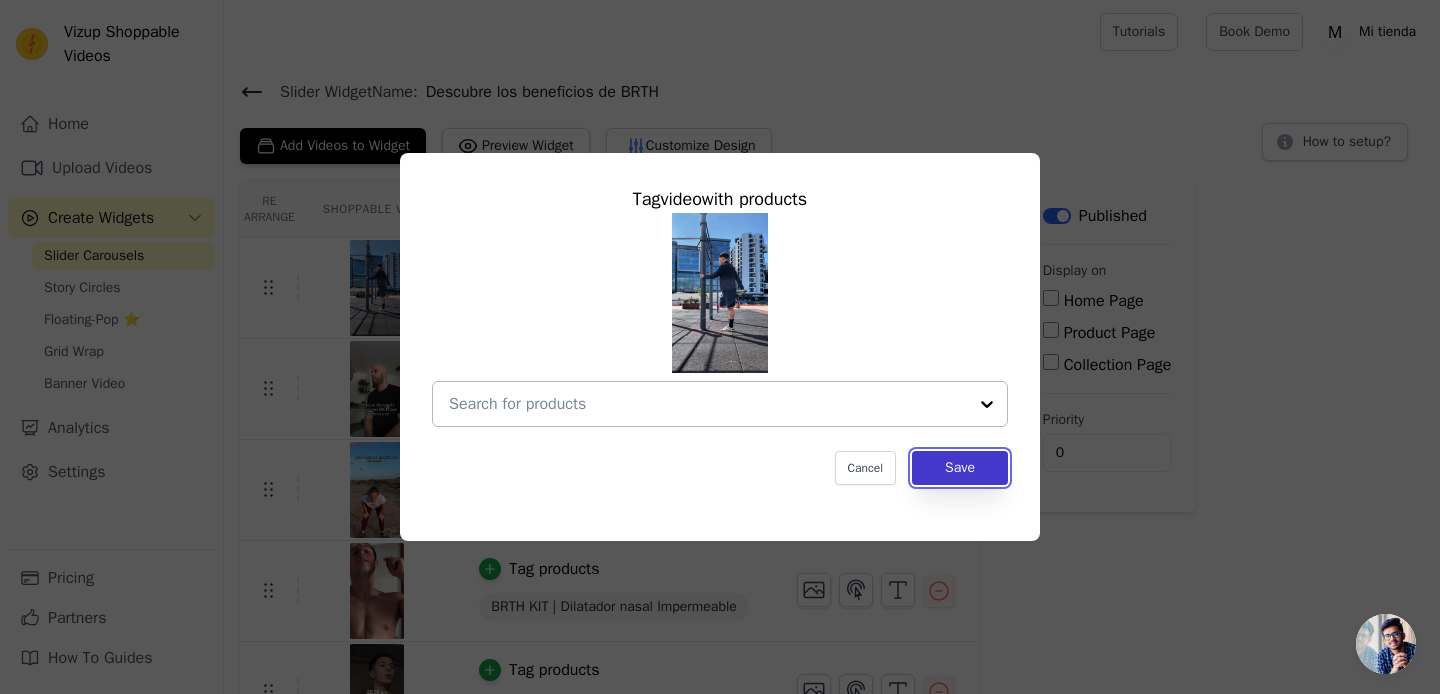 click on "Save" at bounding box center [960, 468] 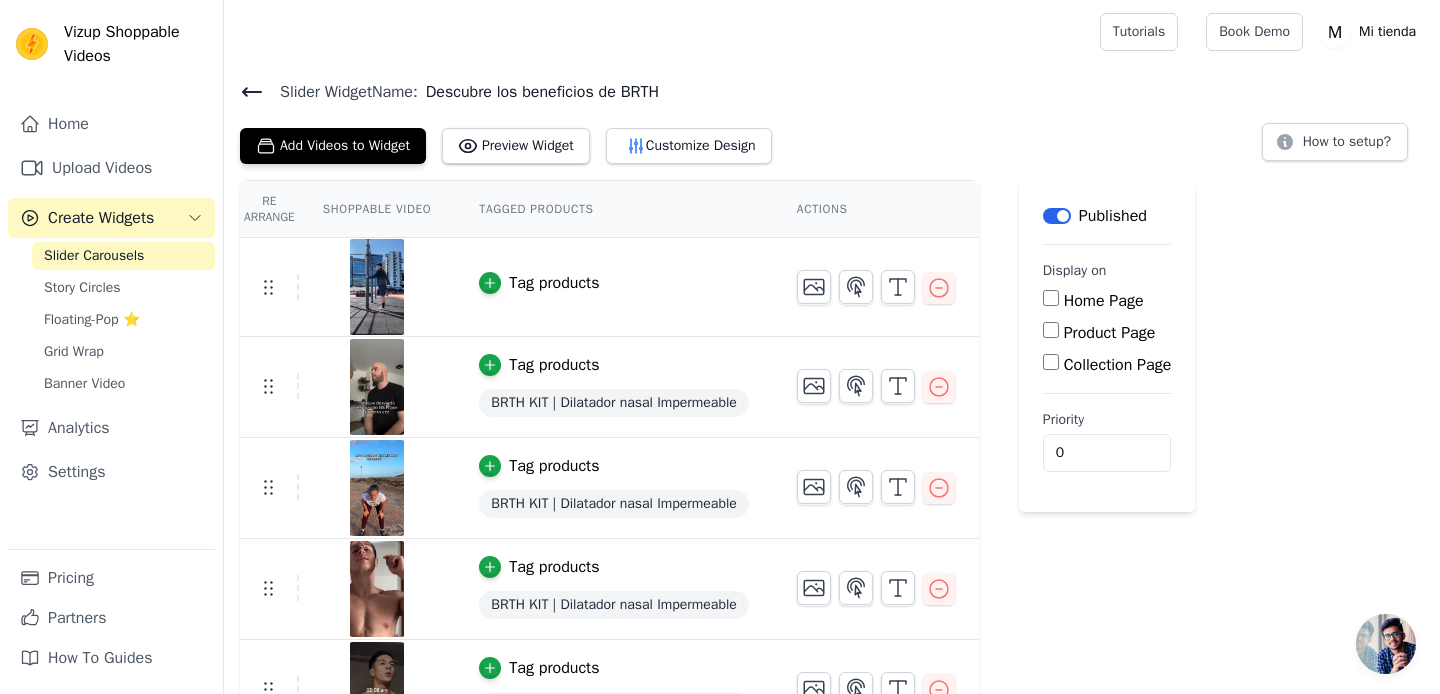 click on "Product Page" at bounding box center [1107, 333] 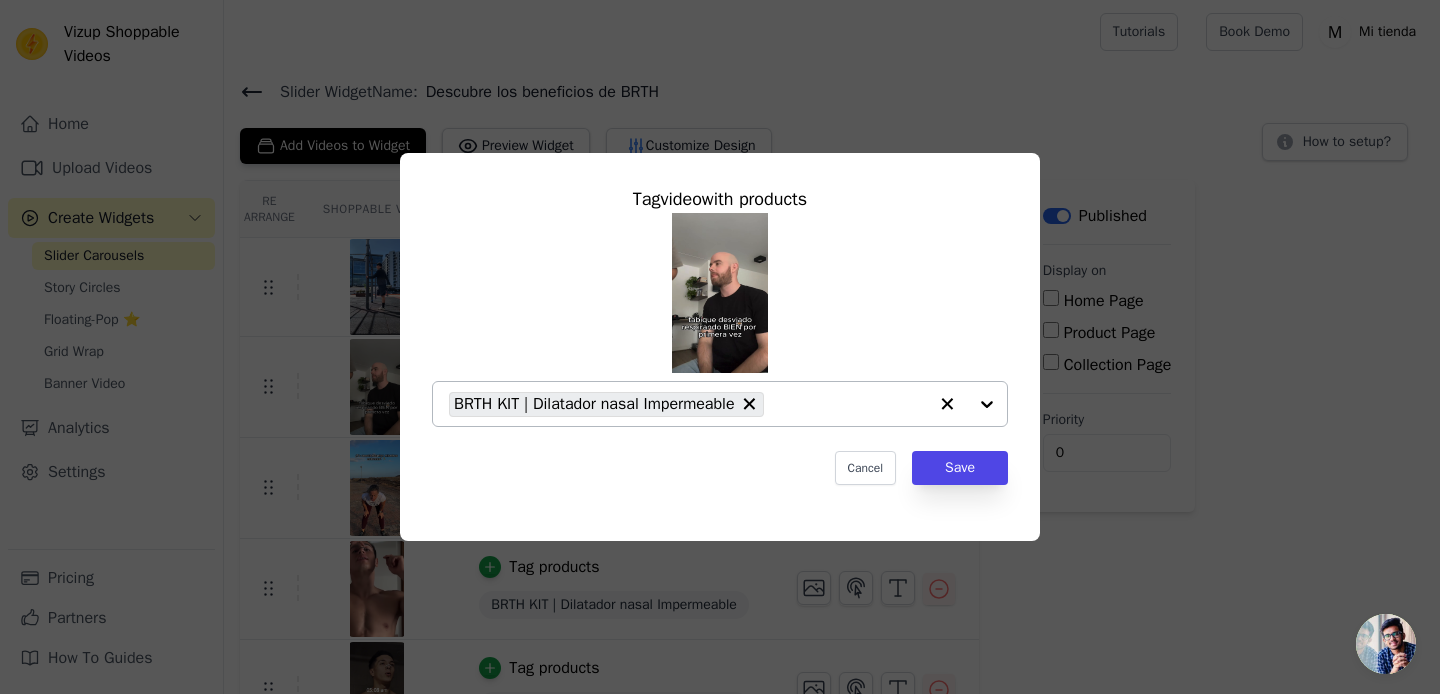 click 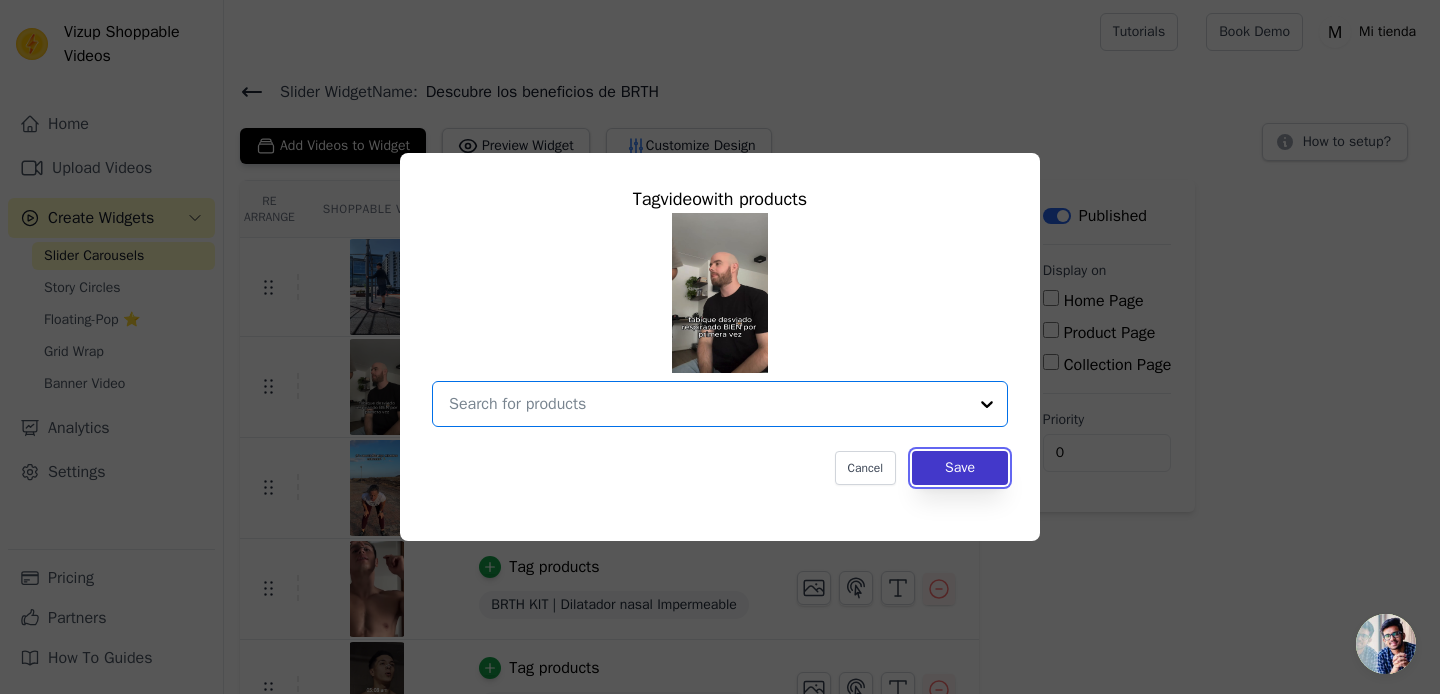 click on "Save" at bounding box center (960, 468) 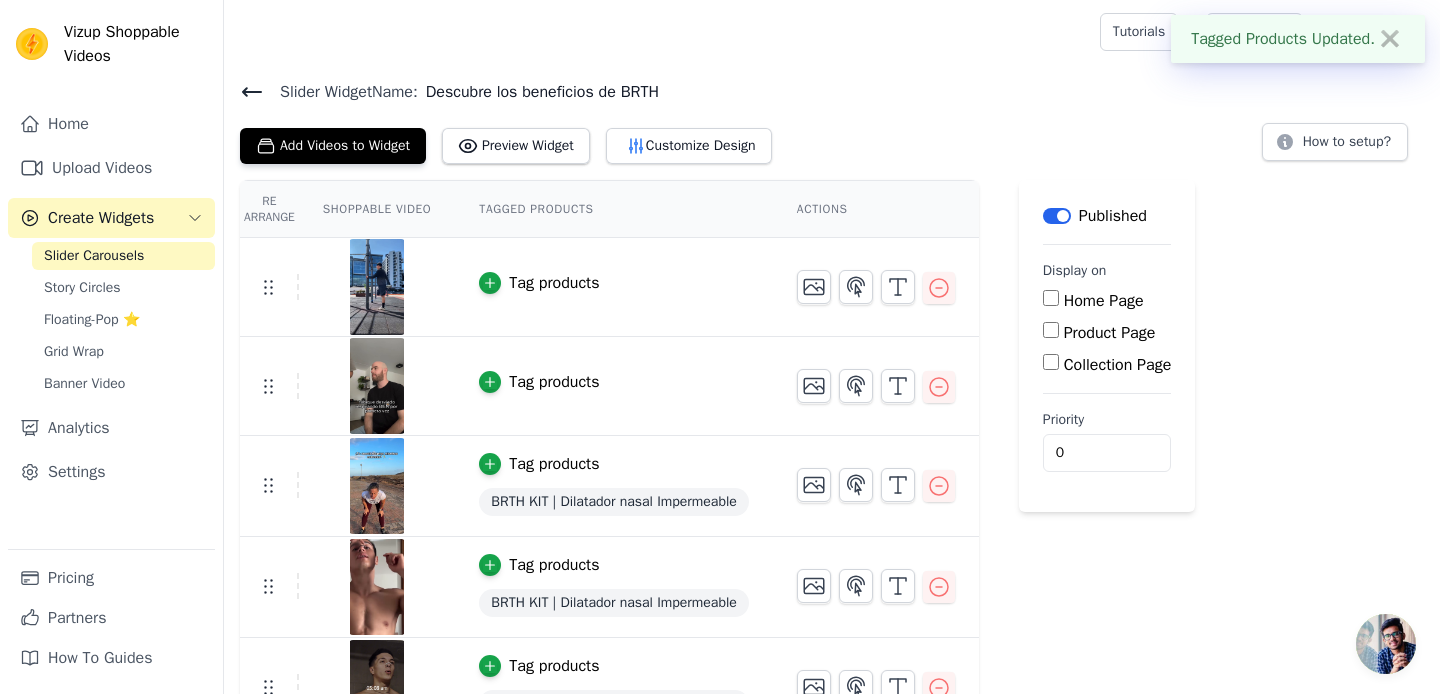 click on "BRTH KIT | Dilatador nasal Impermeable" at bounding box center [614, 502] 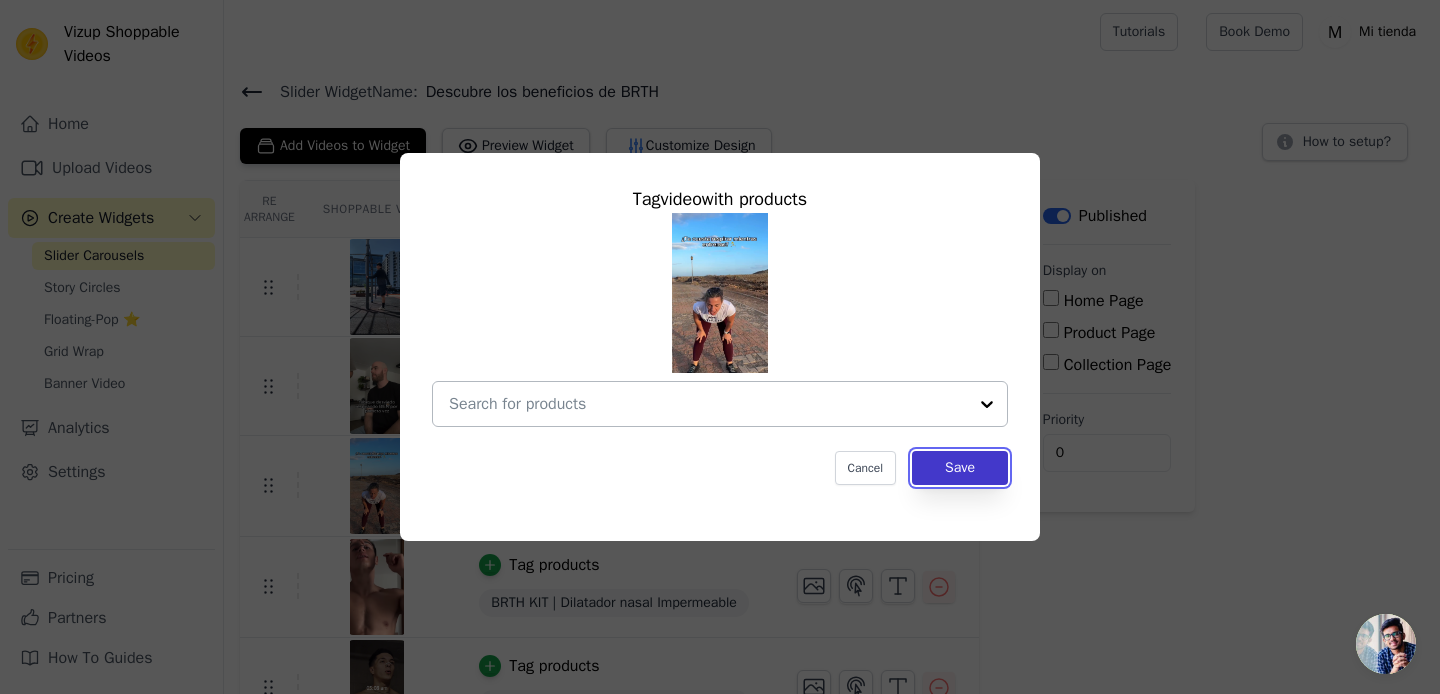 click on "Save" at bounding box center (960, 468) 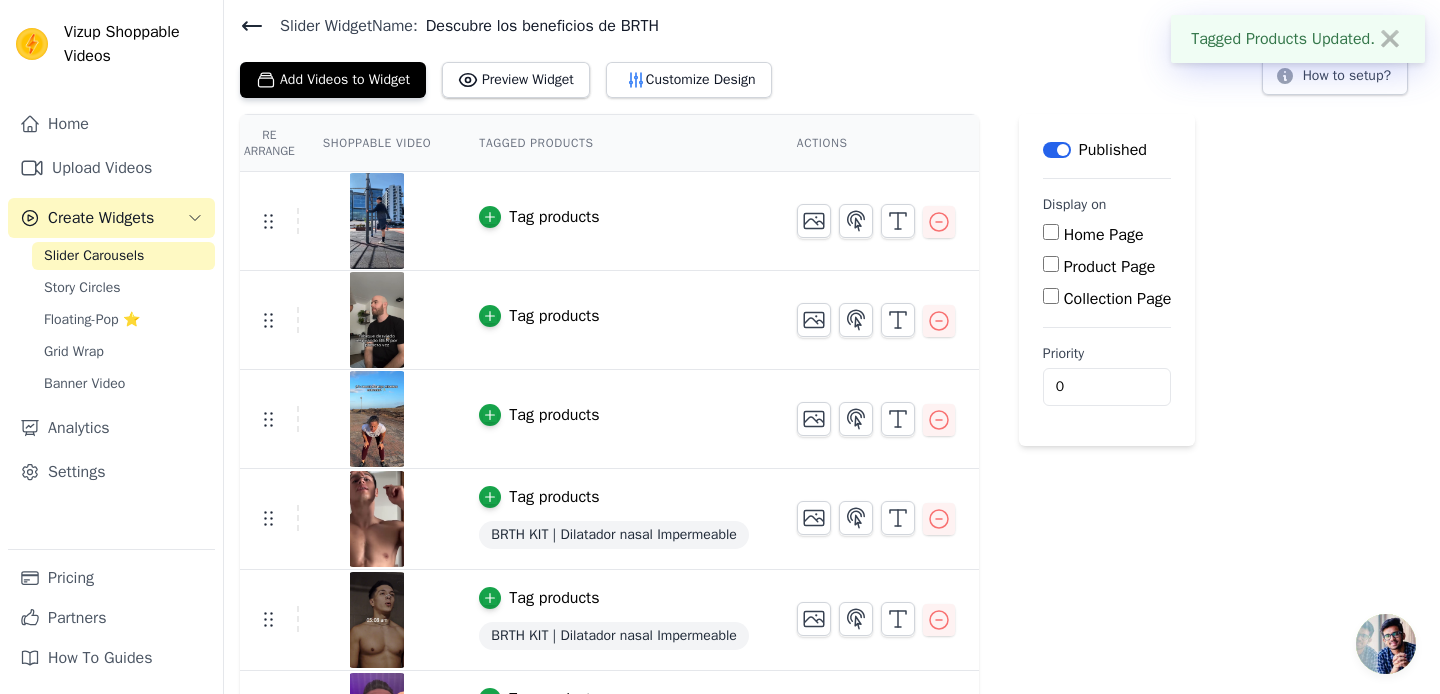 scroll, scrollTop: 77, scrollLeft: 0, axis: vertical 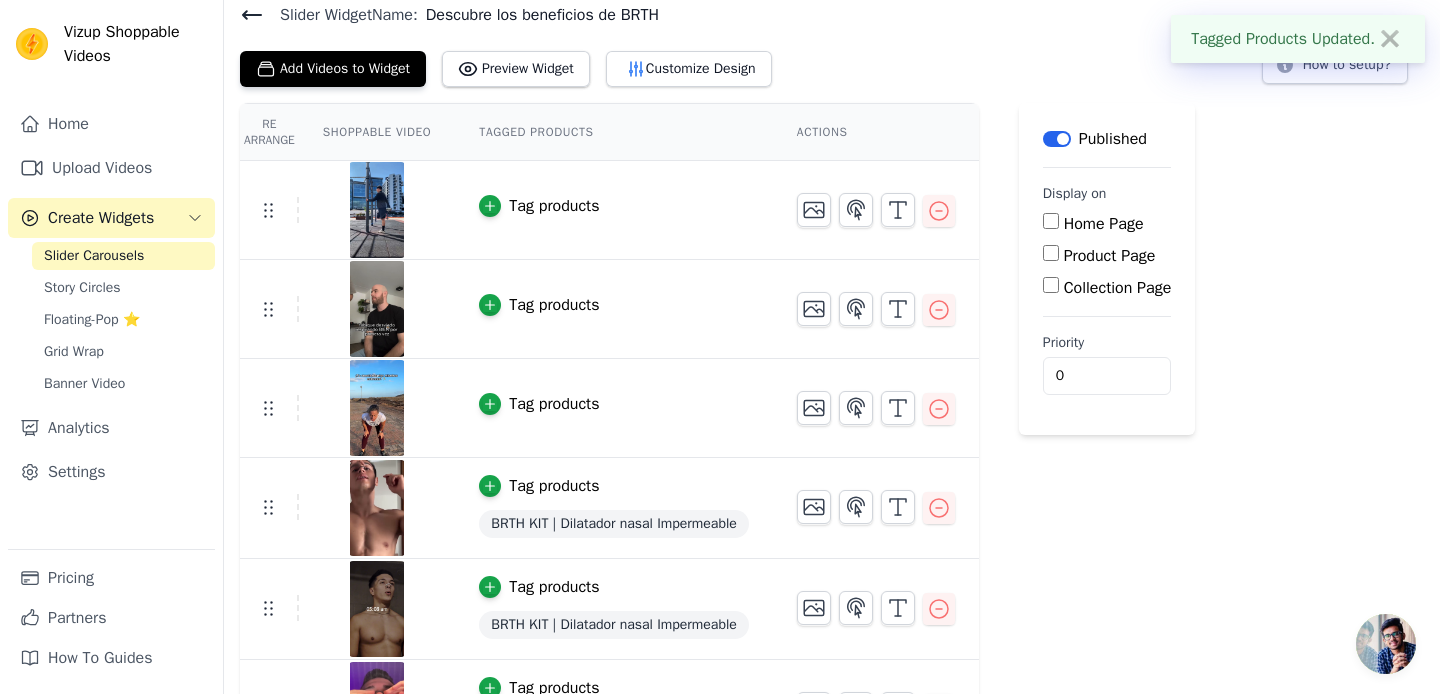 click on "BRTH KIT | Dilatador nasal Impermeable" at bounding box center (614, 524) 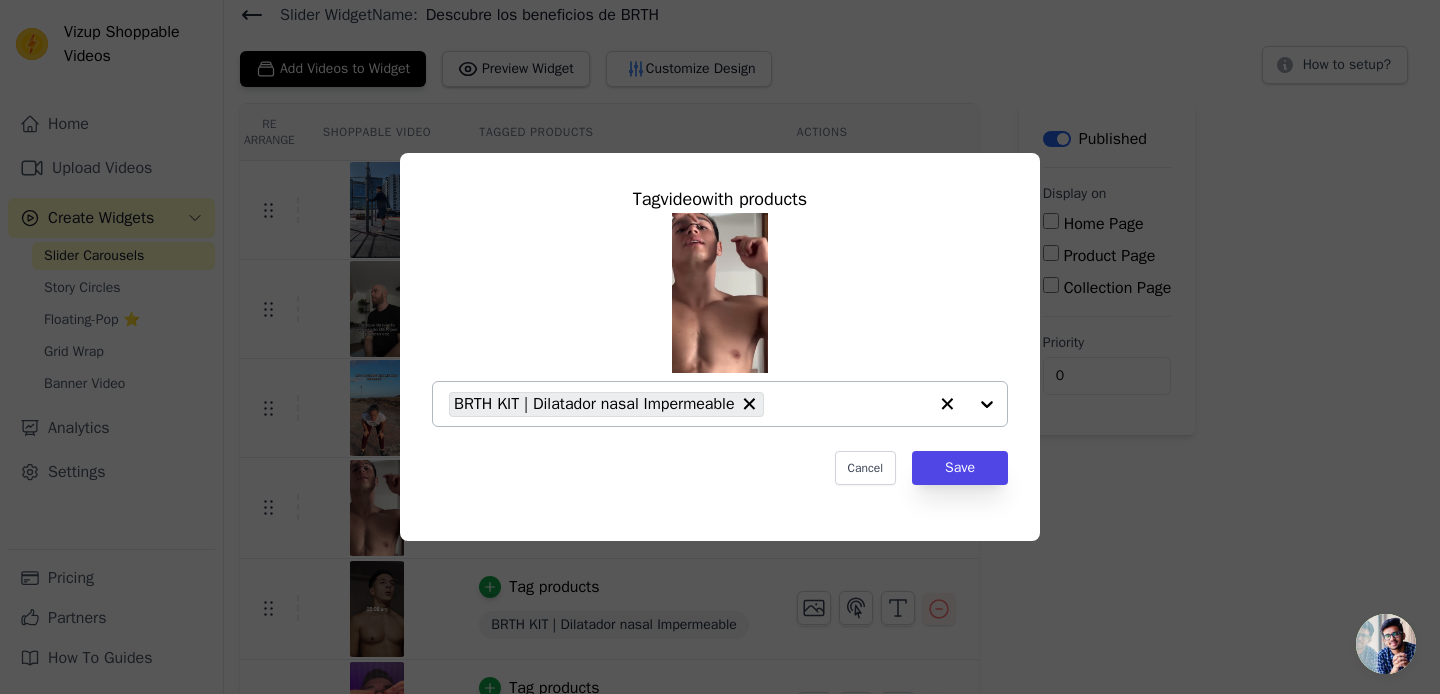 click 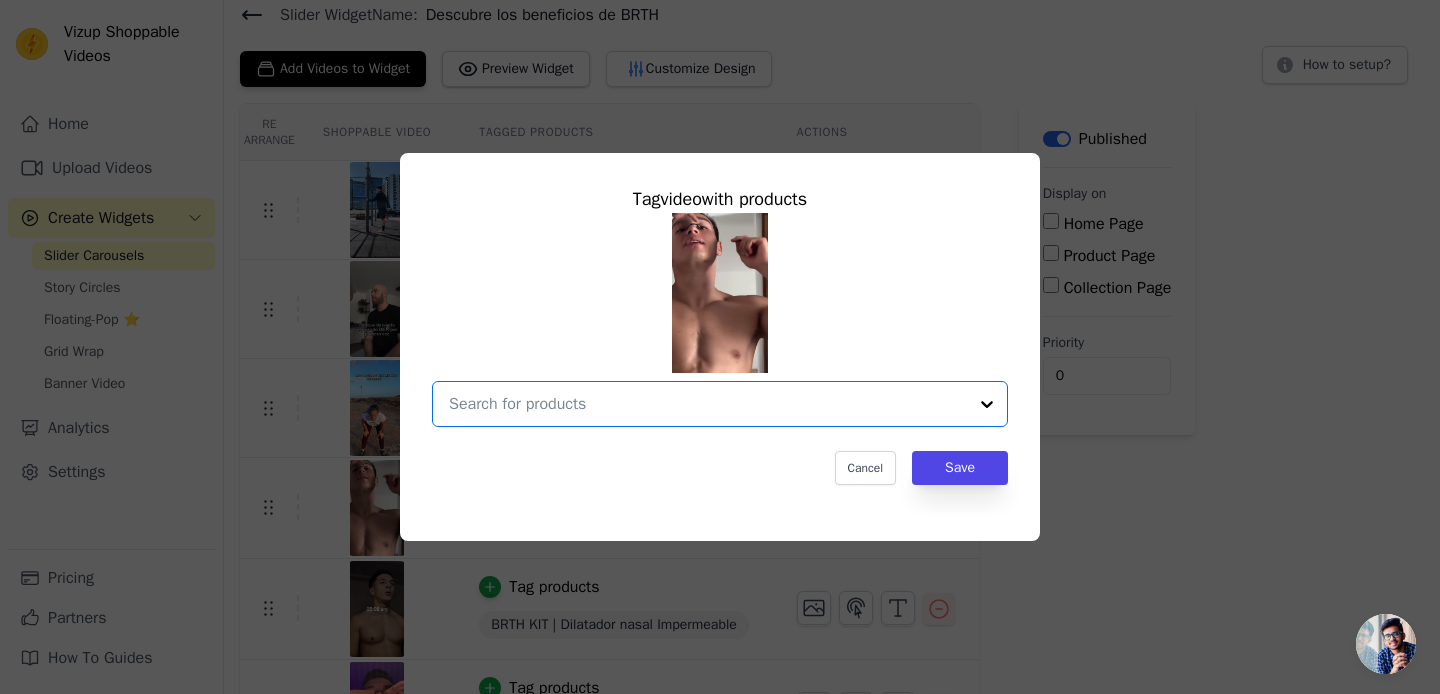click on "Tag  video  with products       Option undefined, selected.   Select is focused, type to refine list, press down to open the menu.                   Cancel   Save" at bounding box center [720, 335] 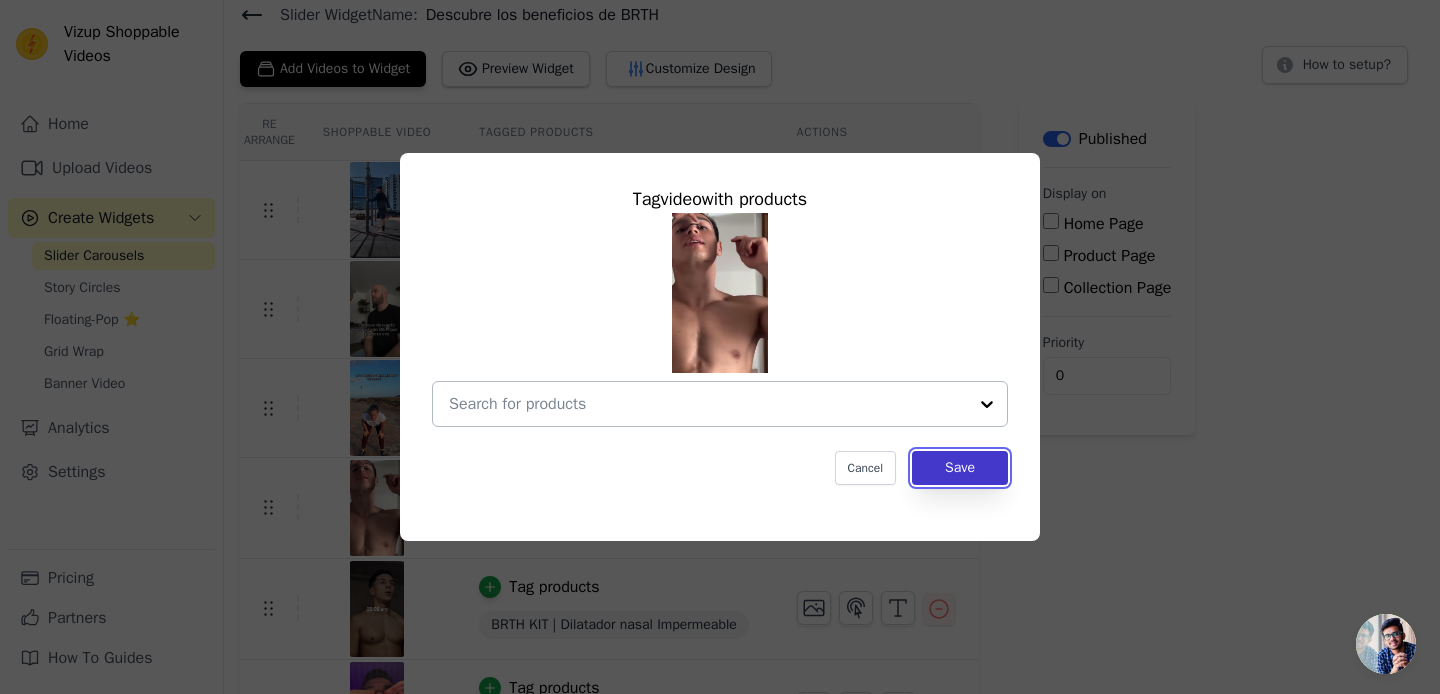 click on "Save" at bounding box center (960, 468) 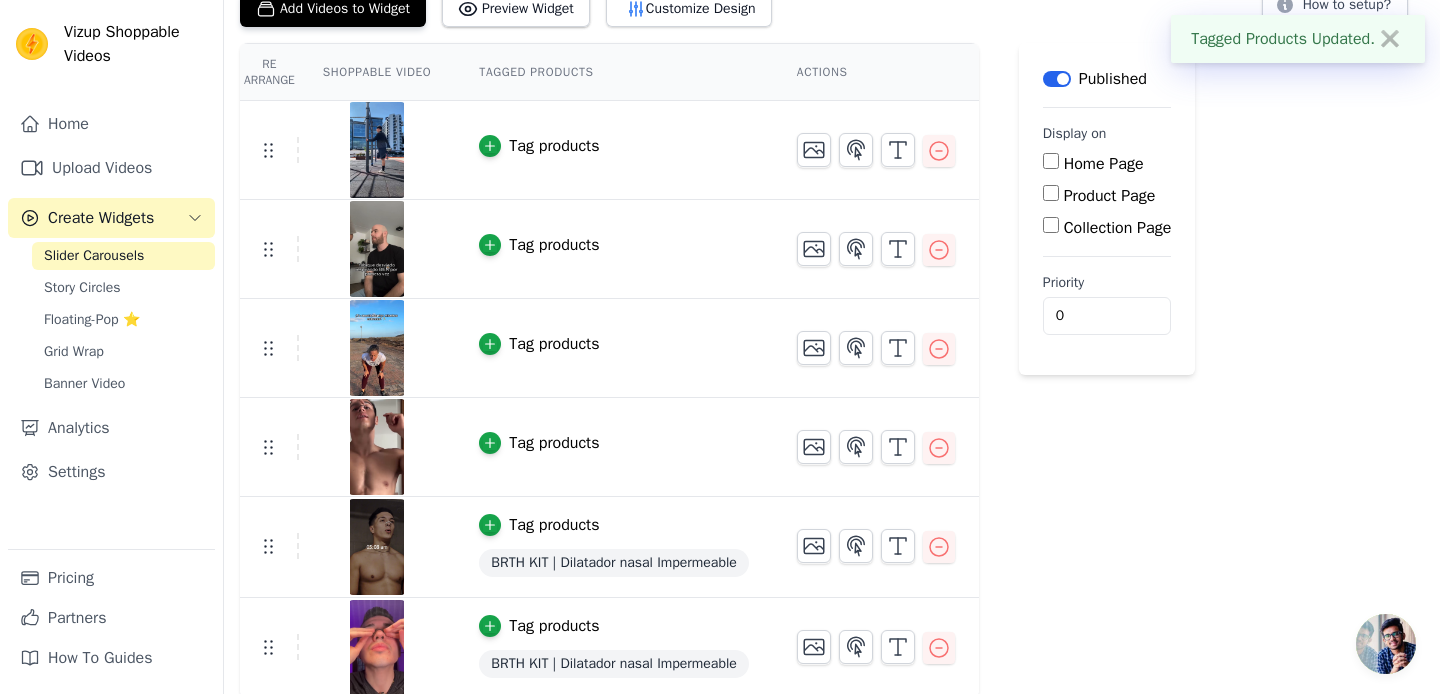 scroll, scrollTop: 142, scrollLeft: 0, axis: vertical 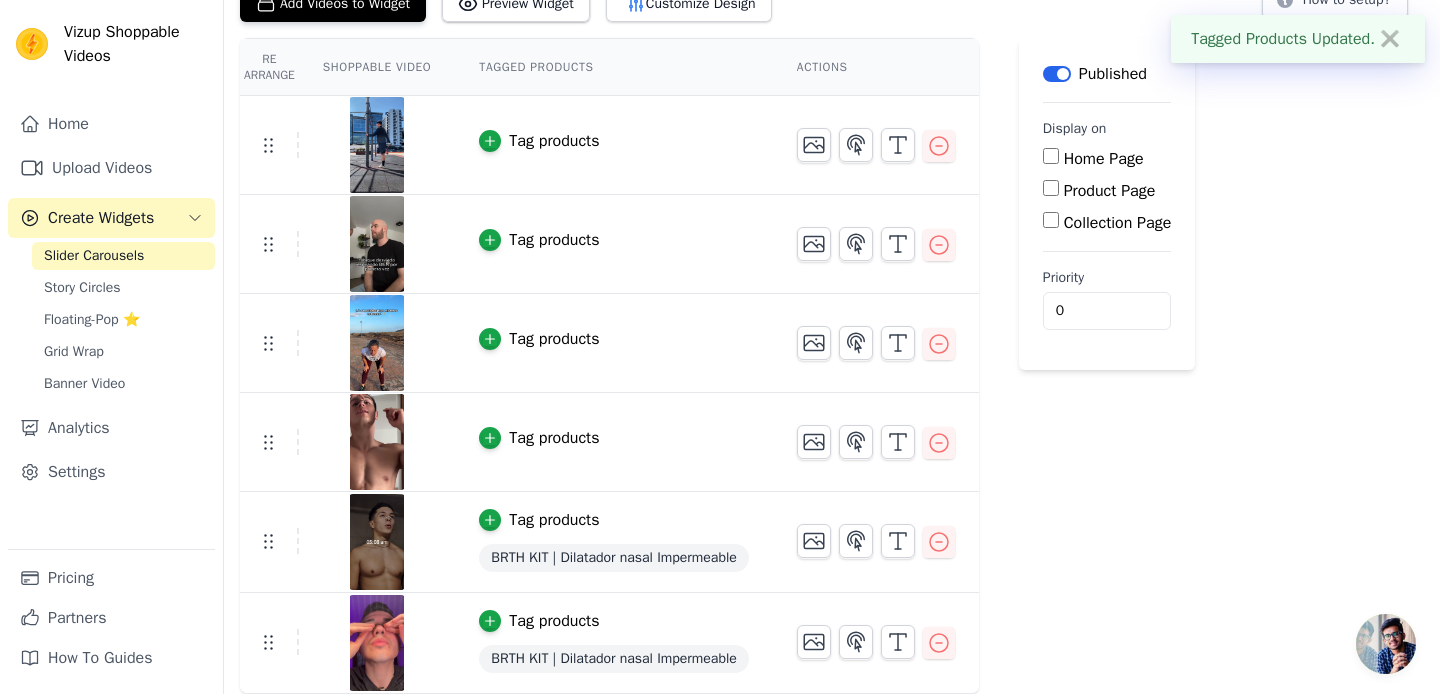click on "BRTH KIT | Dilatador nasal Impermeable" at bounding box center (614, 558) 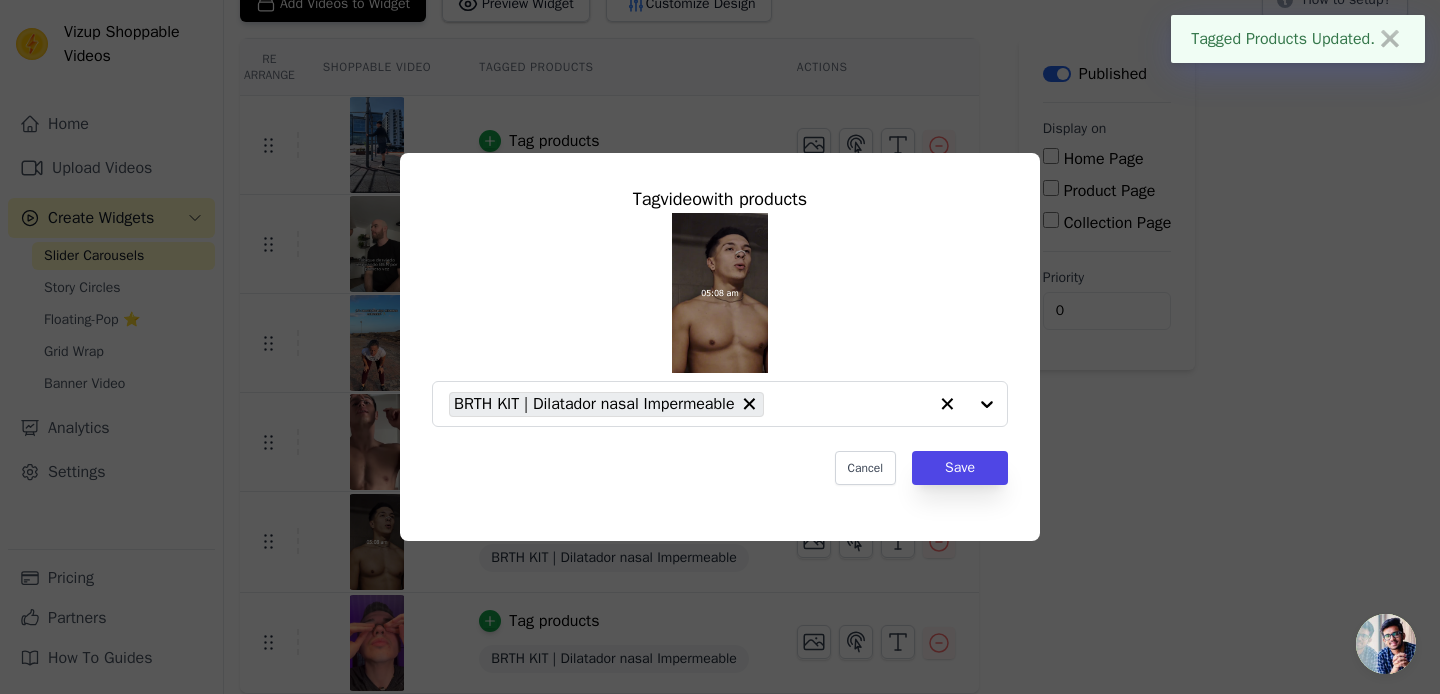 scroll, scrollTop: 0, scrollLeft: 0, axis: both 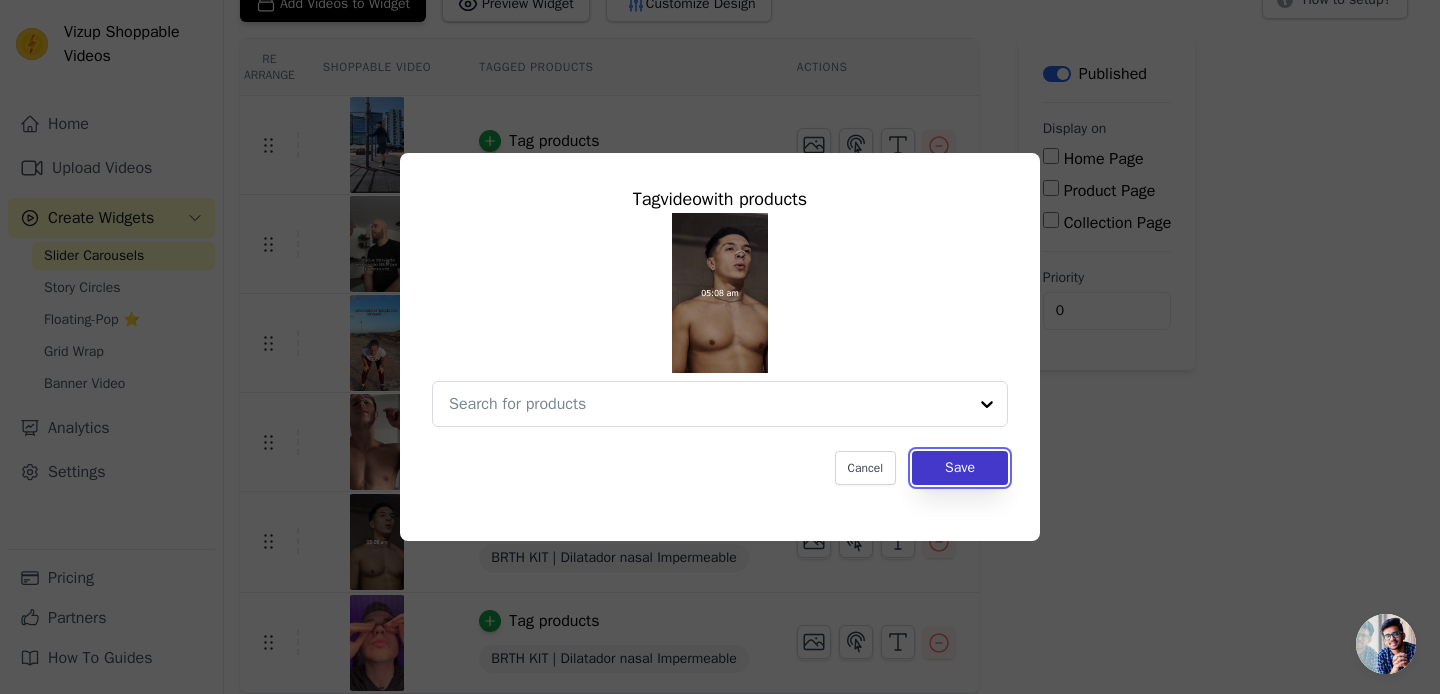 click on "Save" at bounding box center (960, 468) 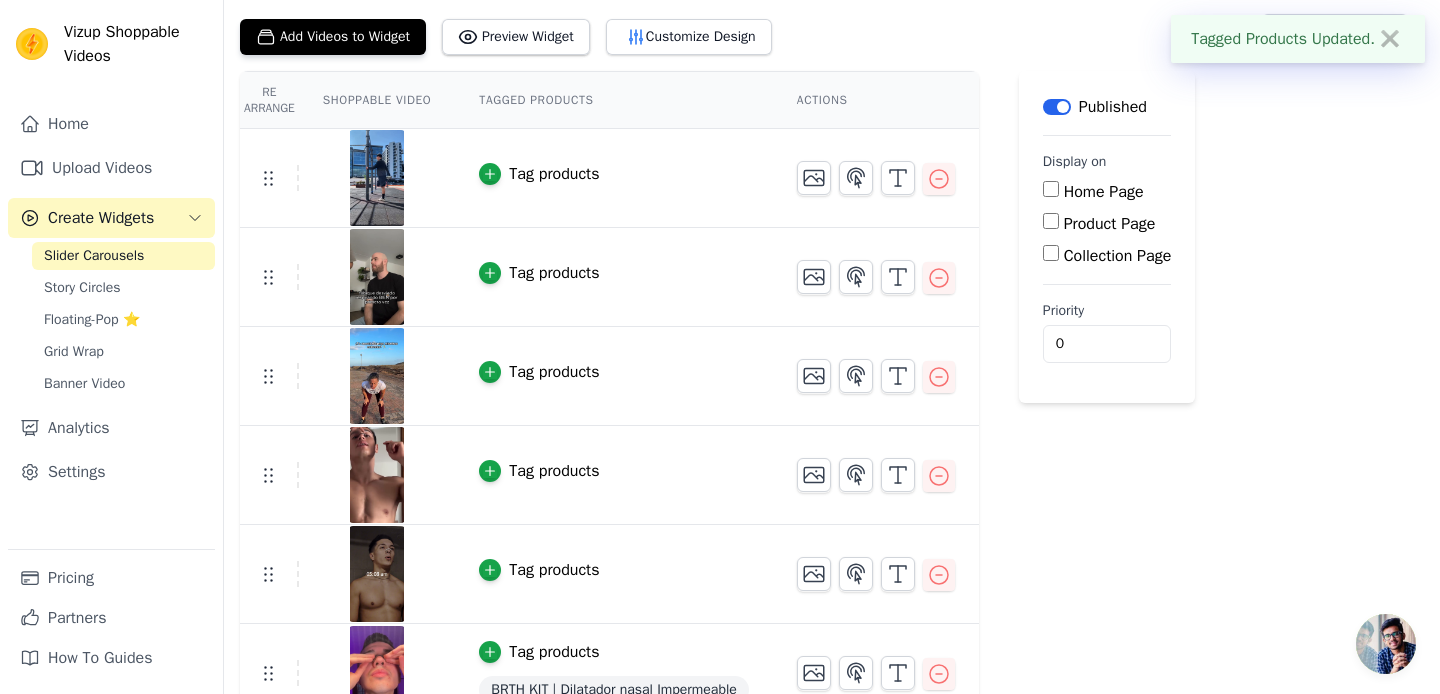 scroll, scrollTop: 140, scrollLeft: 0, axis: vertical 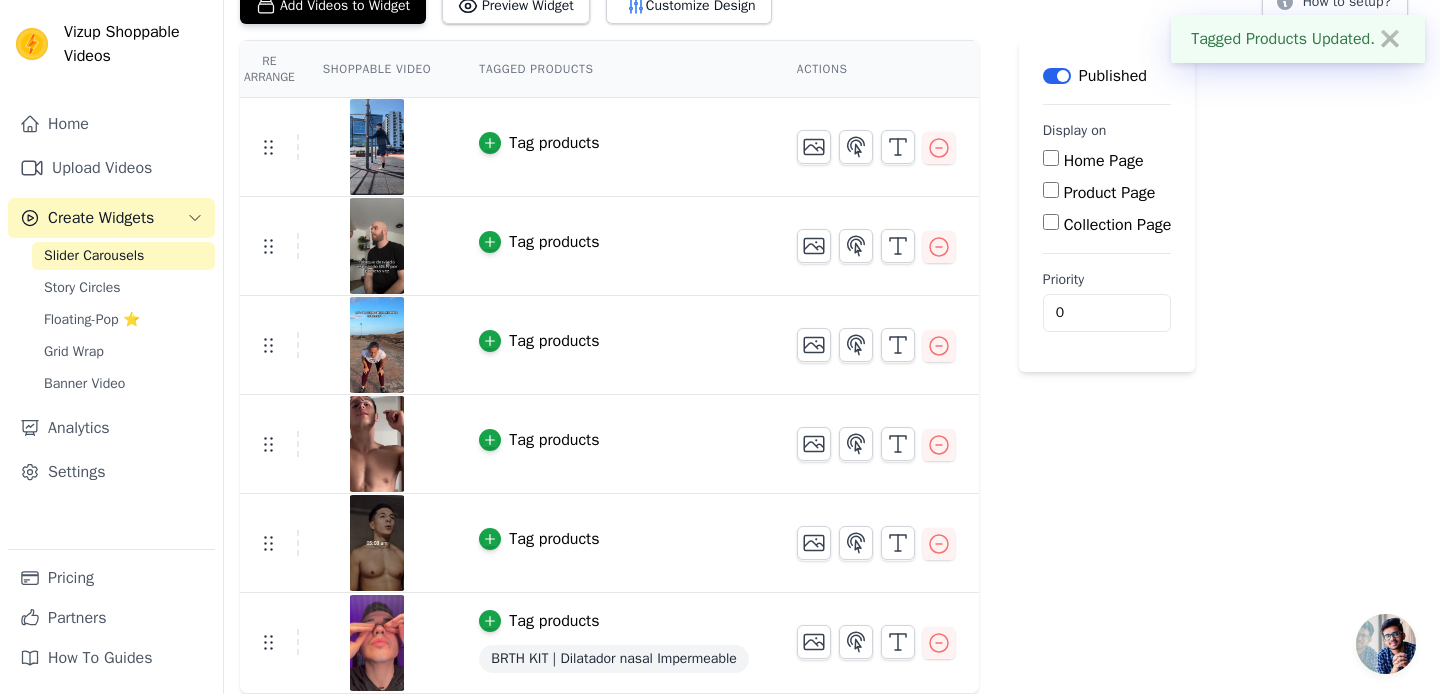 click on "Tag products" at bounding box center [554, 621] 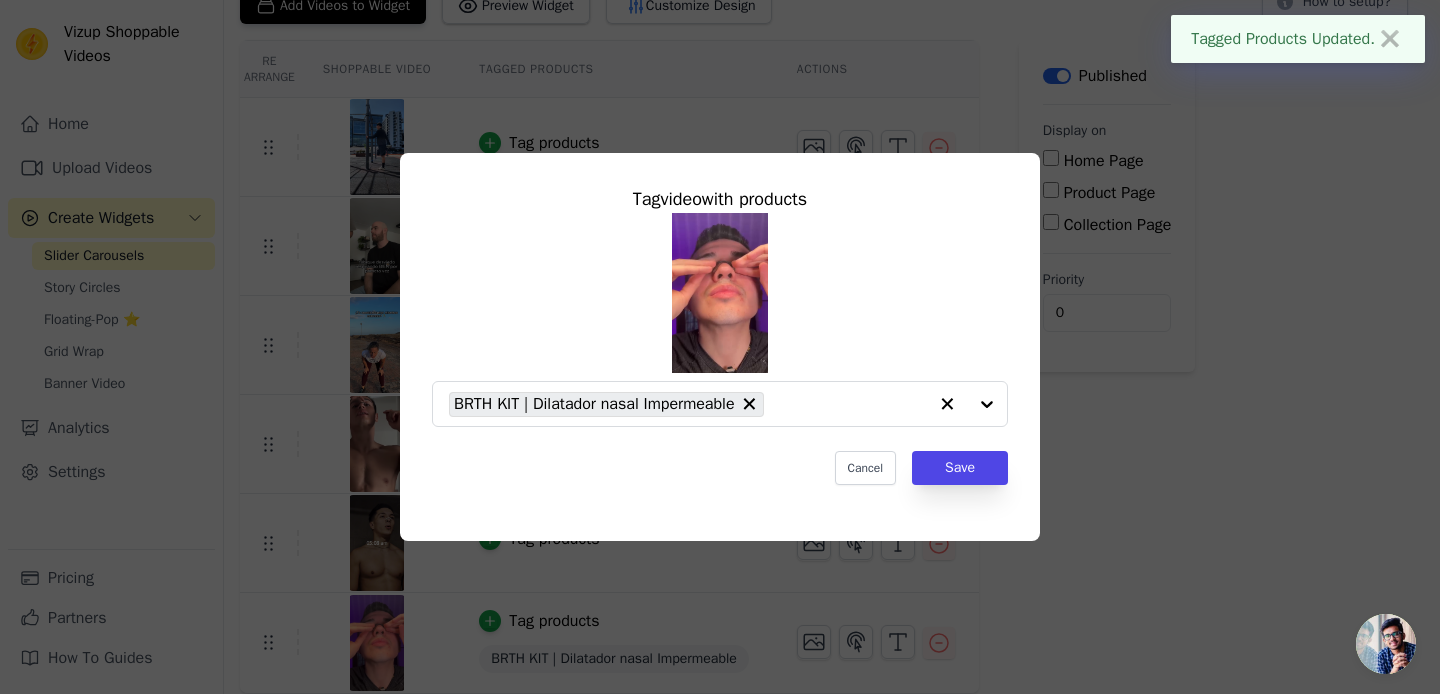 scroll, scrollTop: 0, scrollLeft: 0, axis: both 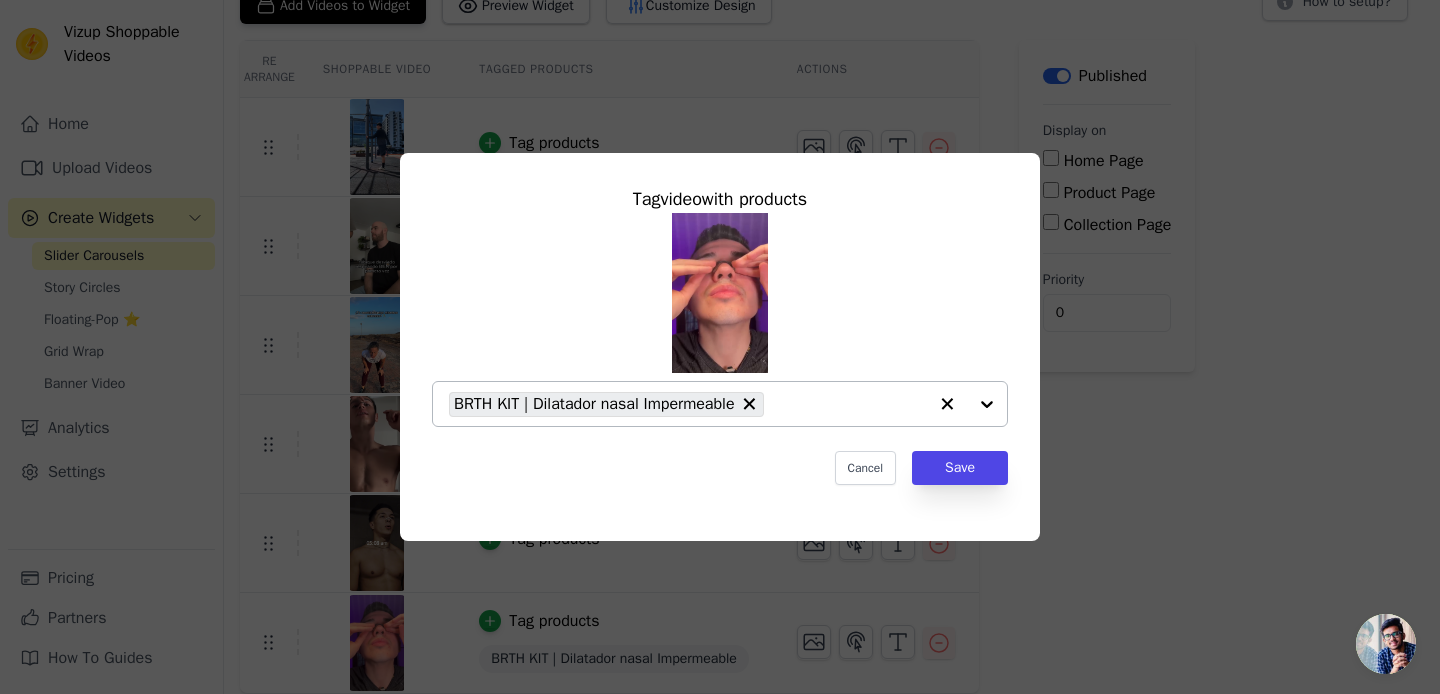 click 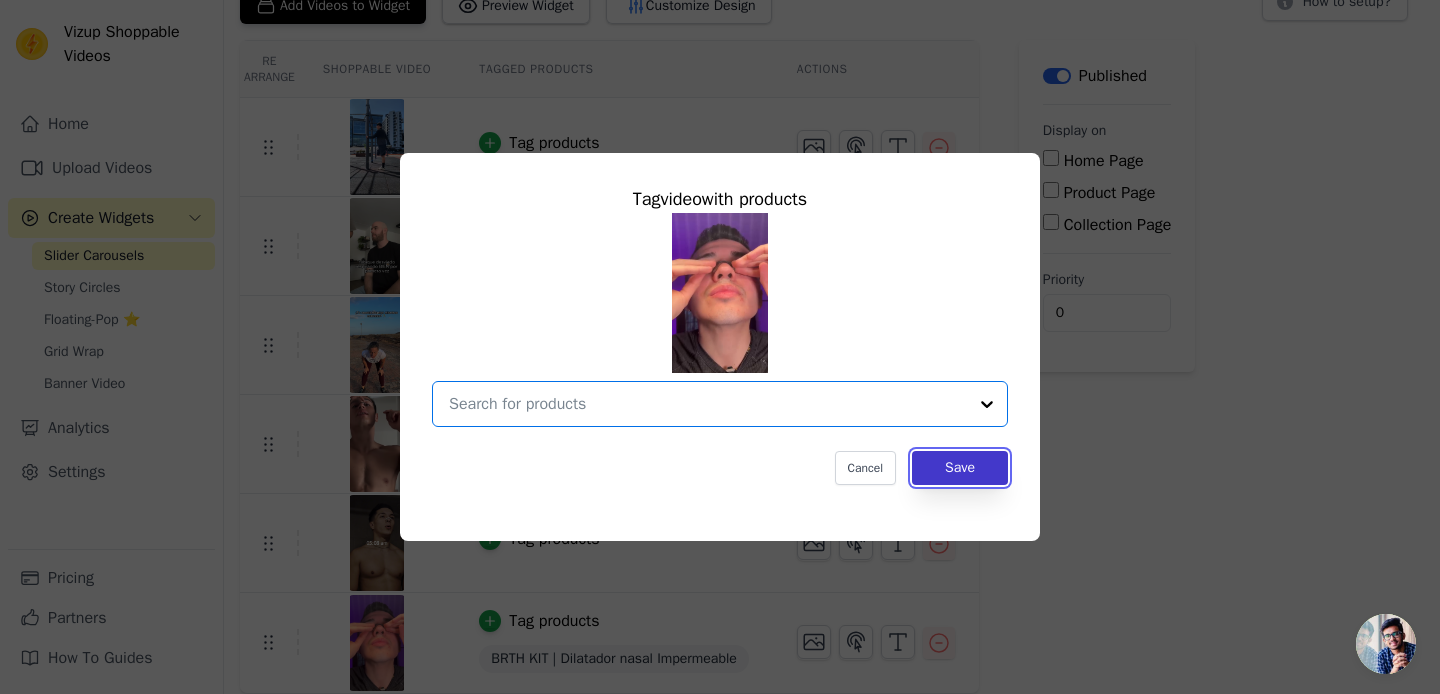 click on "Save" at bounding box center [960, 468] 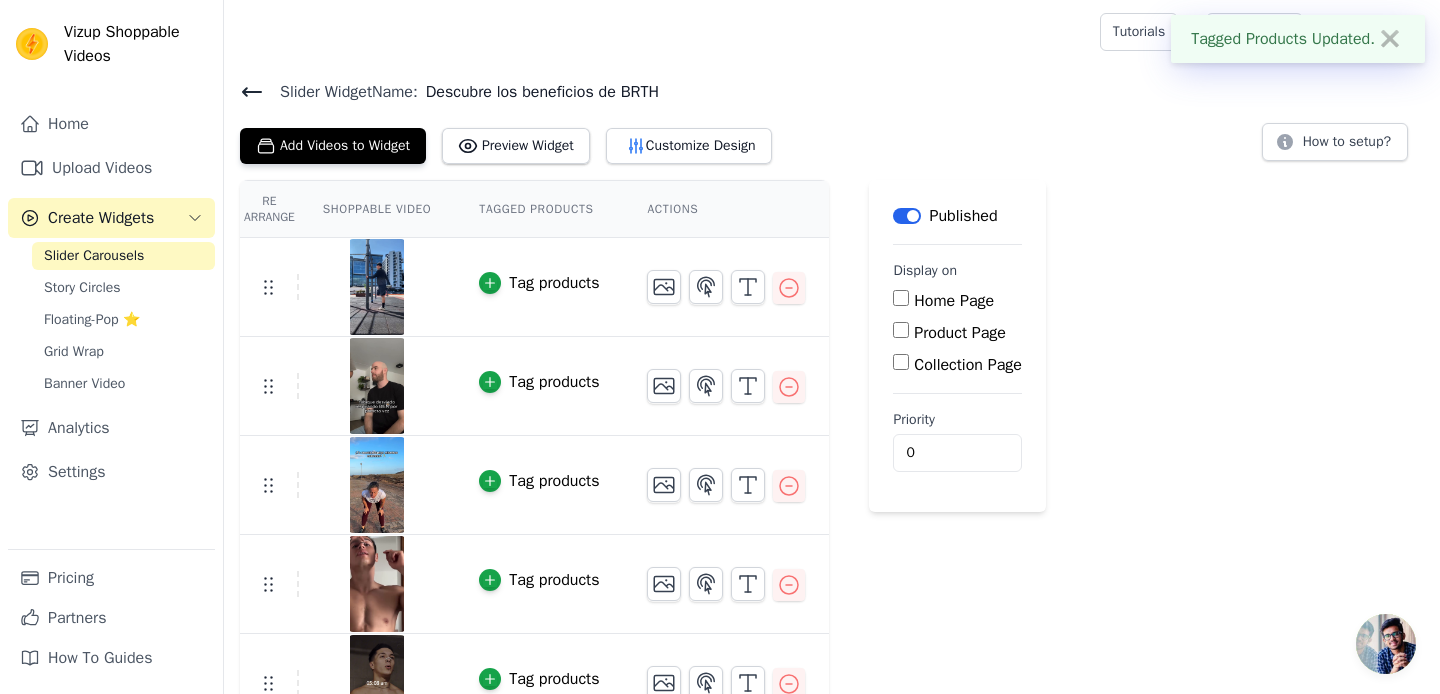 scroll, scrollTop: 138, scrollLeft: 0, axis: vertical 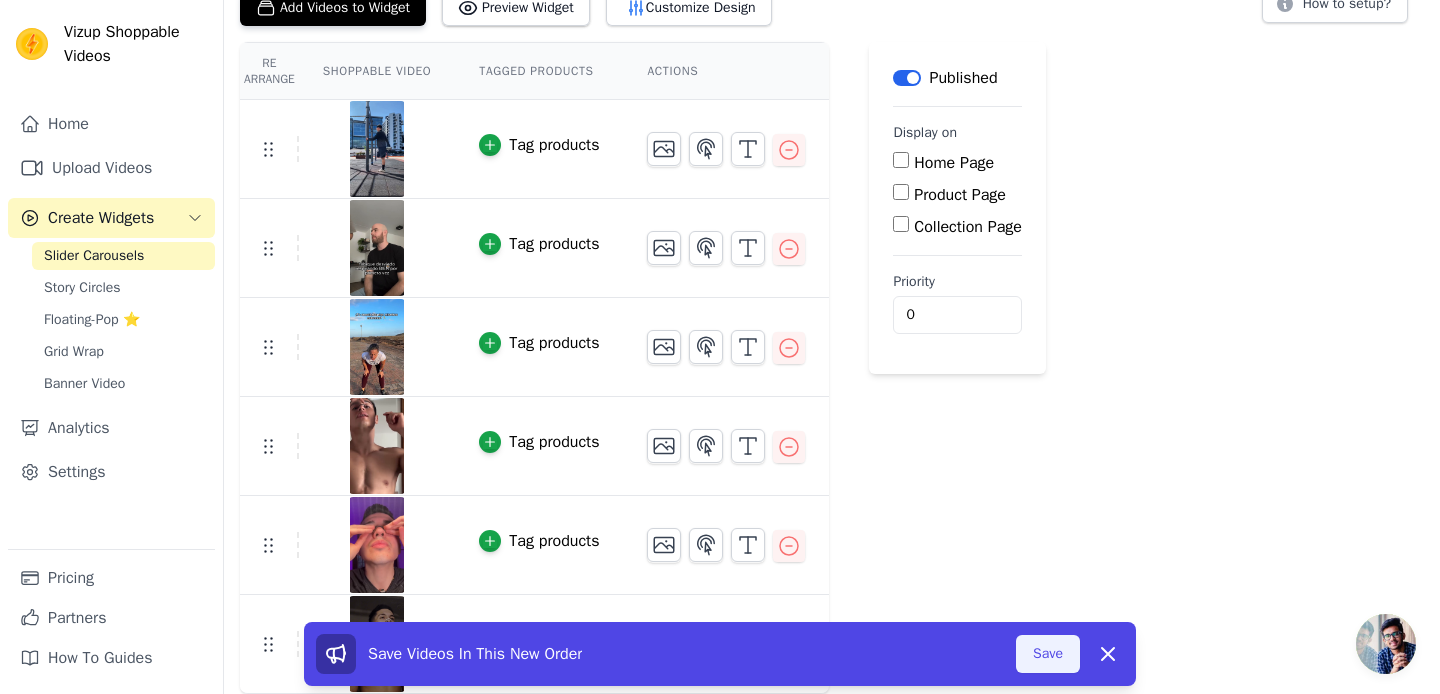 click on "Save" at bounding box center (1048, 654) 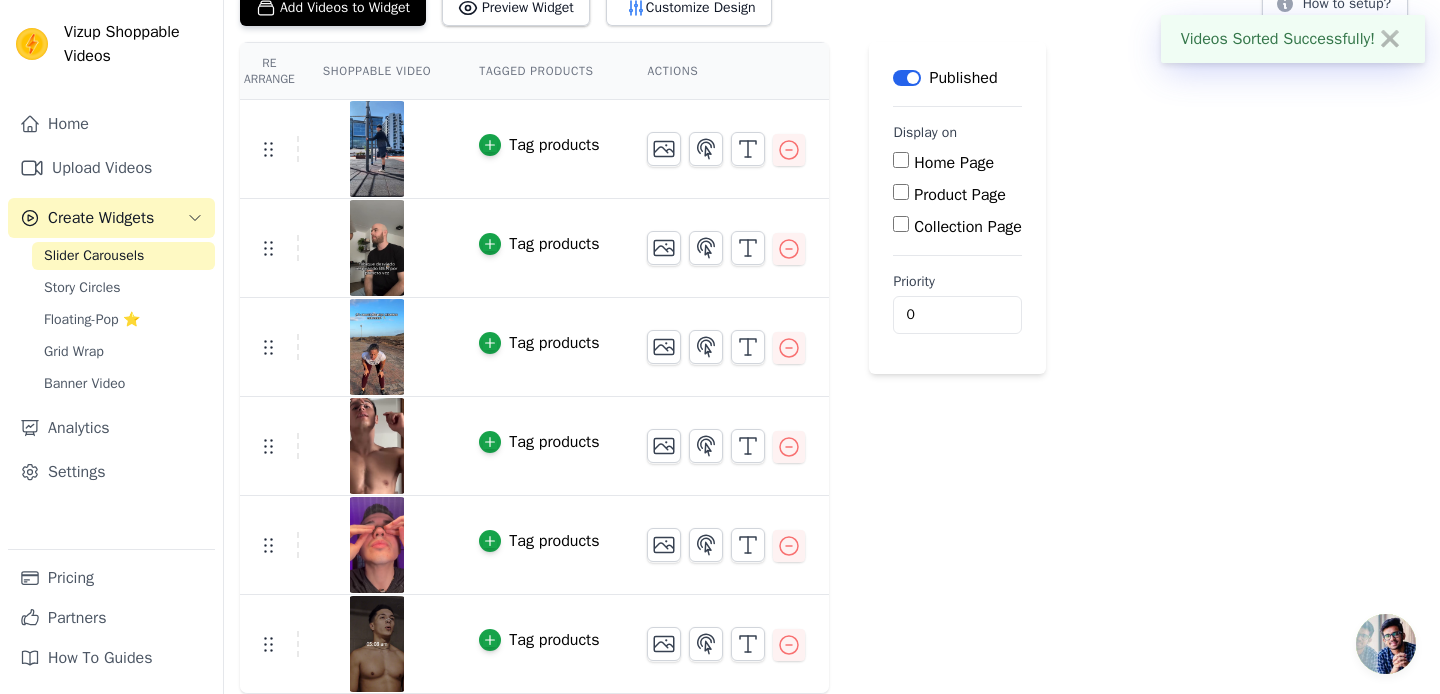 click on "Product Page" at bounding box center [960, 195] 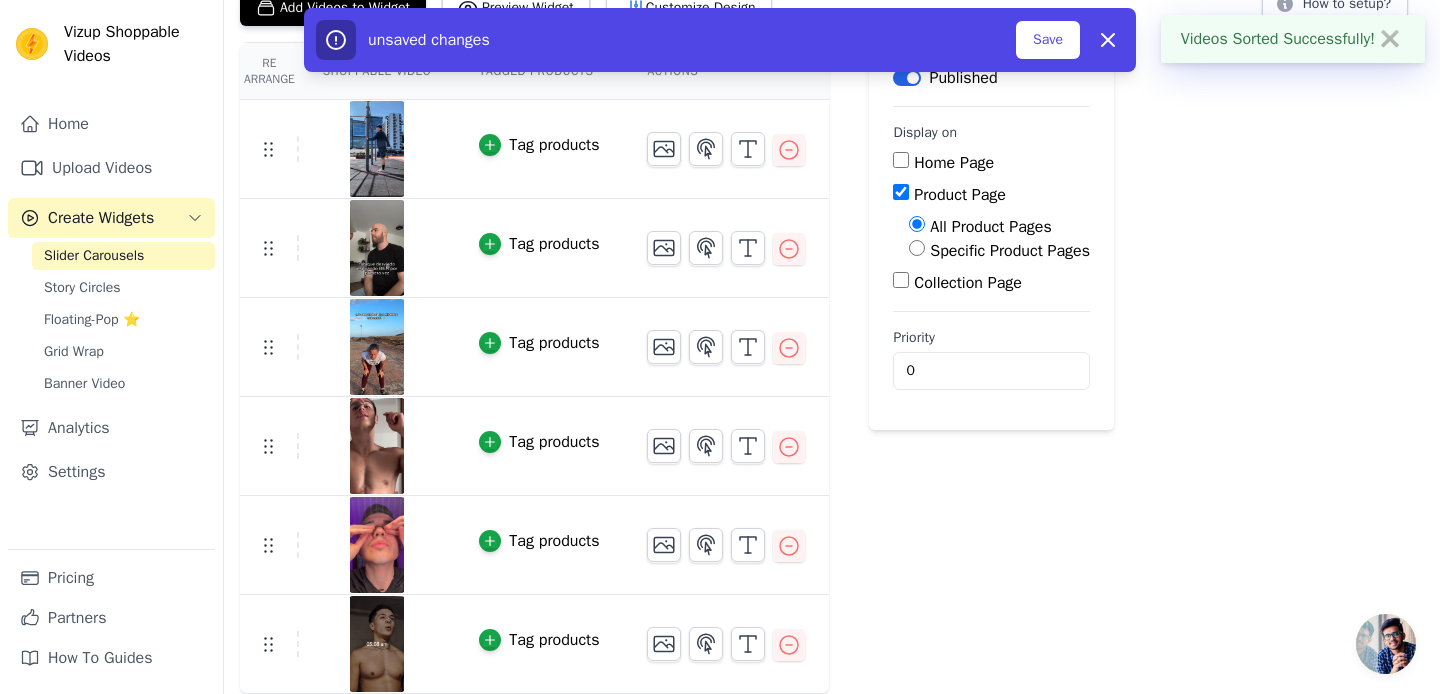 click on "Specific Product Pages" at bounding box center [1010, 251] 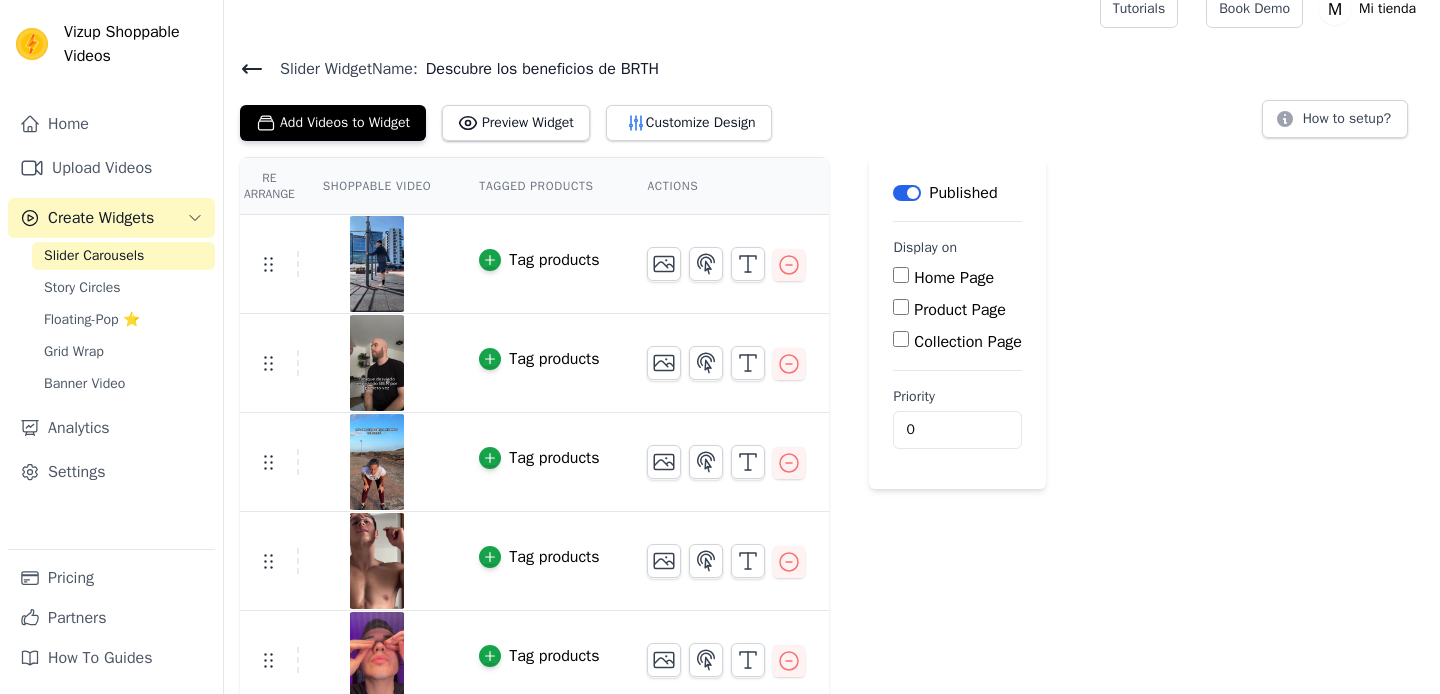 scroll, scrollTop: 40, scrollLeft: 0, axis: vertical 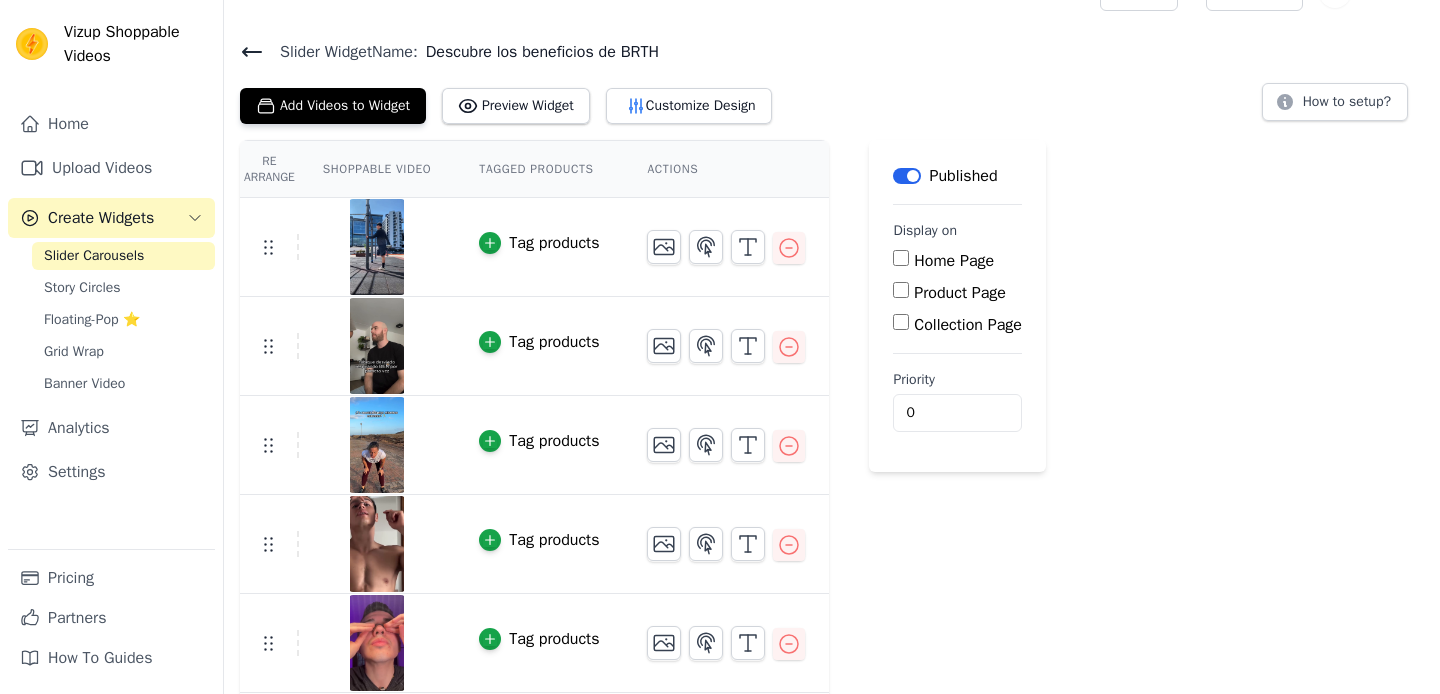 click on "Product Page" at bounding box center [957, 293] 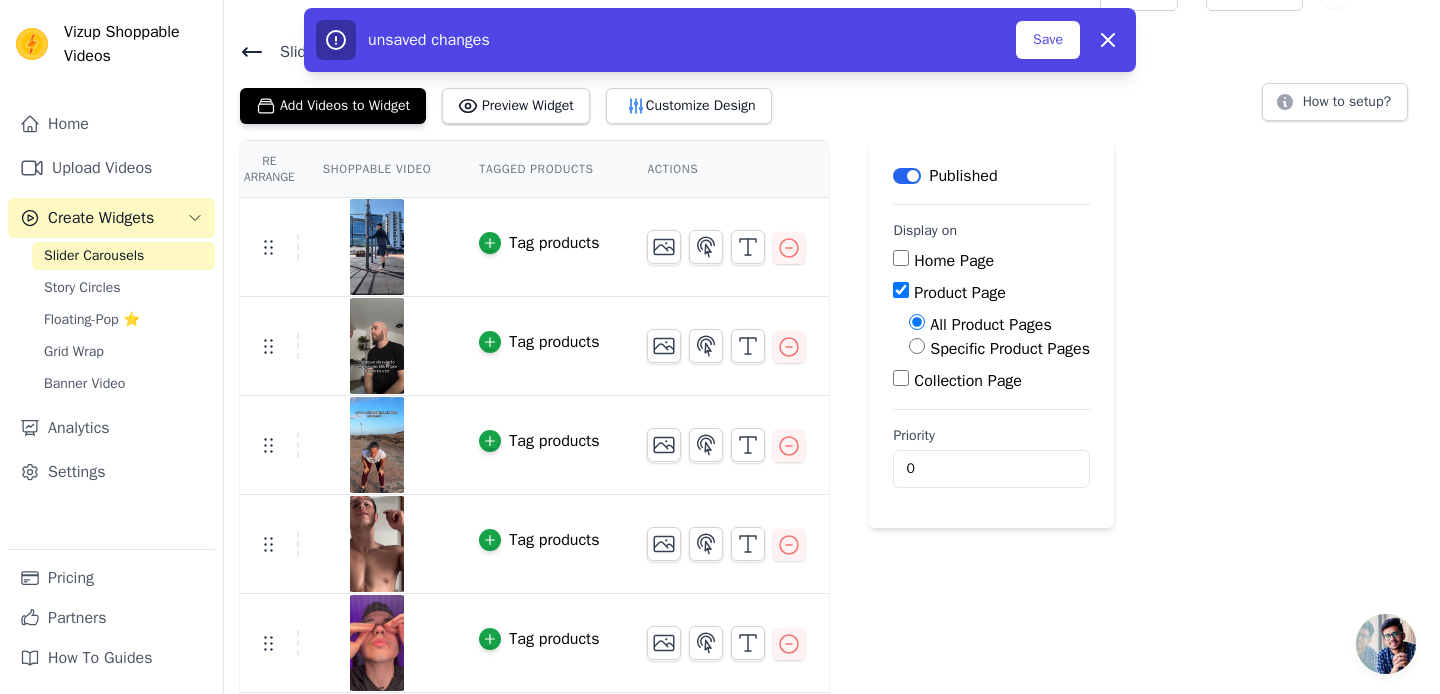click on "Specific Product Pages" at bounding box center (917, 346) 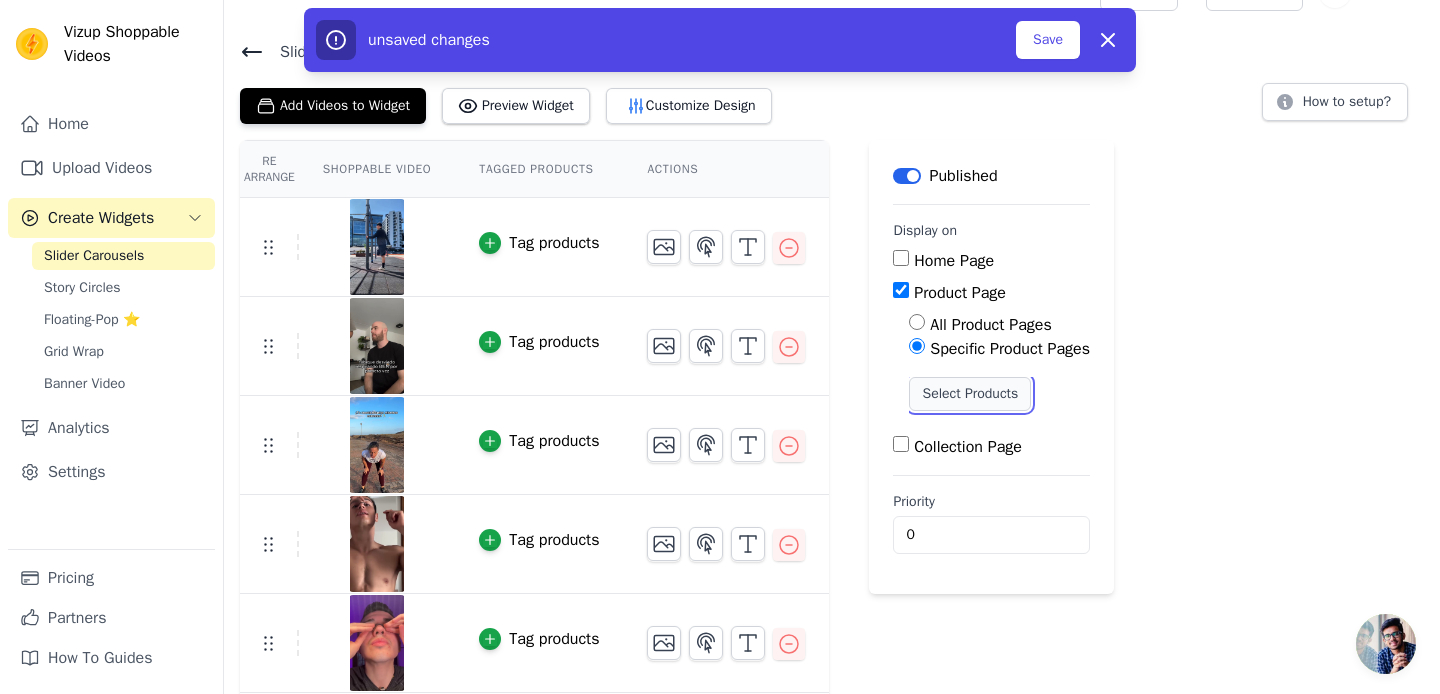 click on "Select Products" at bounding box center [970, 394] 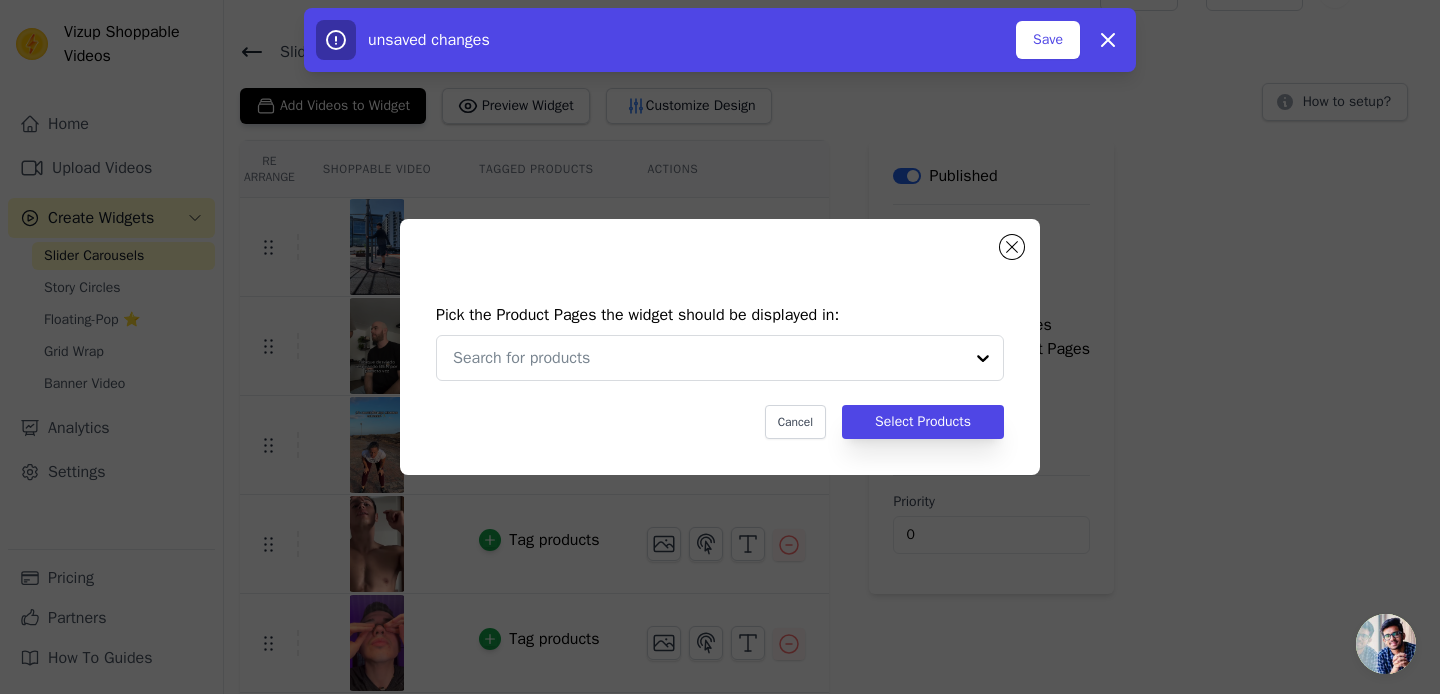 scroll, scrollTop: 0, scrollLeft: 0, axis: both 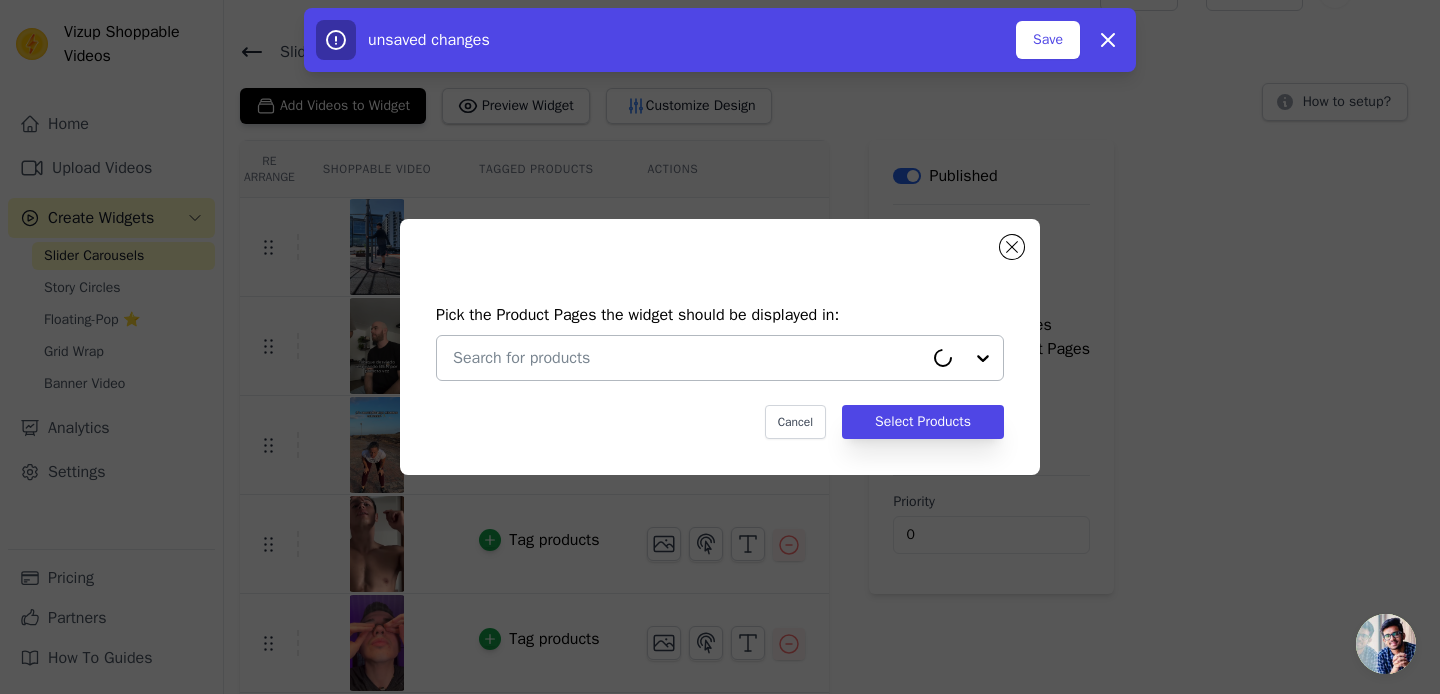 click at bounding box center (688, 358) 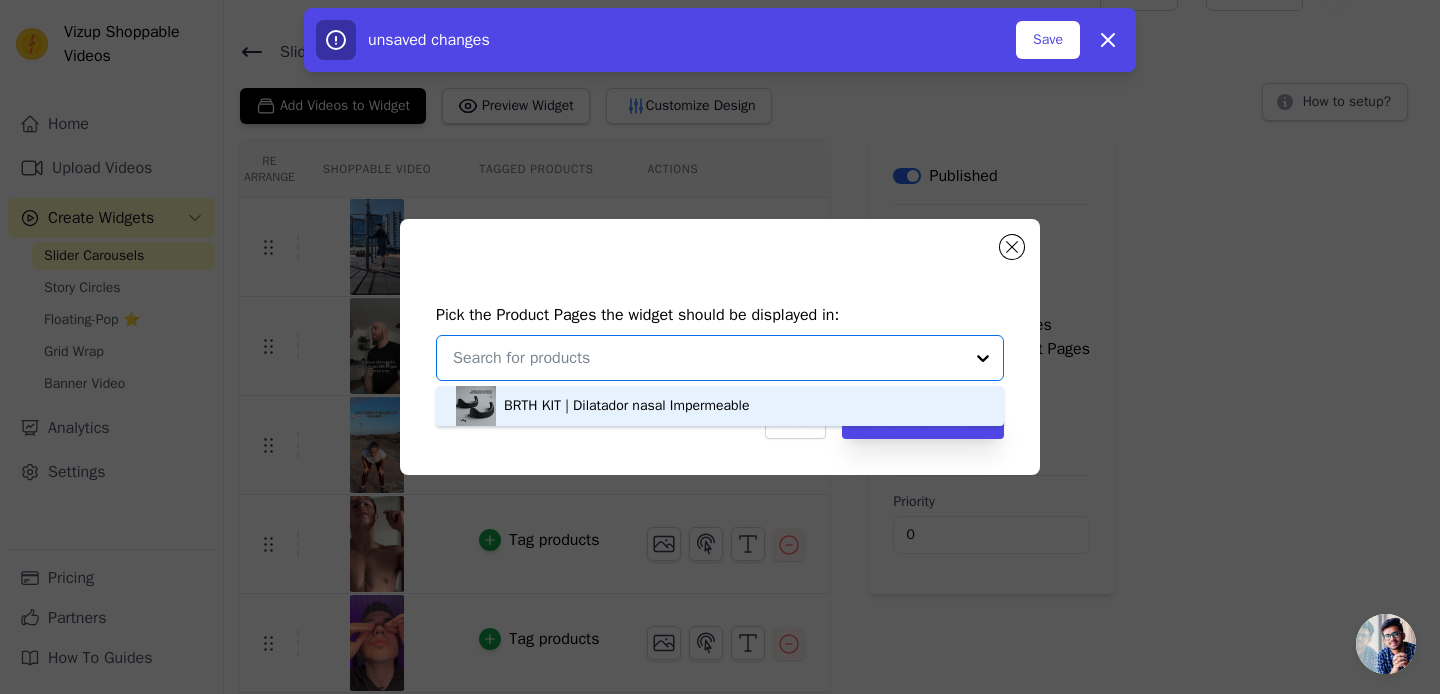 click on "BRTH KIT | Dilatador nasal Impermeable" at bounding box center (627, 406) 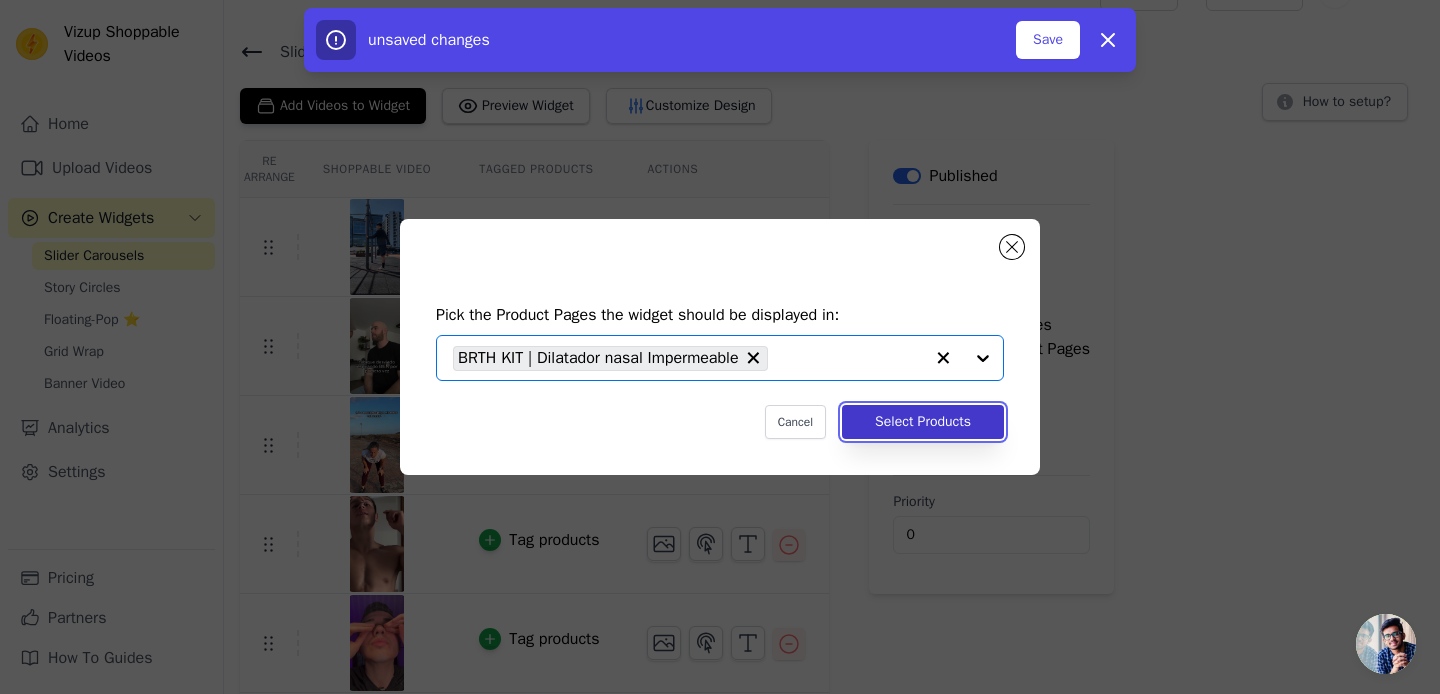 click on "Select Products" at bounding box center (923, 422) 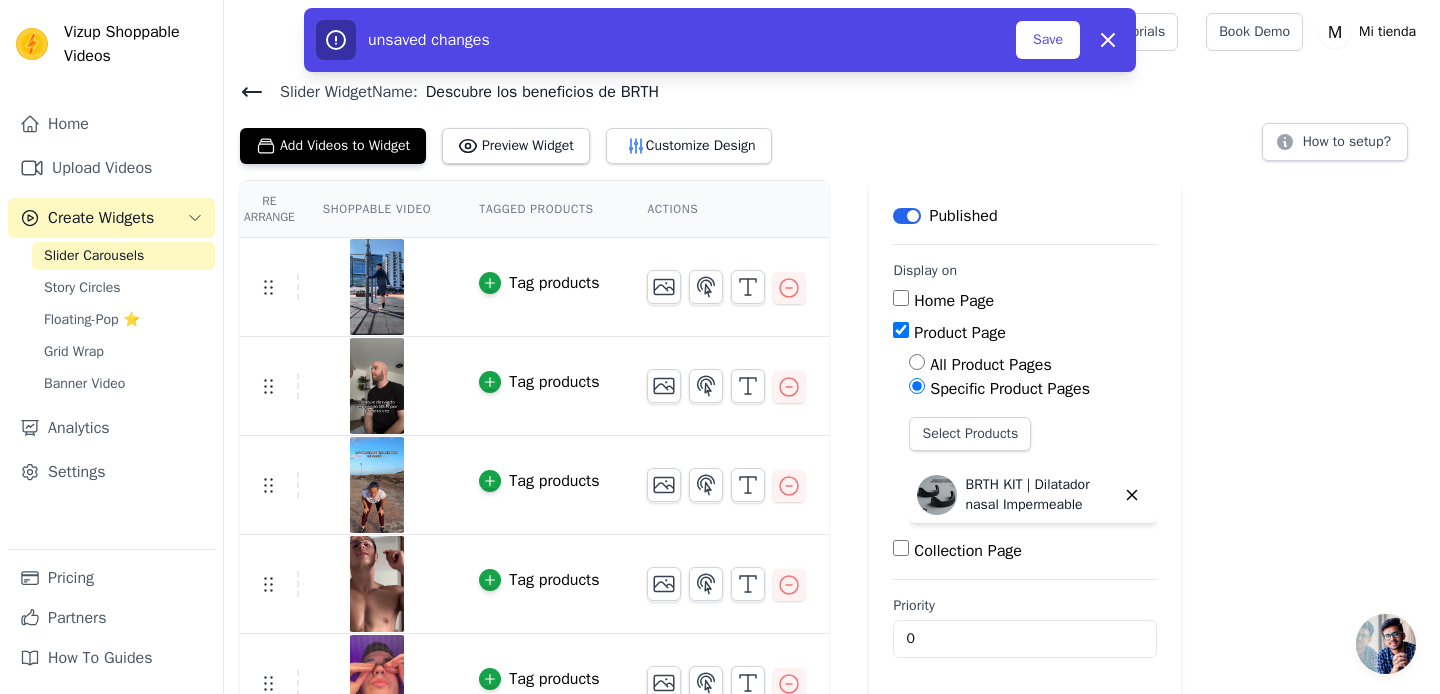 scroll, scrollTop: 40, scrollLeft: 0, axis: vertical 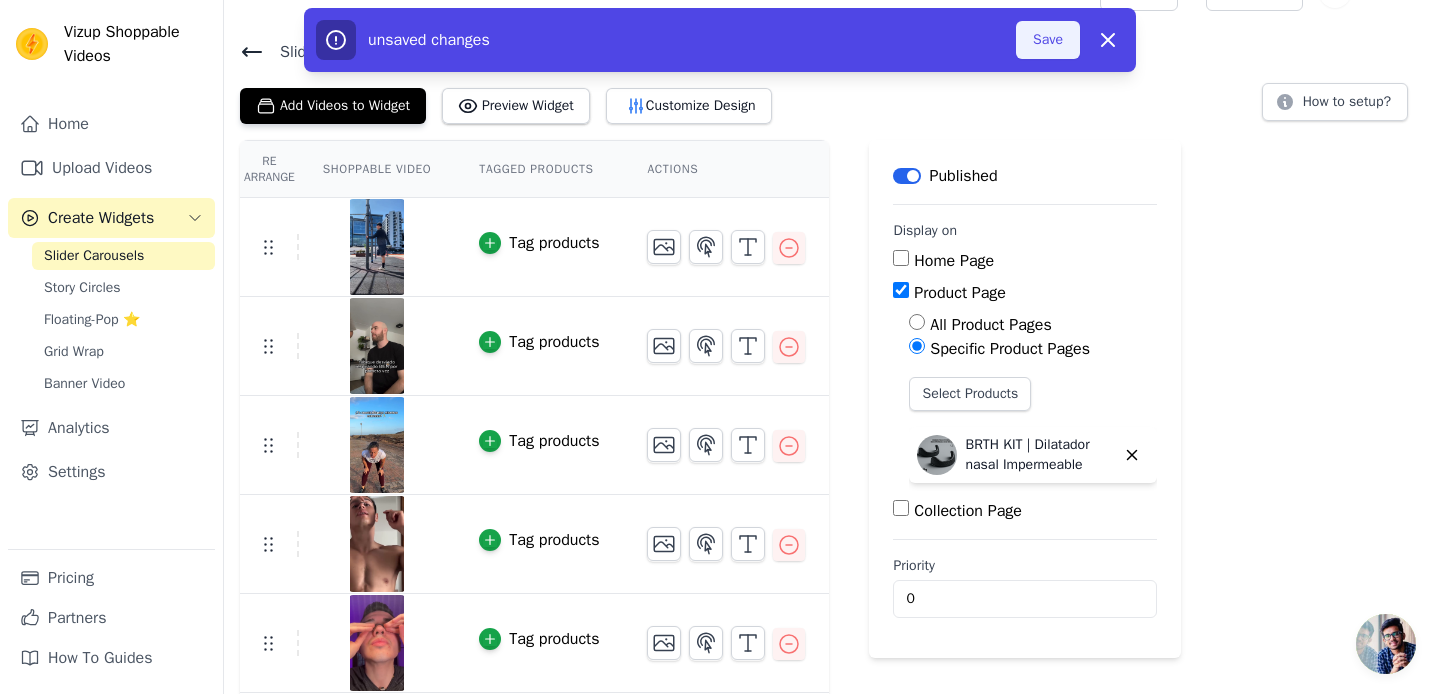 click on "Save" at bounding box center (1048, 40) 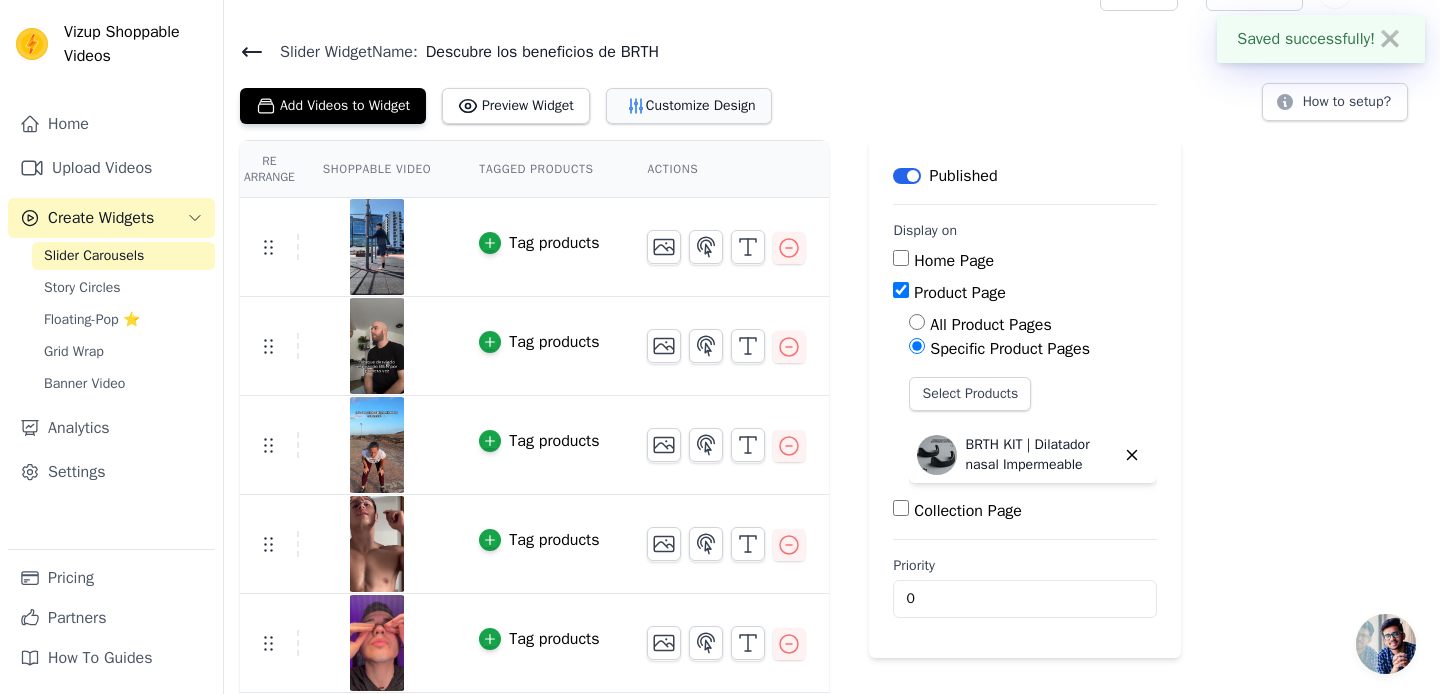 scroll, scrollTop: 138, scrollLeft: 0, axis: vertical 